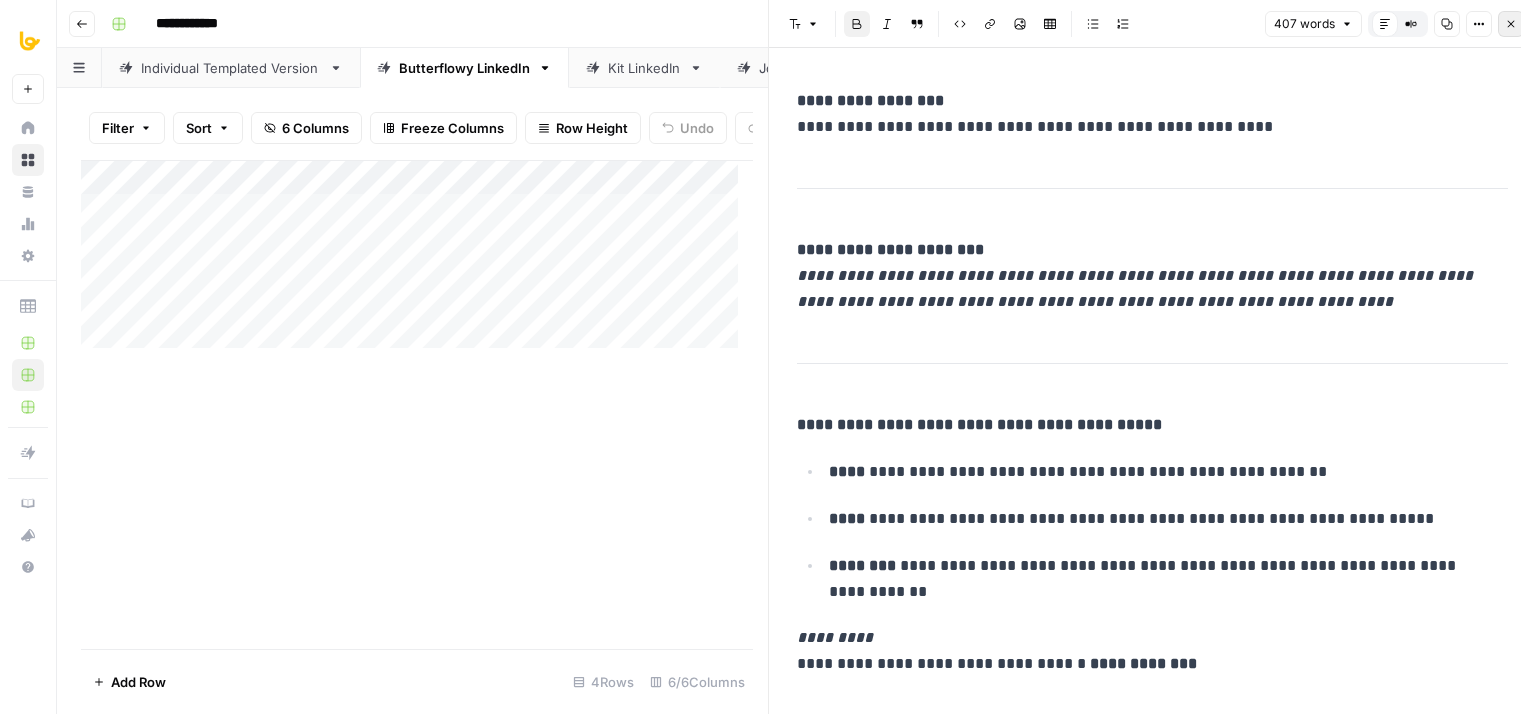 scroll, scrollTop: 0, scrollLeft: 0, axis: both 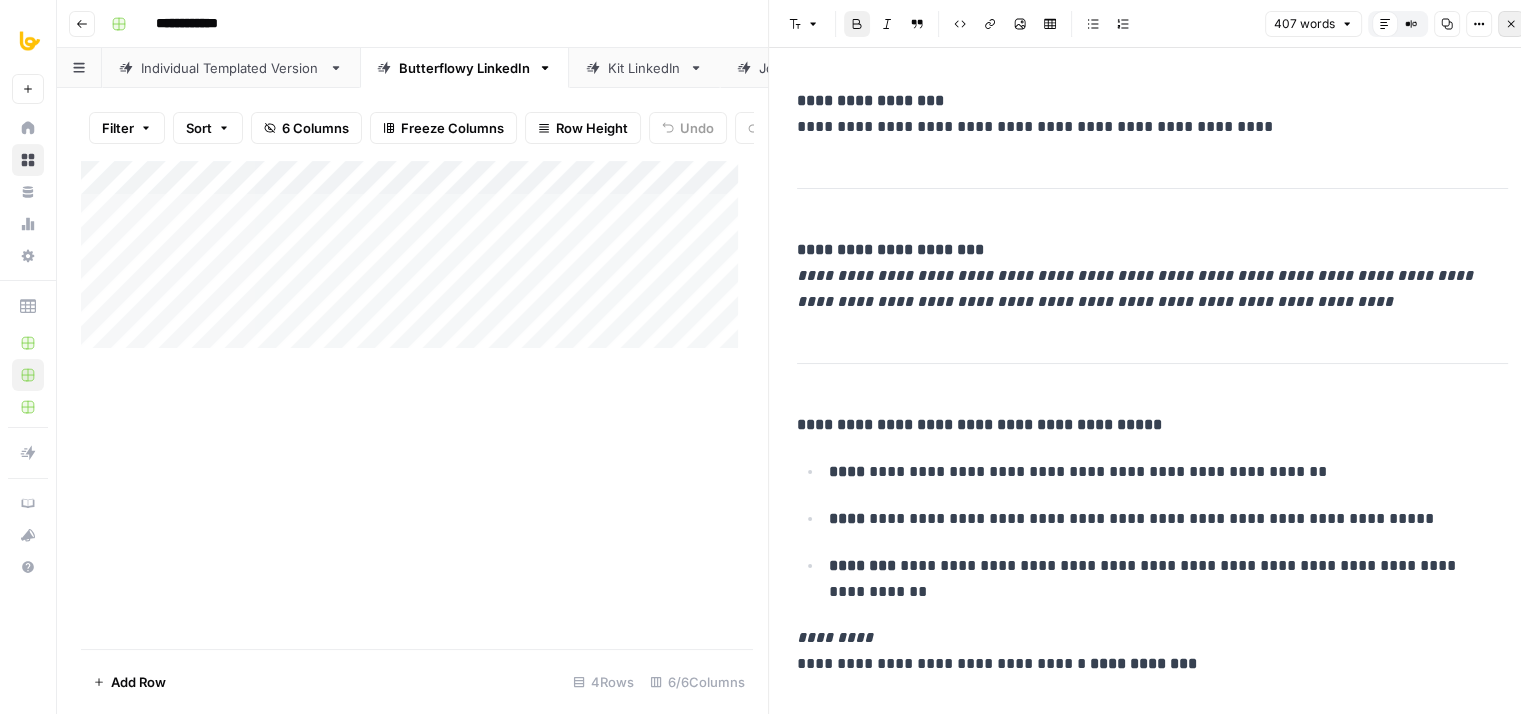 click 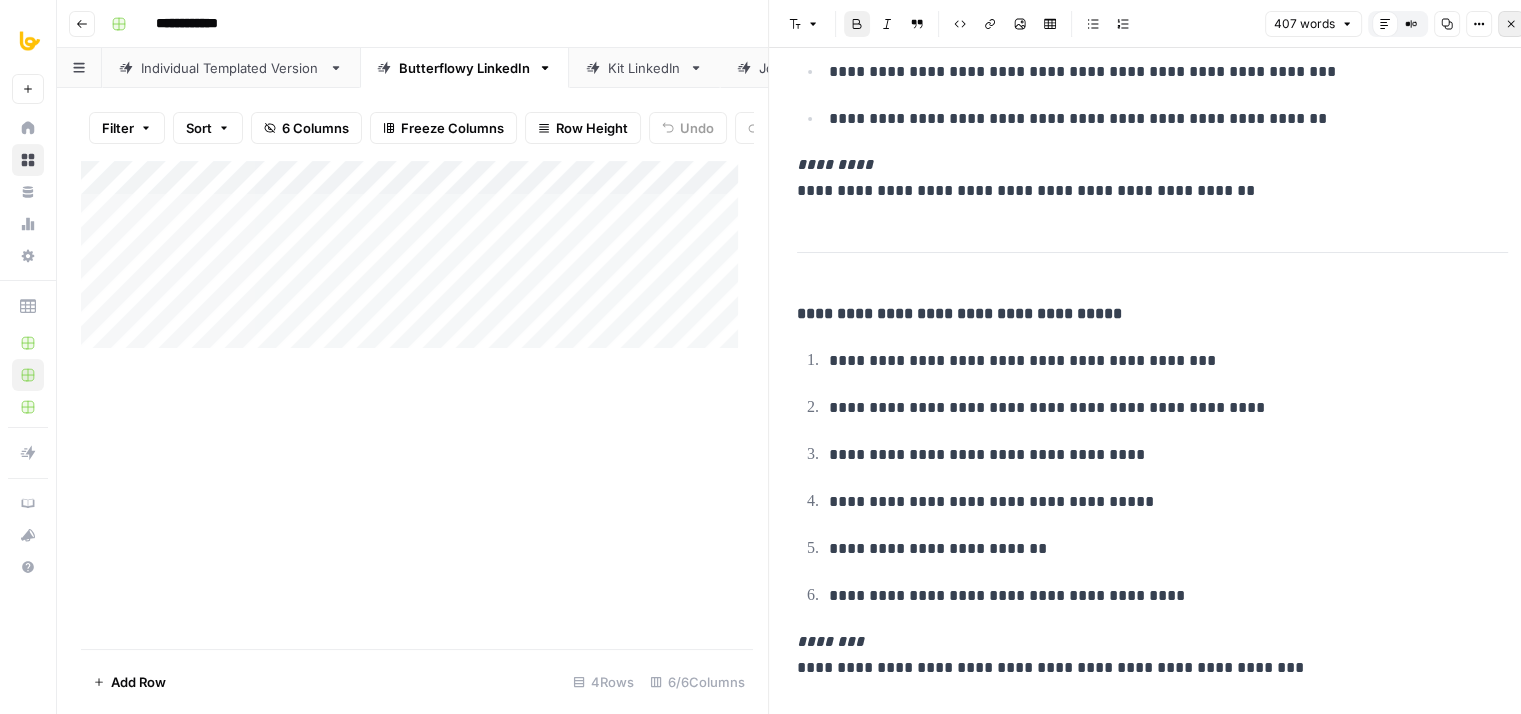 scroll, scrollTop: 0, scrollLeft: 0, axis: both 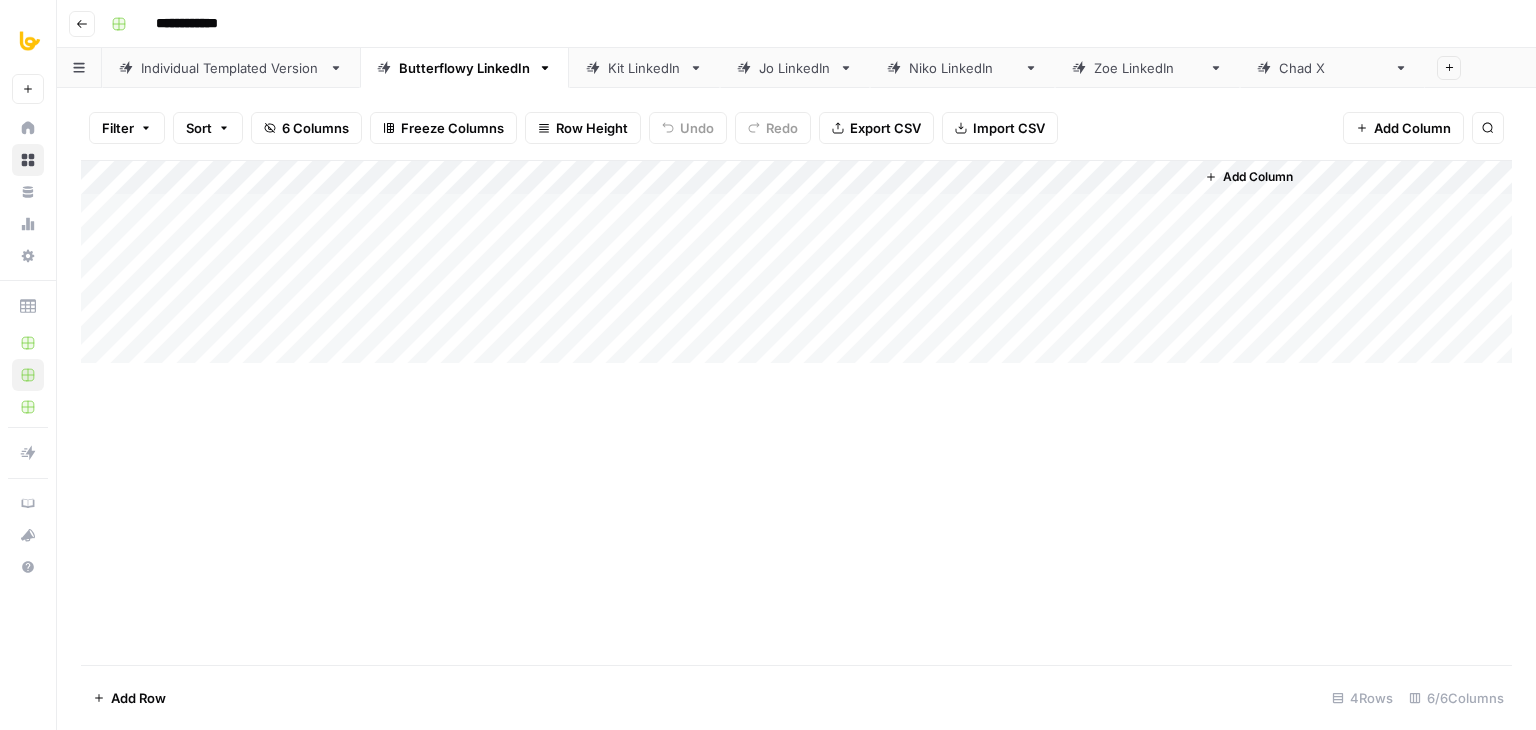 click on "Add Column" at bounding box center (796, 262) 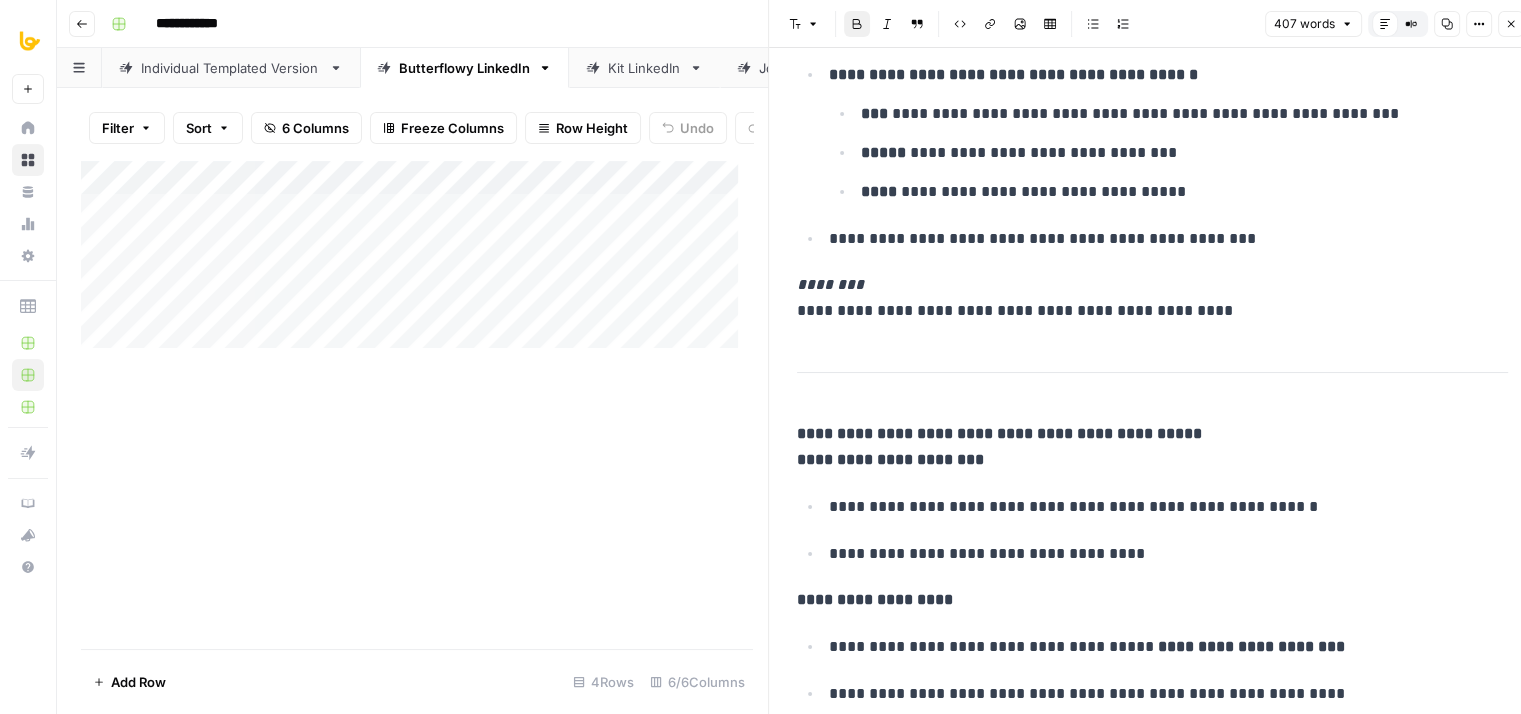 drag, startPoint x: 1080, startPoint y: 305, endPoint x: 1084, endPoint y: 405, distance: 100.07997 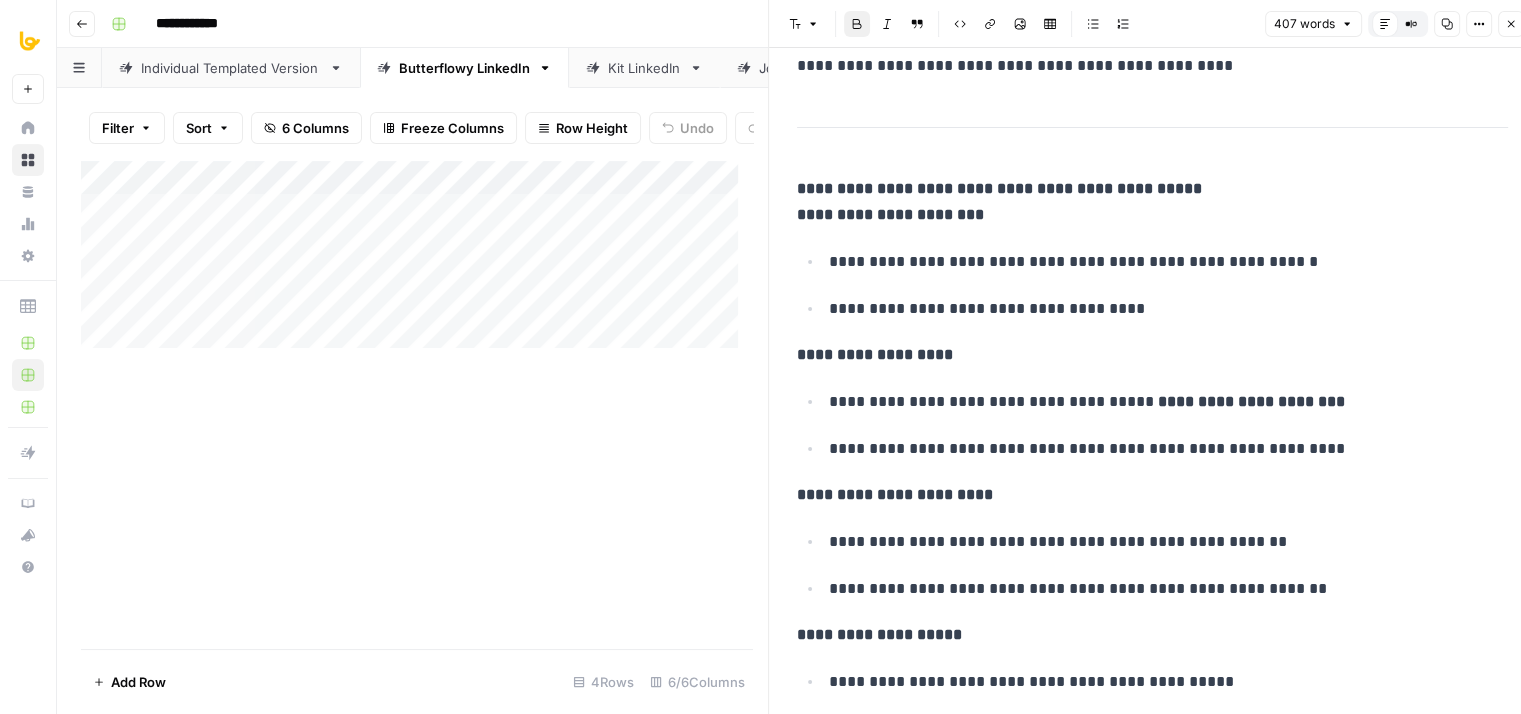 drag, startPoint x: 1027, startPoint y: 273, endPoint x: 1022, endPoint y: 371, distance: 98.12747 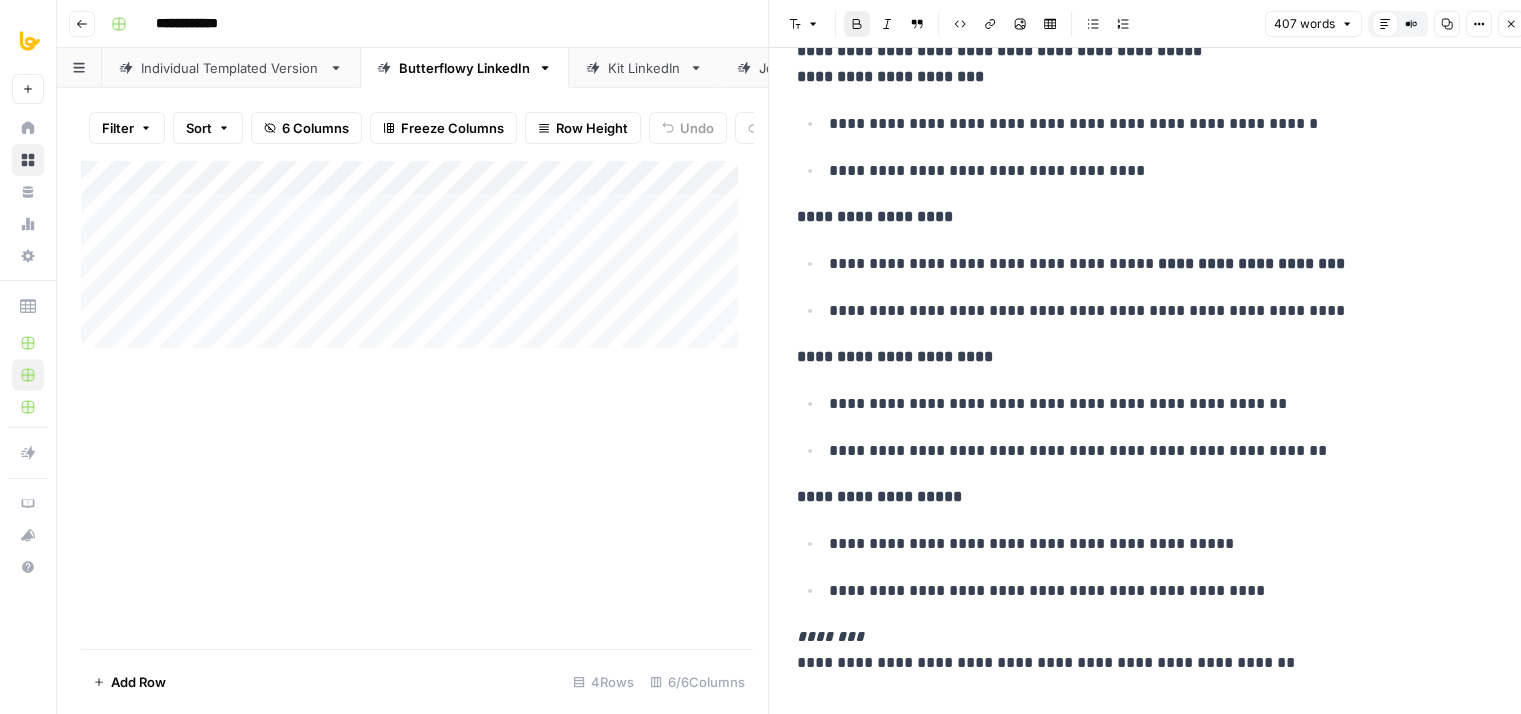 drag, startPoint x: 1034, startPoint y: 338, endPoint x: 1041, endPoint y: 439, distance: 101.24229 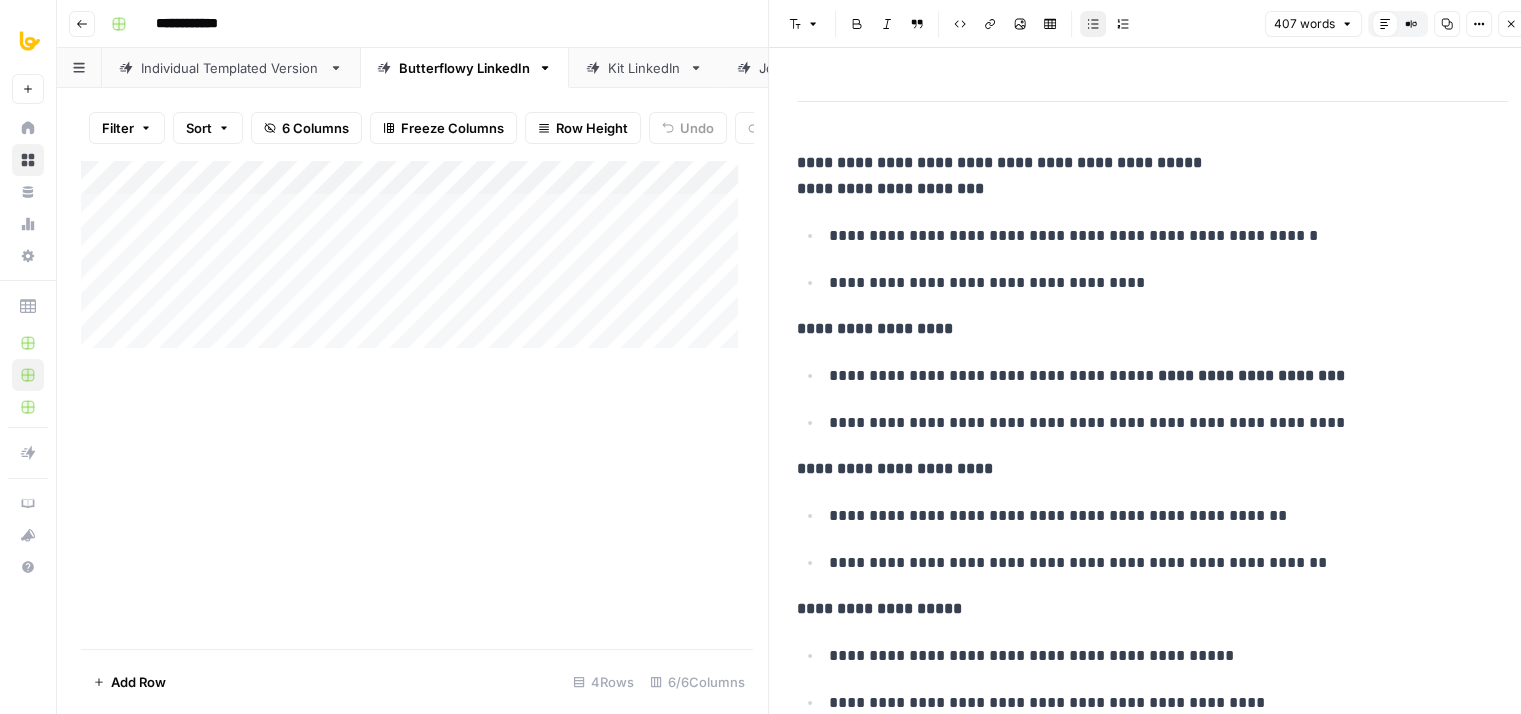 scroll, scrollTop: 888, scrollLeft: 0, axis: vertical 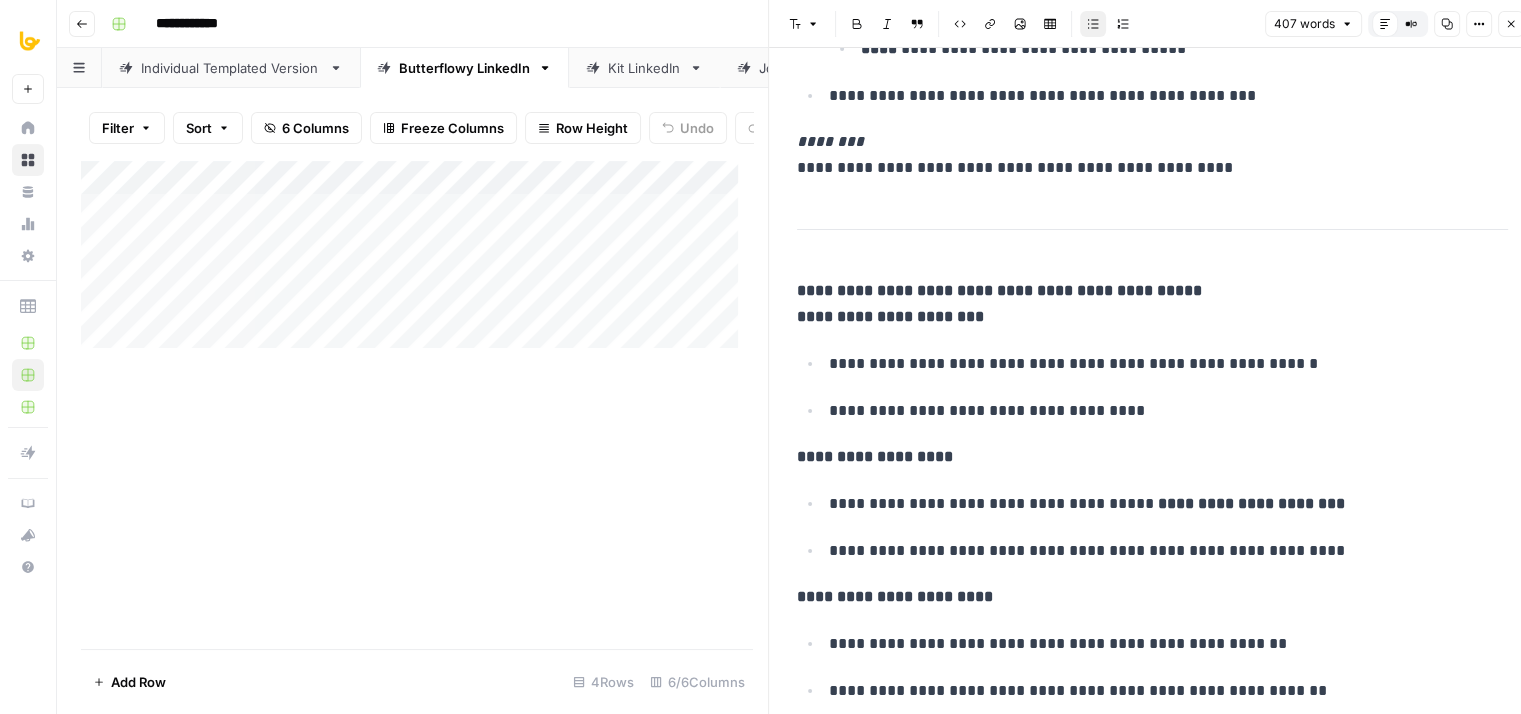 drag, startPoint x: 1060, startPoint y: 501, endPoint x: 1053, endPoint y: 372, distance: 129.18979 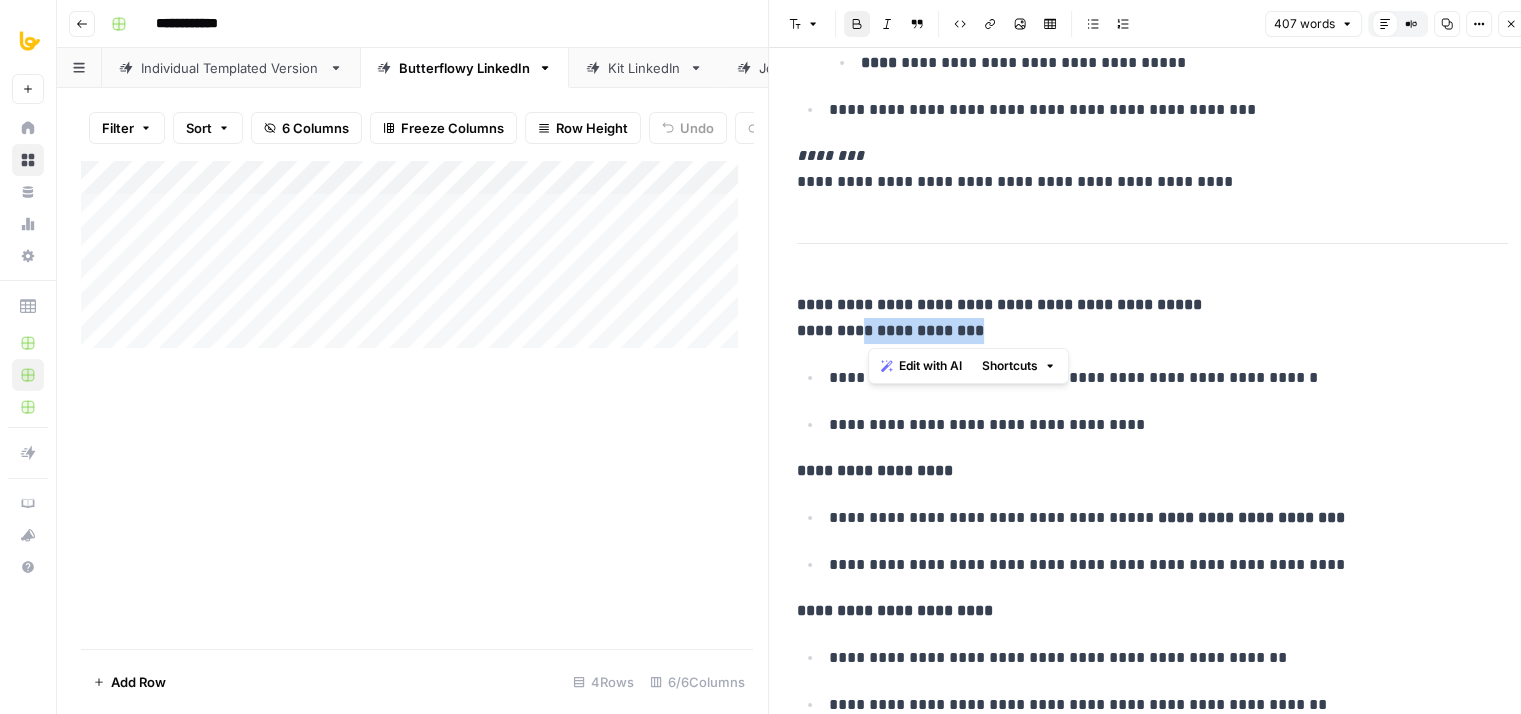drag, startPoint x: 1009, startPoint y: 334, endPoint x: 860, endPoint y: 321, distance: 149.56604 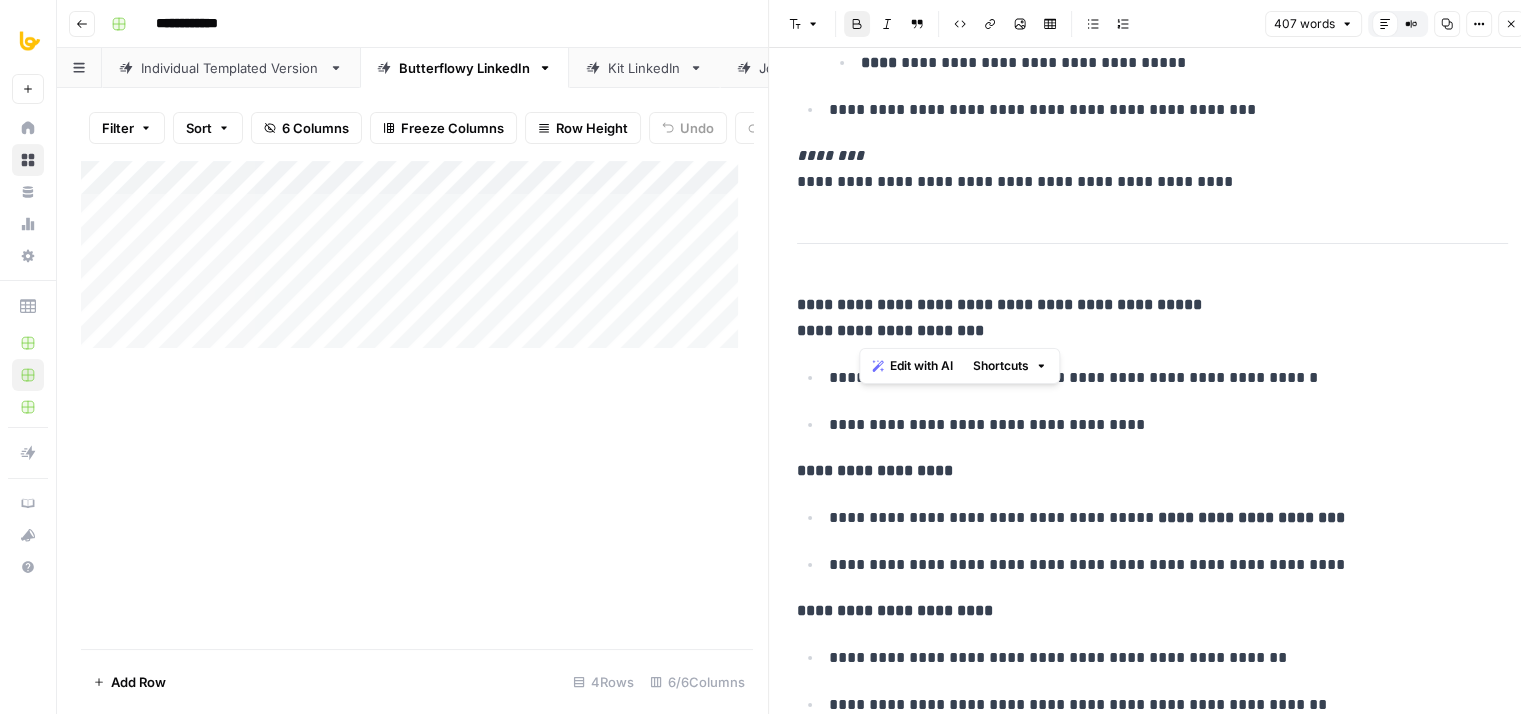 click on "**********" at bounding box center (1161, 425) 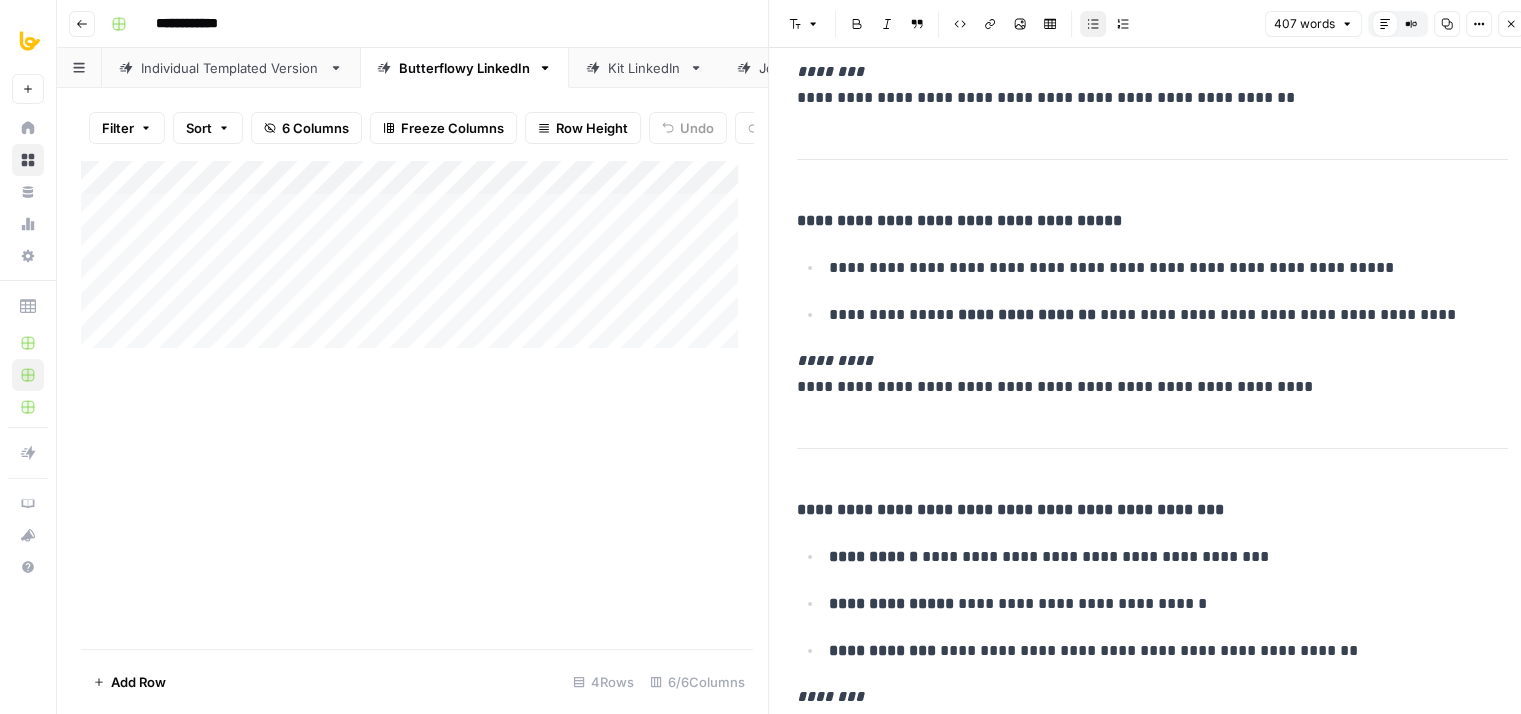 drag, startPoint x: 1186, startPoint y: 409, endPoint x: 1146, endPoint y: 574, distance: 169.77927 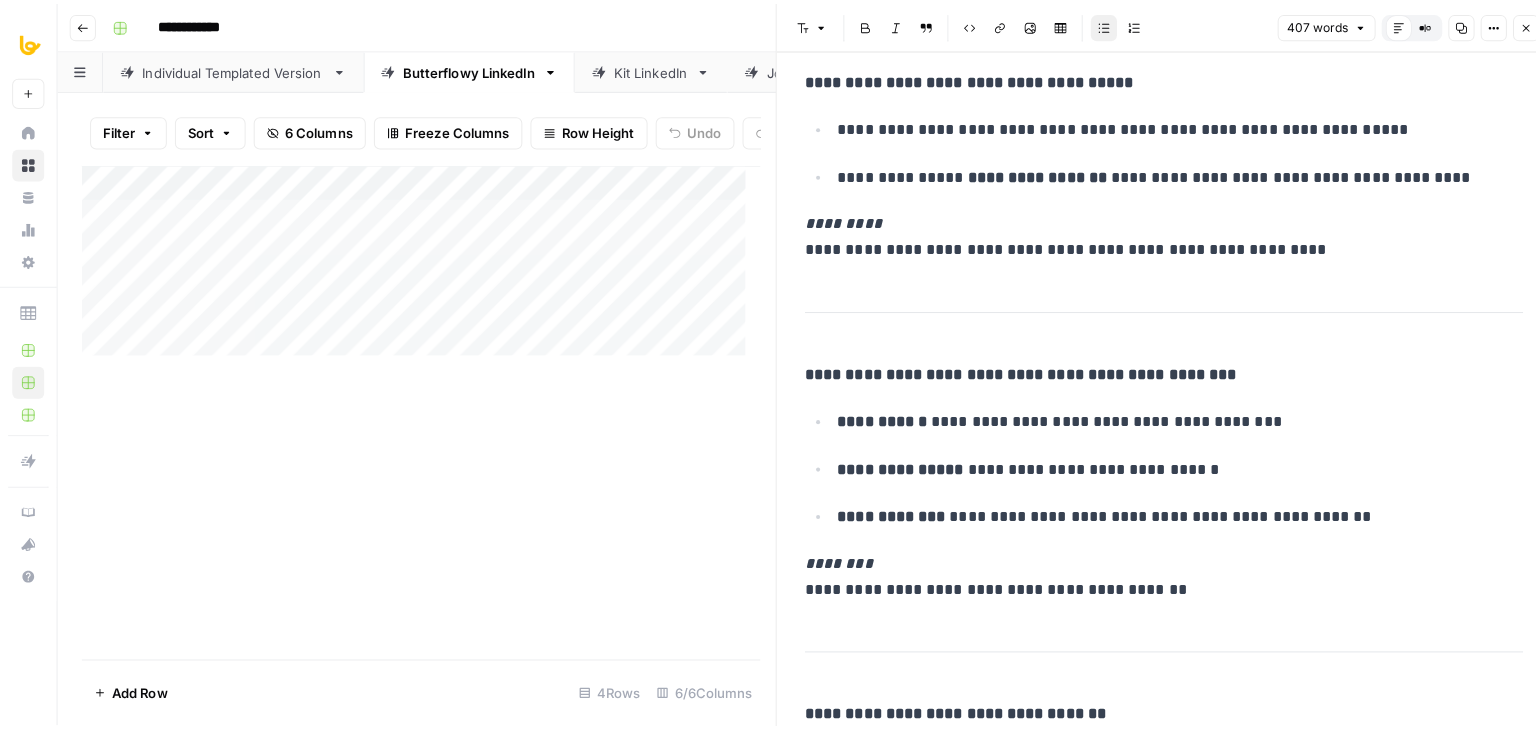 scroll, scrollTop: 15, scrollLeft: 0, axis: vertical 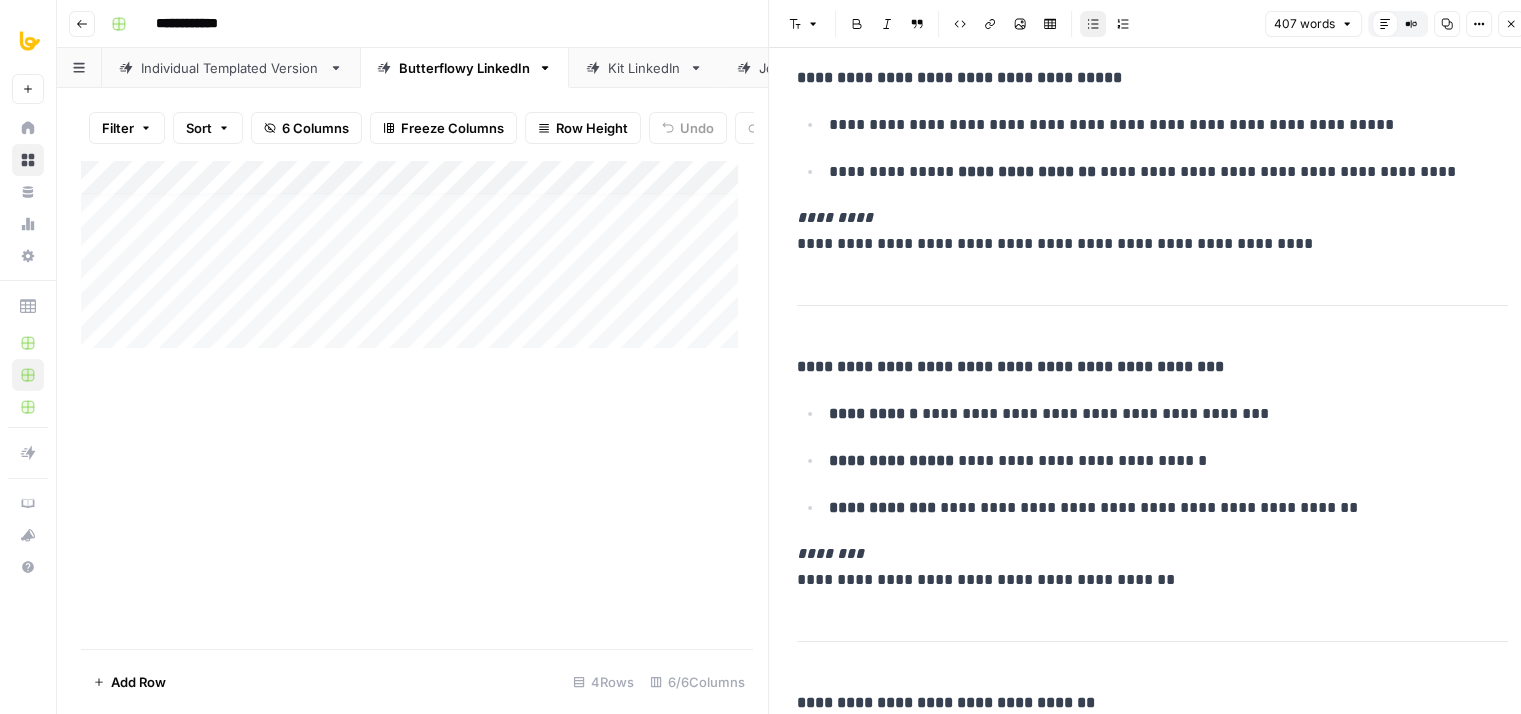 click on "Add Column" at bounding box center [417, 262] 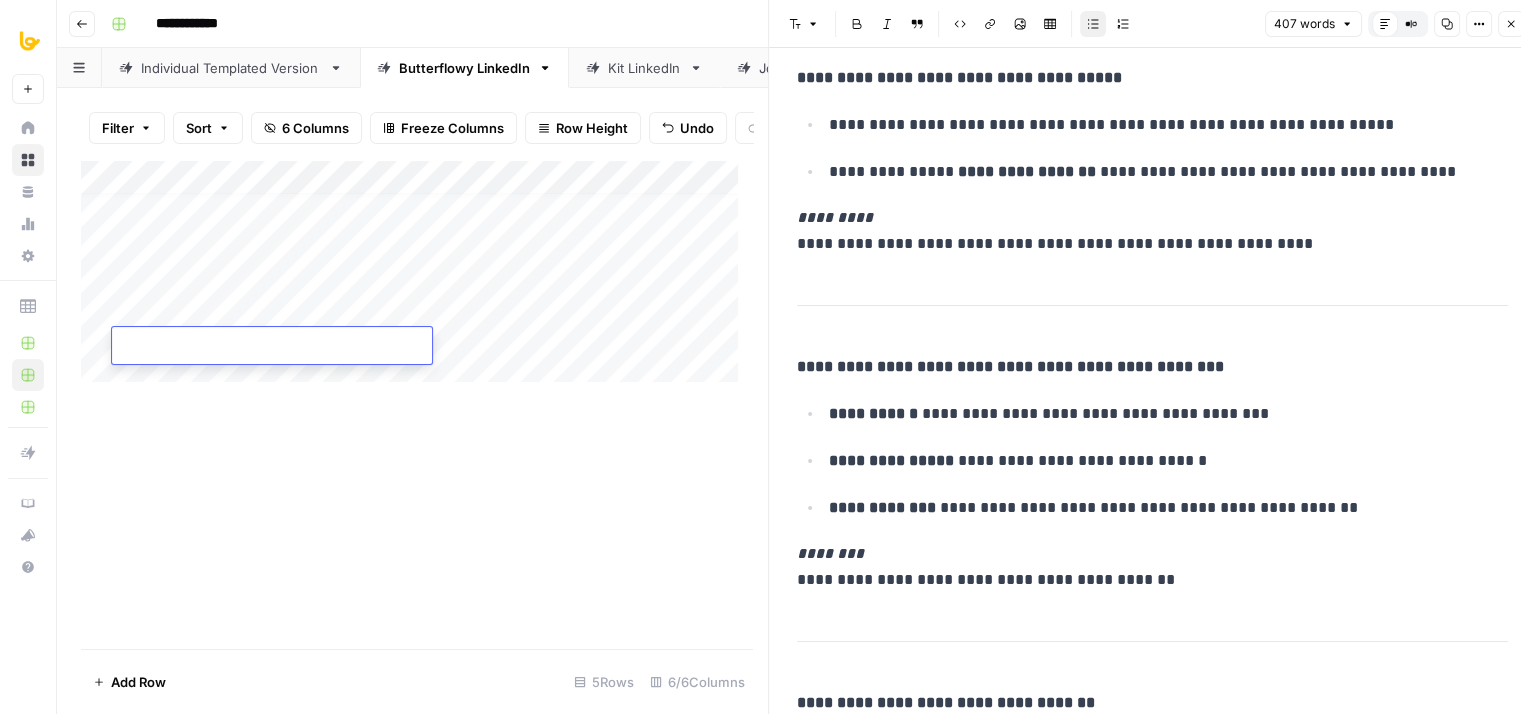 click at bounding box center [272, 347] 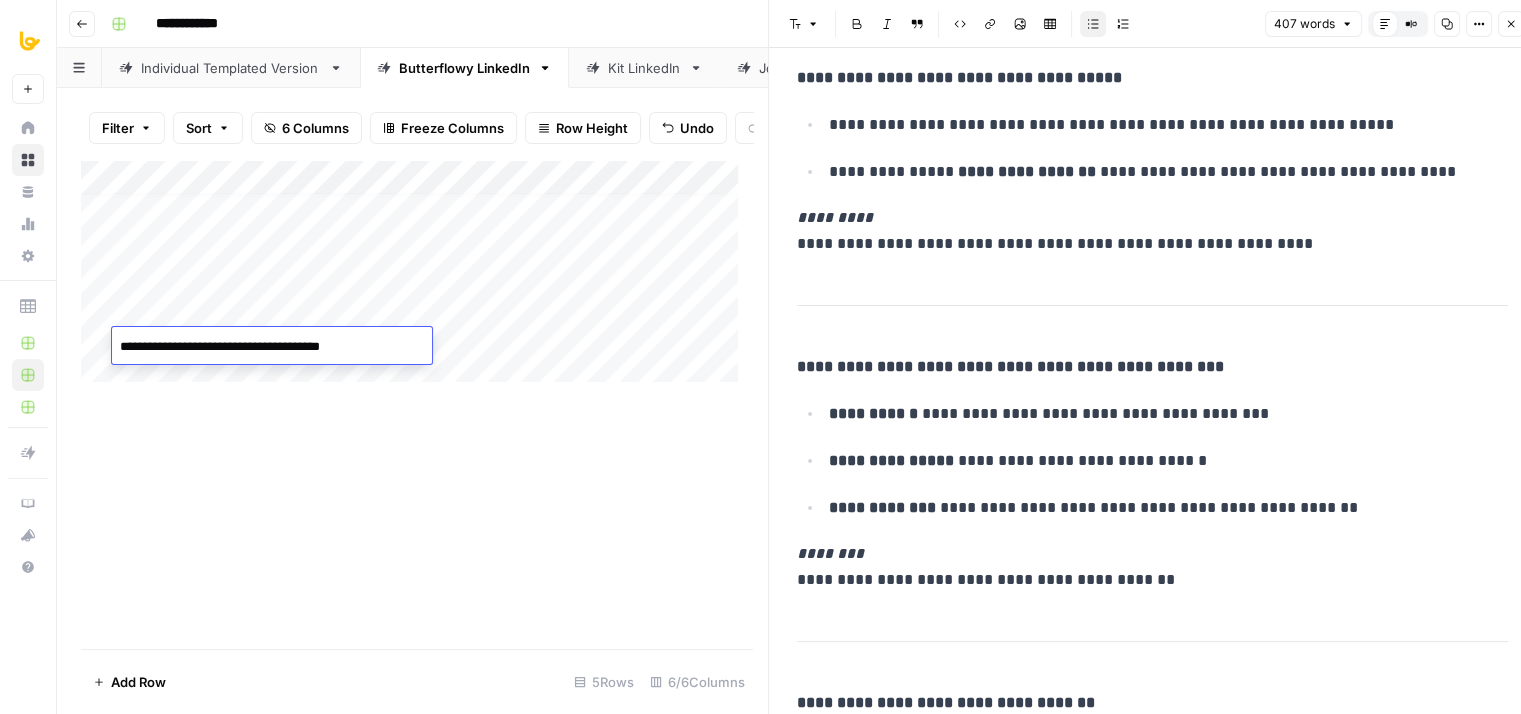 click on "Add Column" at bounding box center (417, 404) 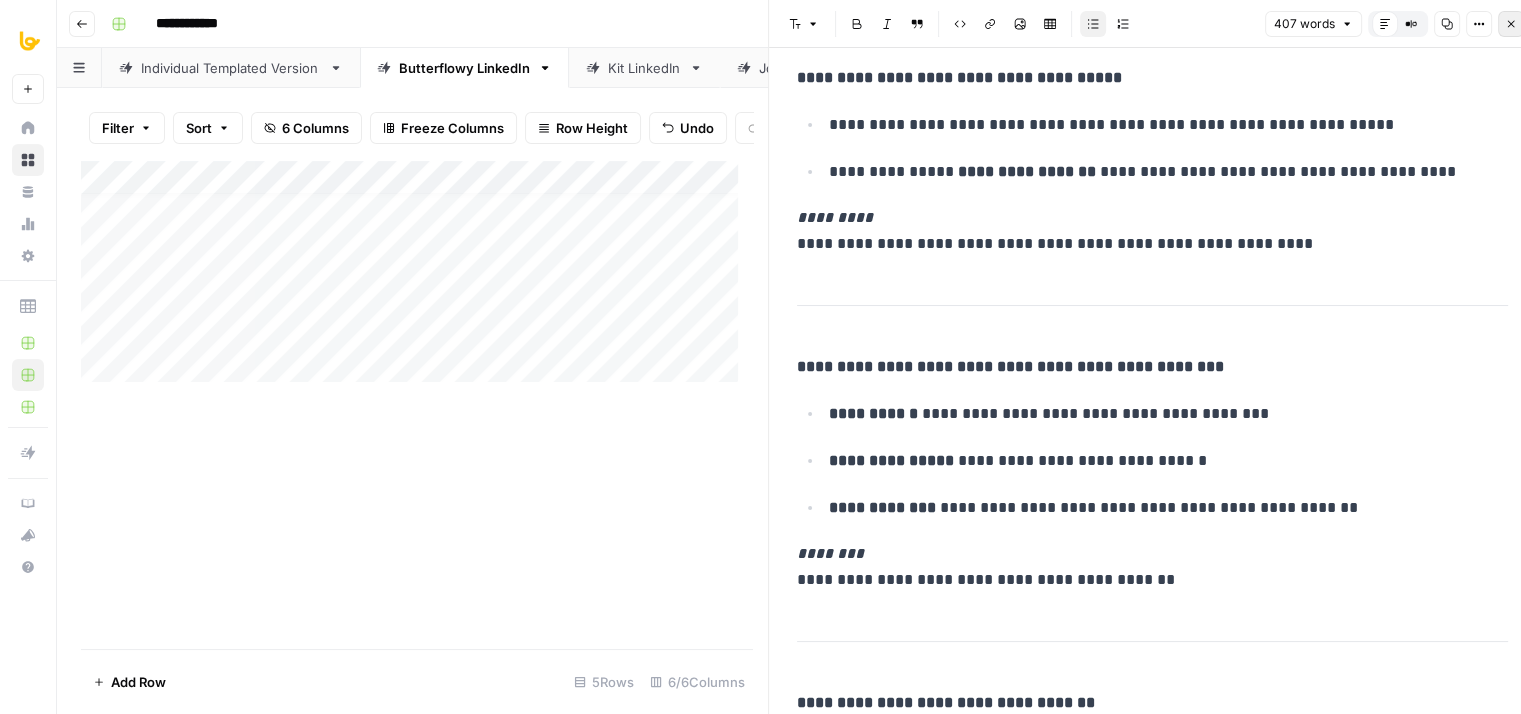 click on "Close" at bounding box center (1511, 24) 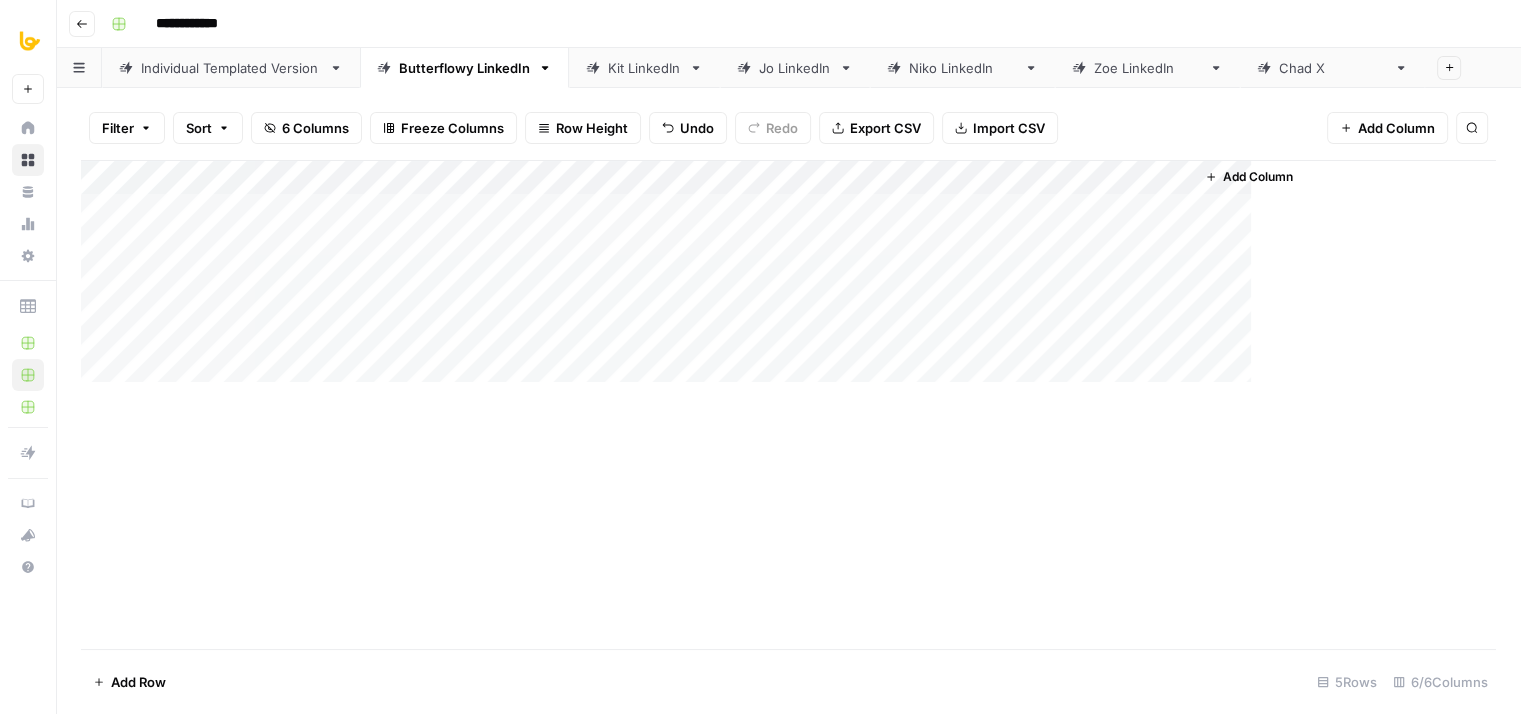 scroll, scrollTop: 0, scrollLeft: 0, axis: both 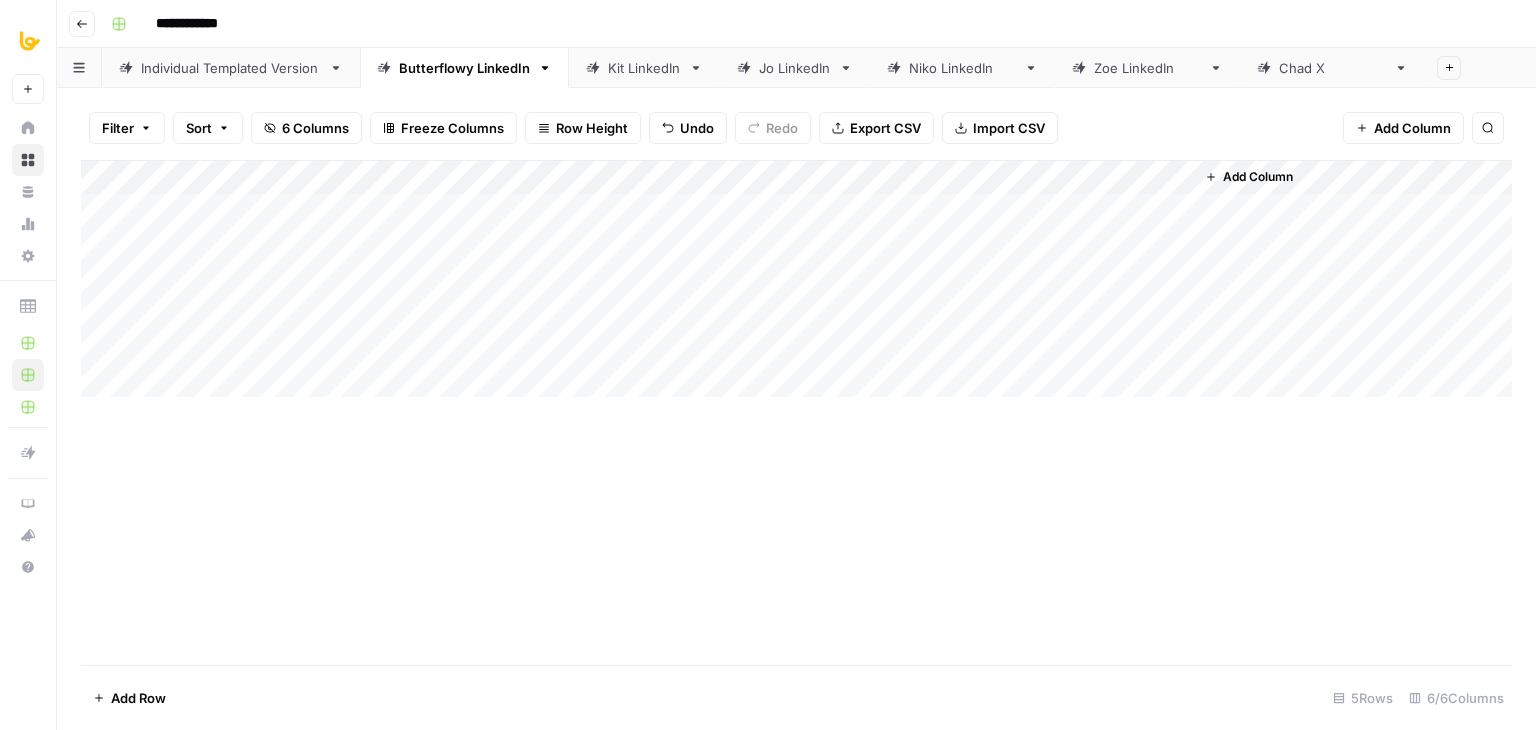 click on "Add Column" at bounding box center (796, 279) 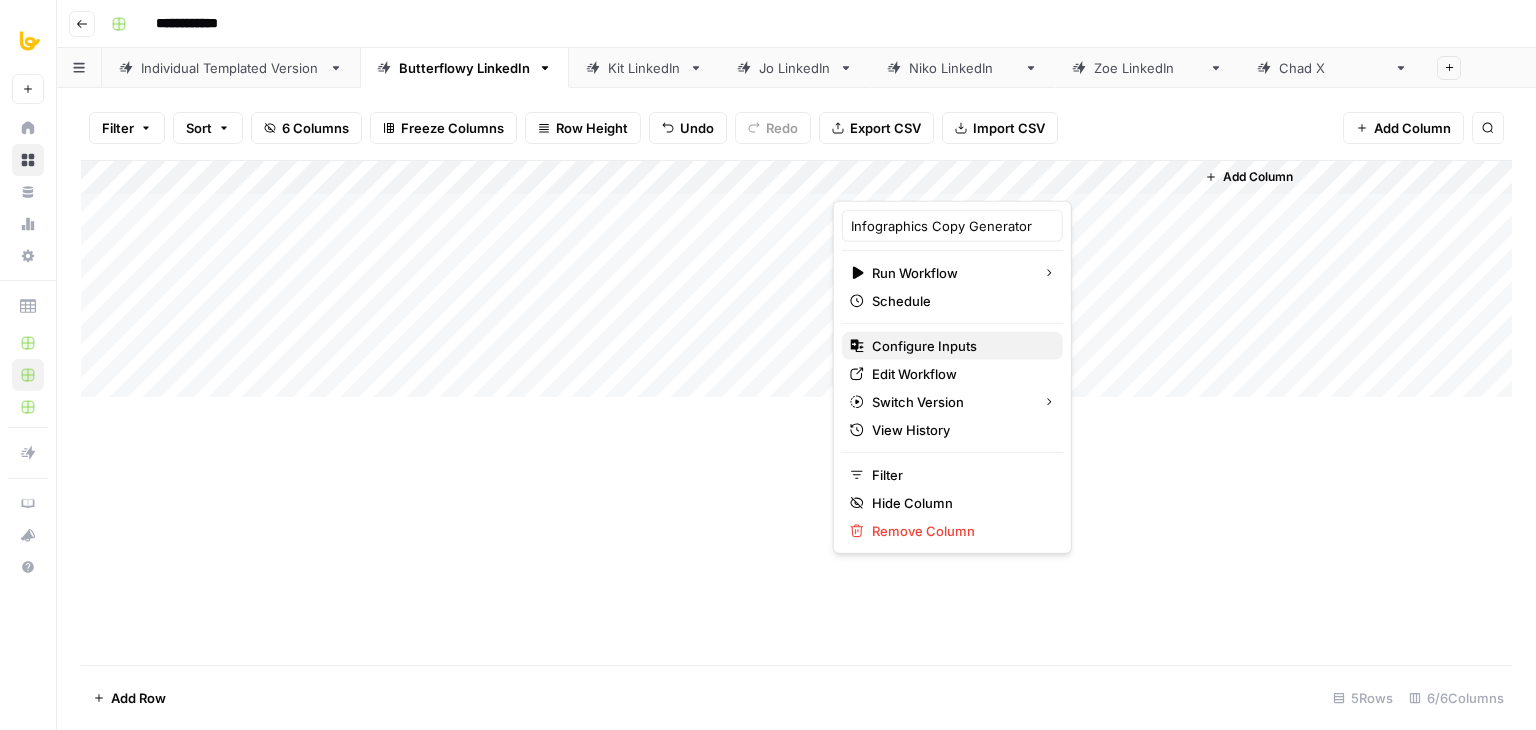 click on "Configure Inputs" at bounding box center [924, 346] 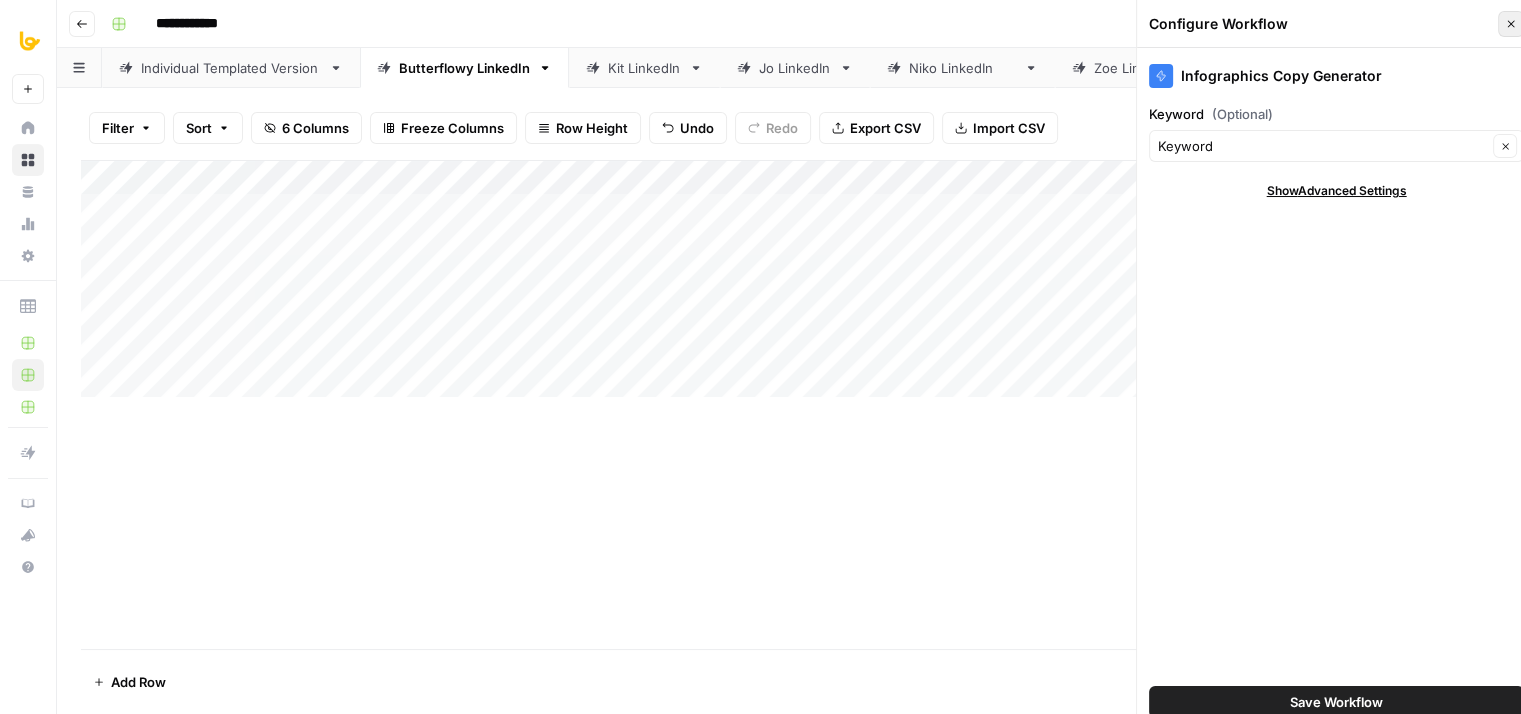 click on "Close" at bounding box center (1511, 24) 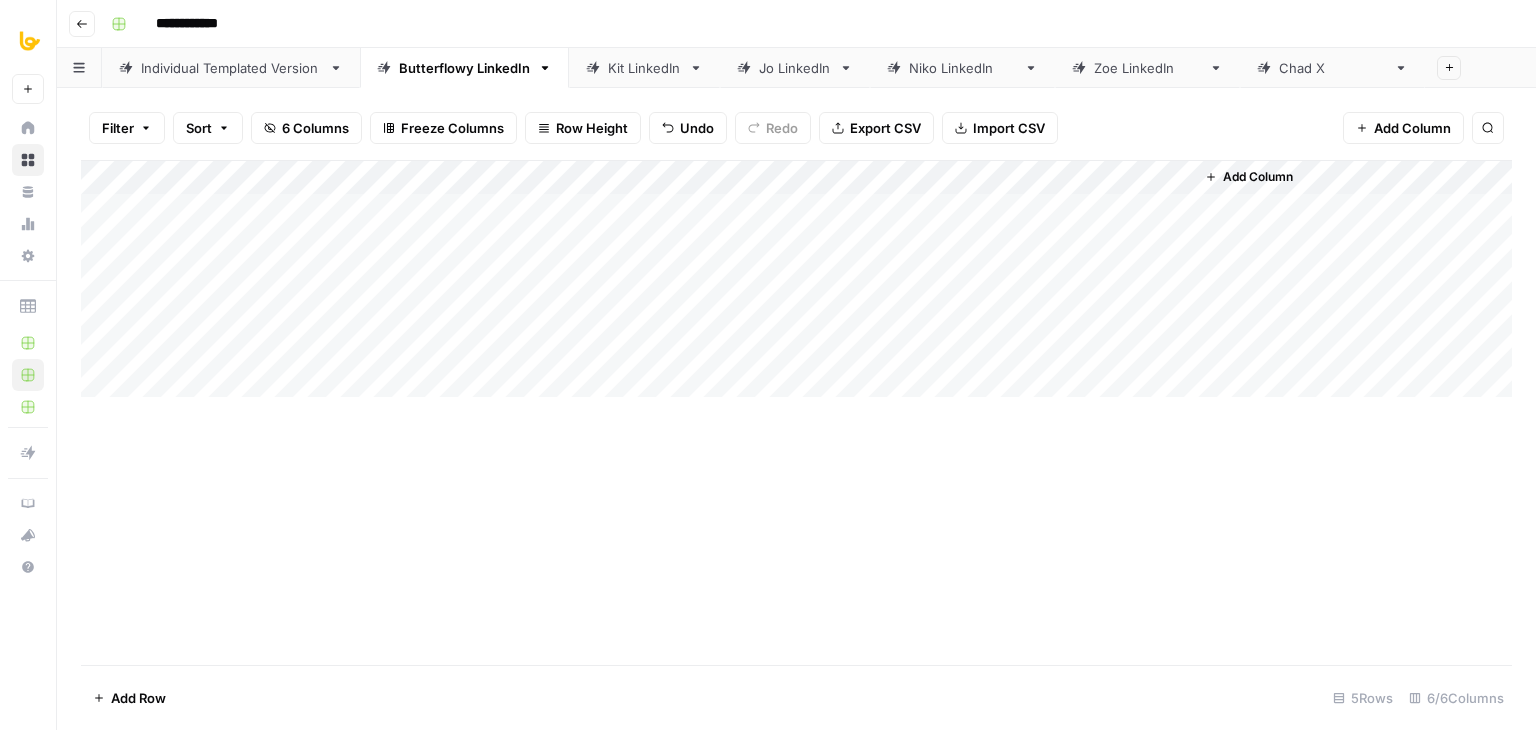 click on "Add Column" at bounding box center [796, 279] 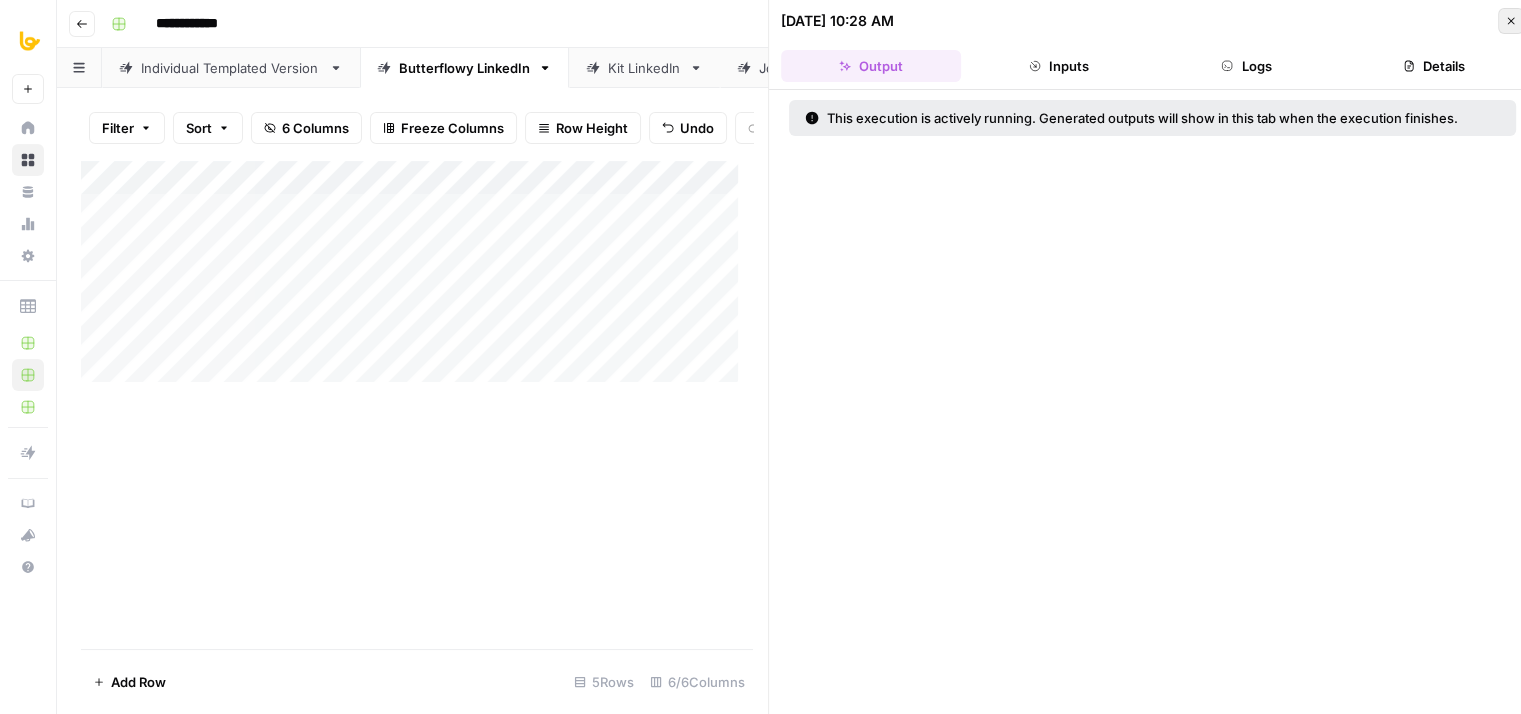 click 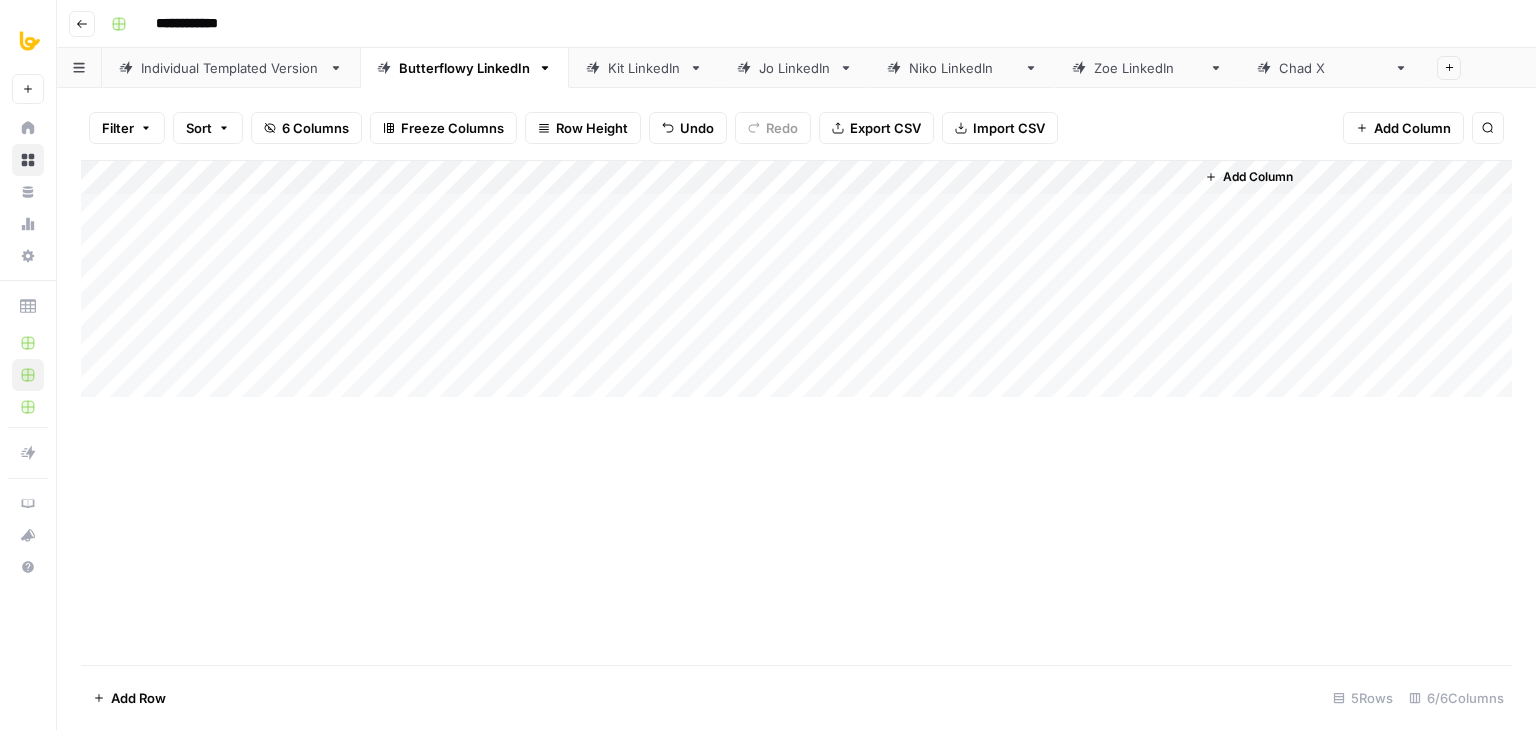 click on "Add Column" at bounding box center [796, 412] 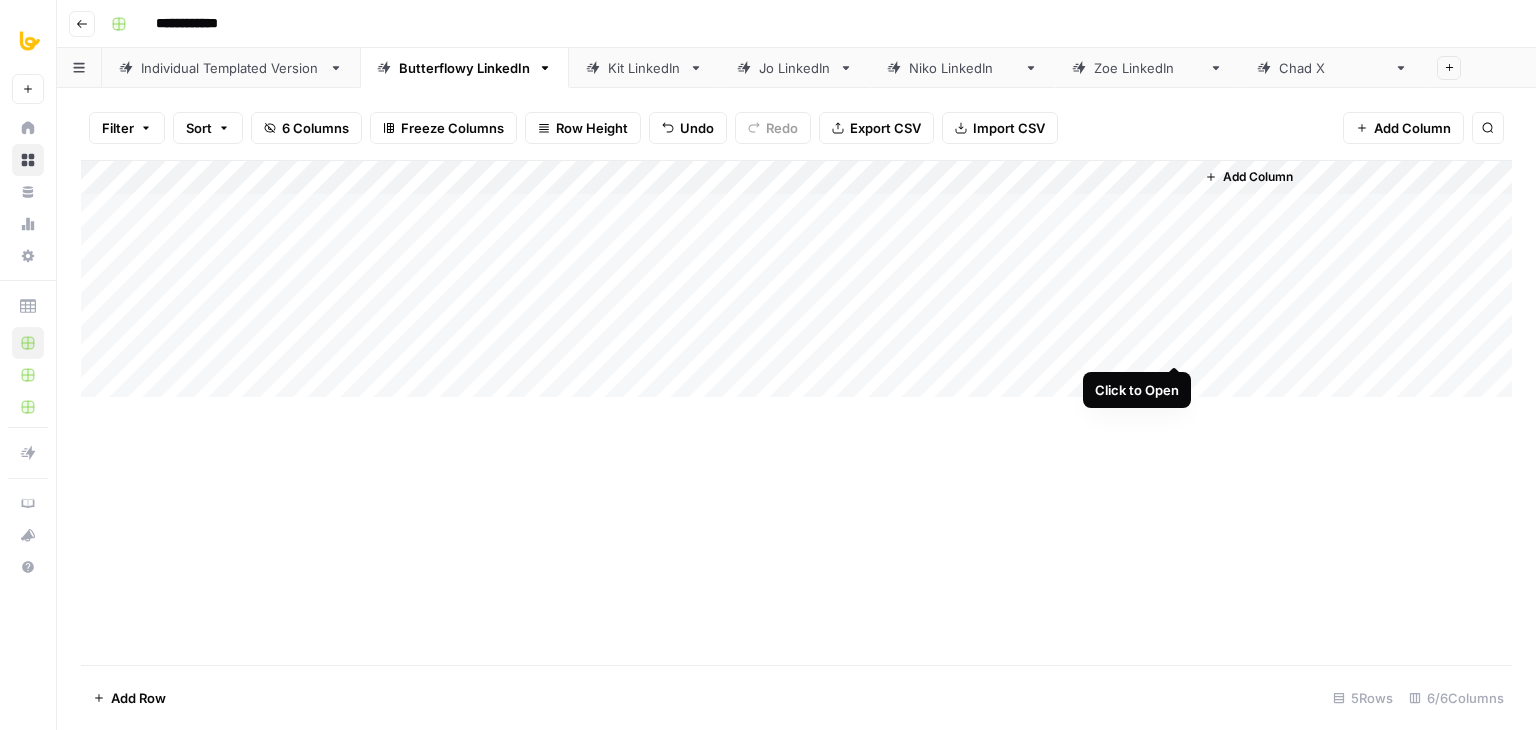 click on "Add Column" at bounding box center [796, 279] 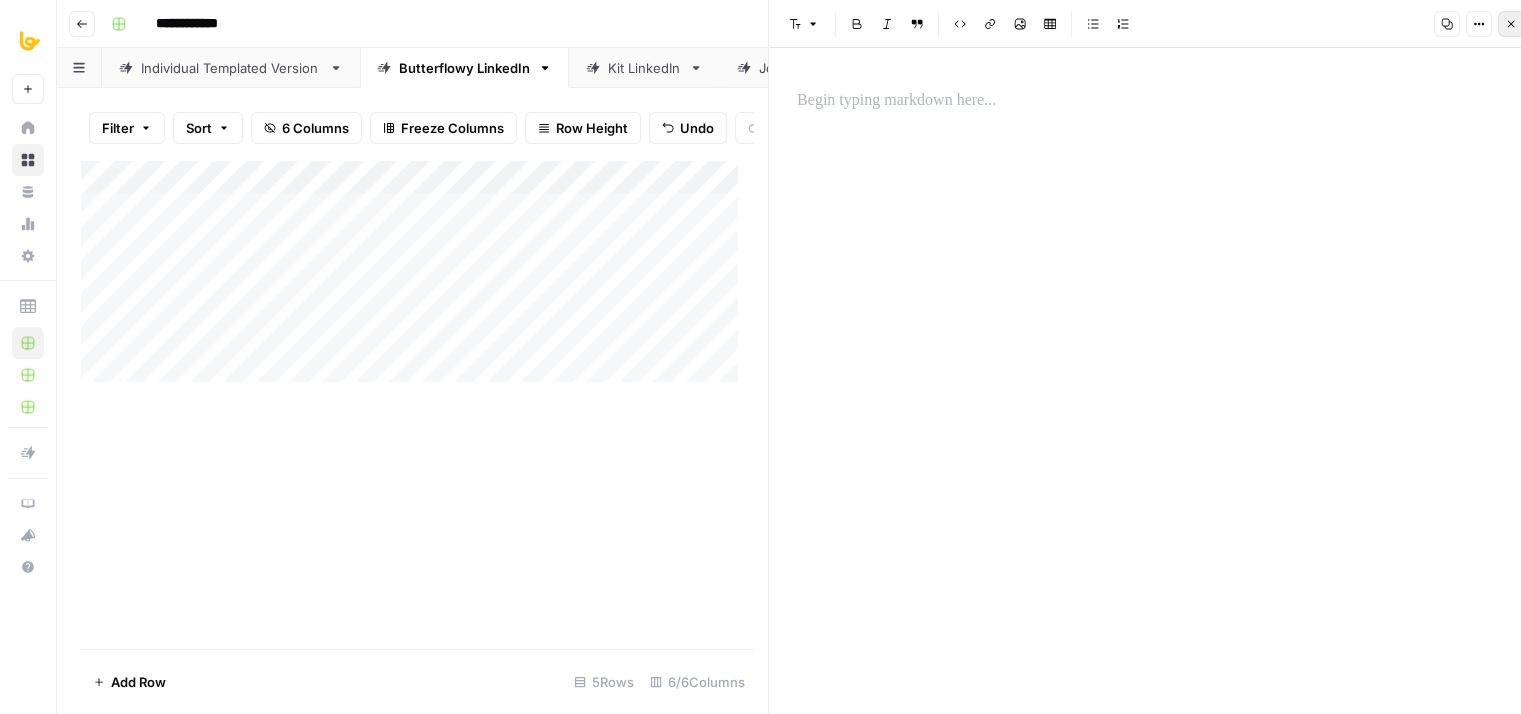 click on "Close" at bounding box center (1511, 24) 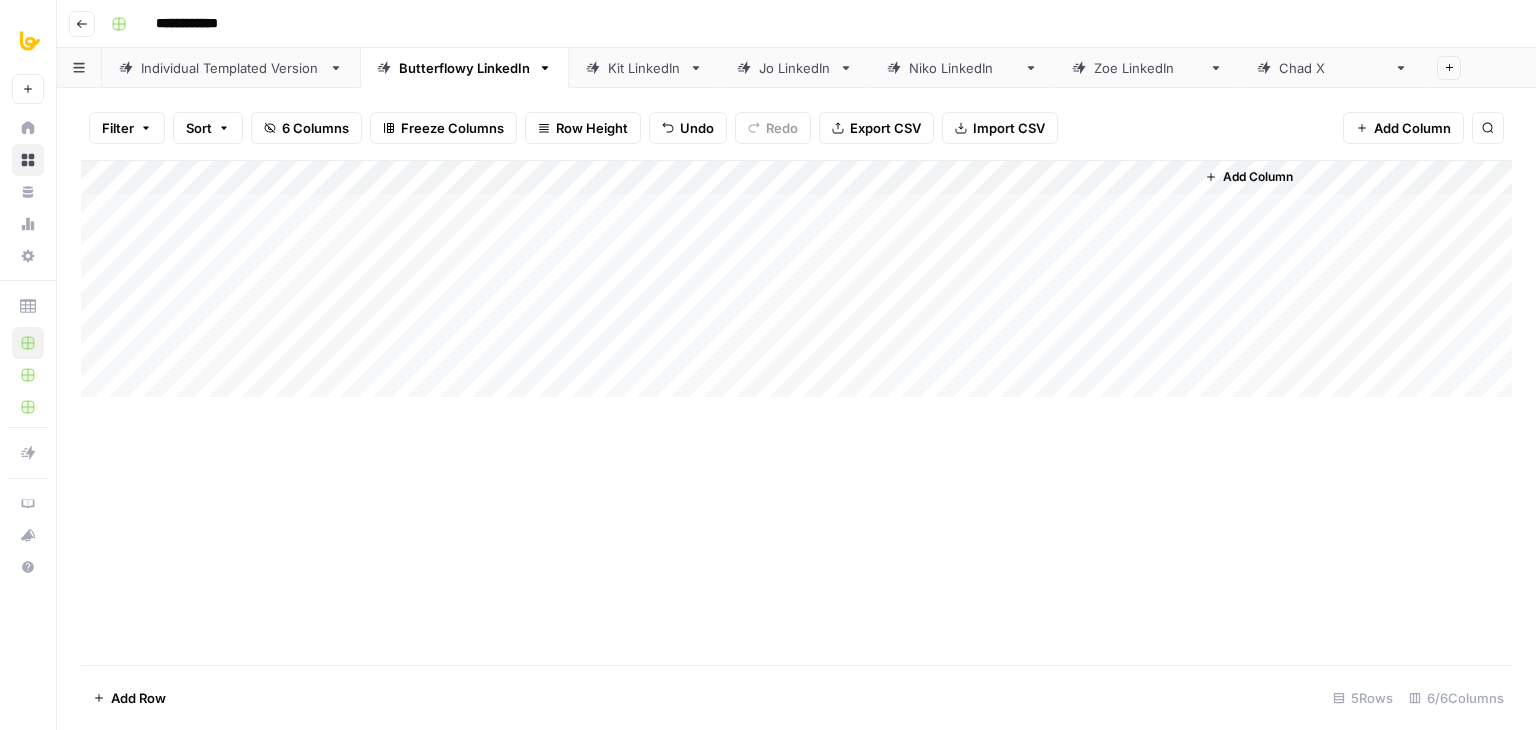 click on "Add Column" at bounding box center [796, 412] 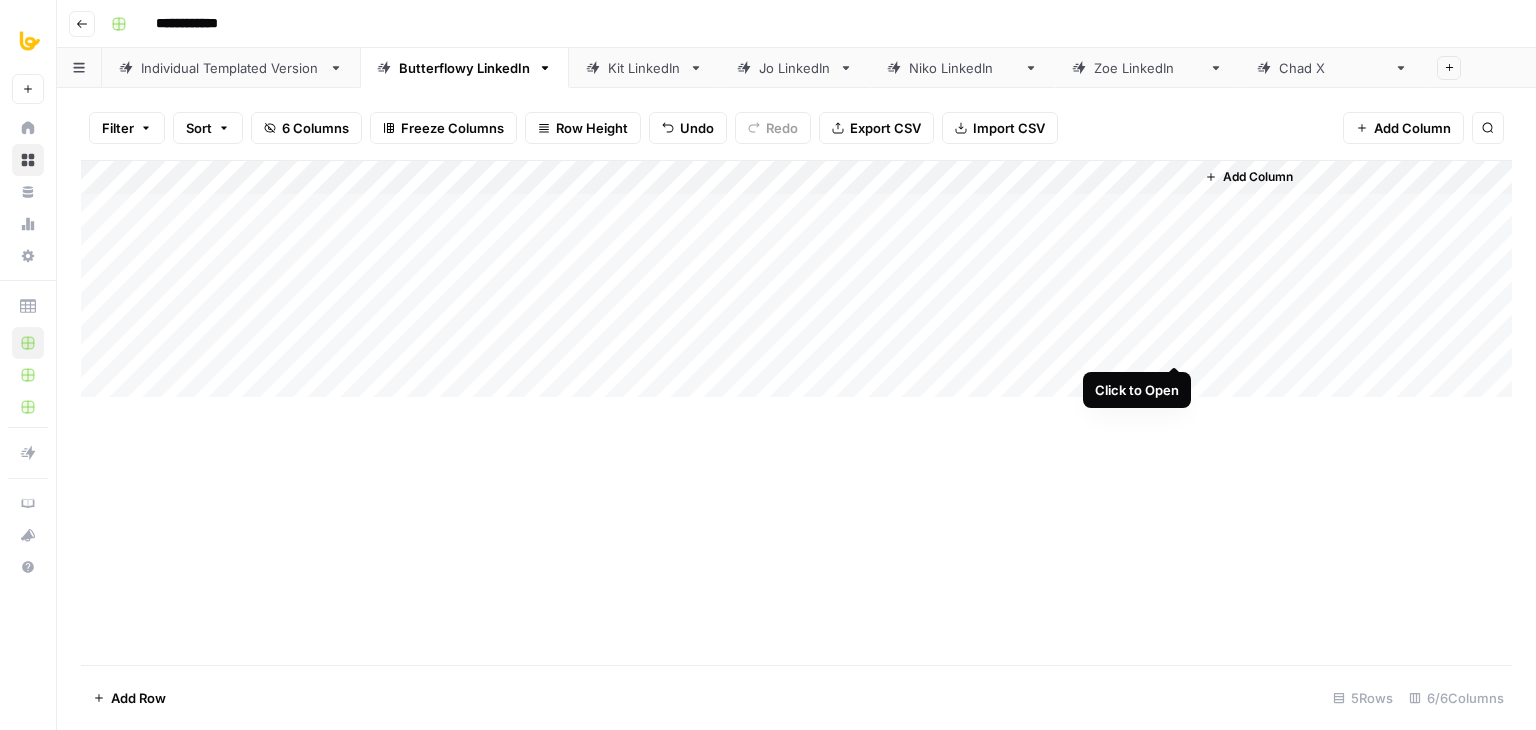 click on "Add Column" at bounding box center [796, 279] 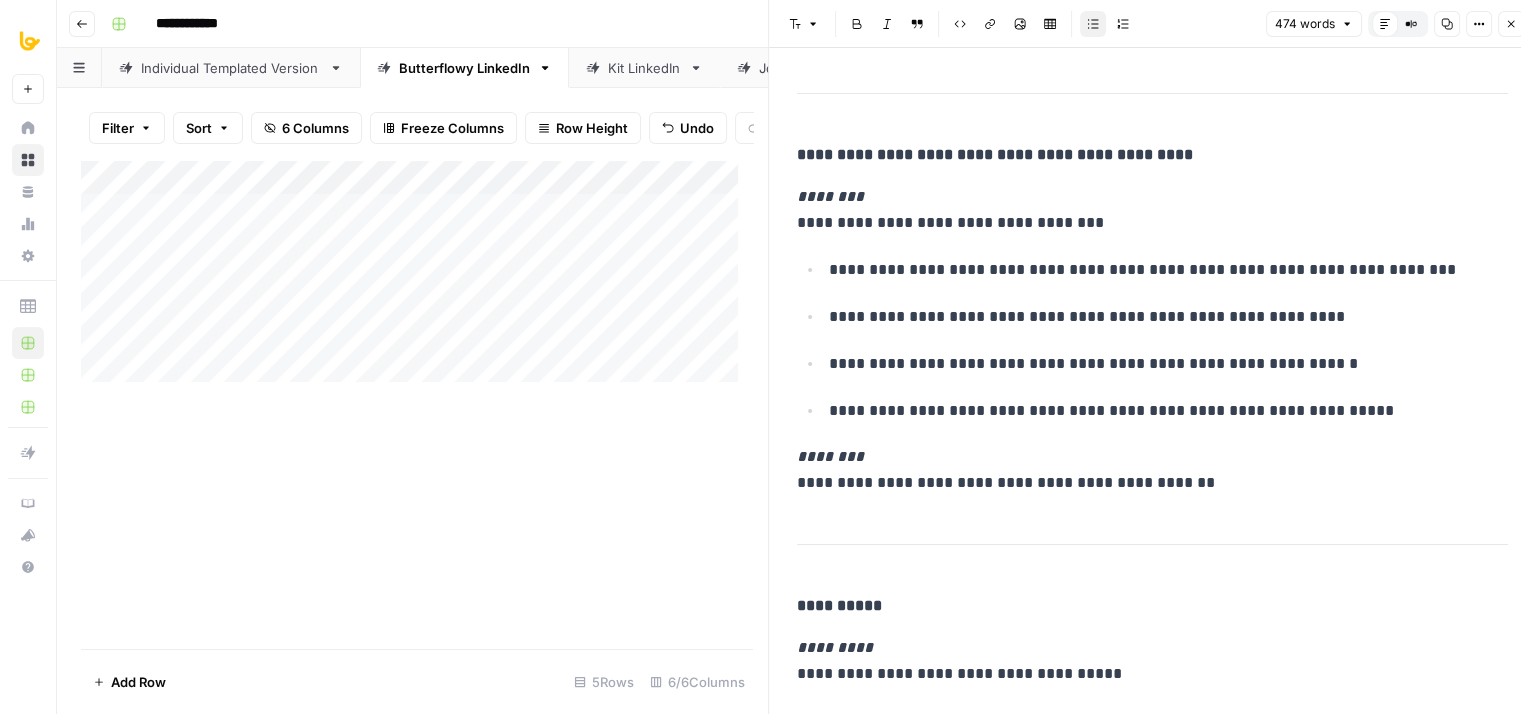 scroll, scrollTop: 2833, scrollLeft: 0, axis: vertical 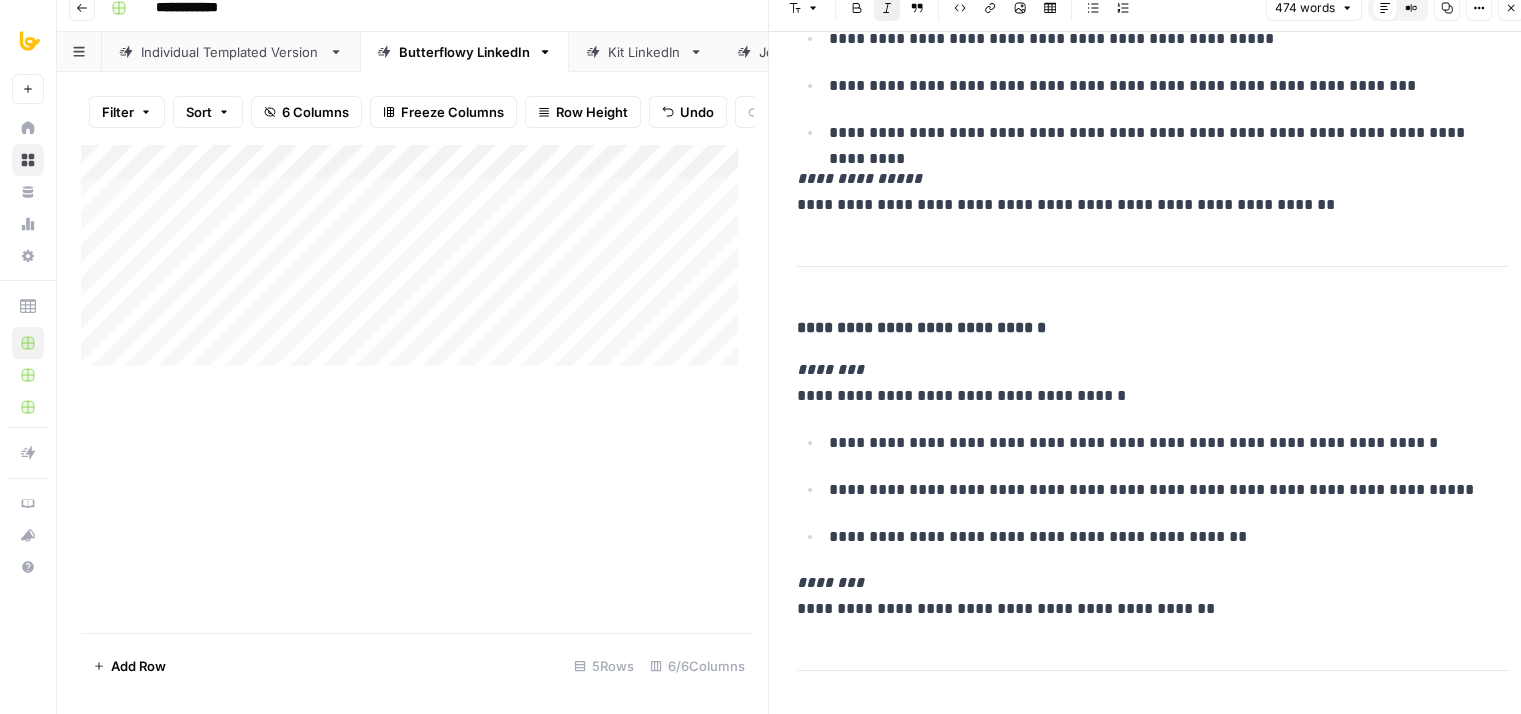 drag, startPoint x: 1133, startPoint y: 229, endPoint x: 1140, endPoint y: 195, distance: 34.713108 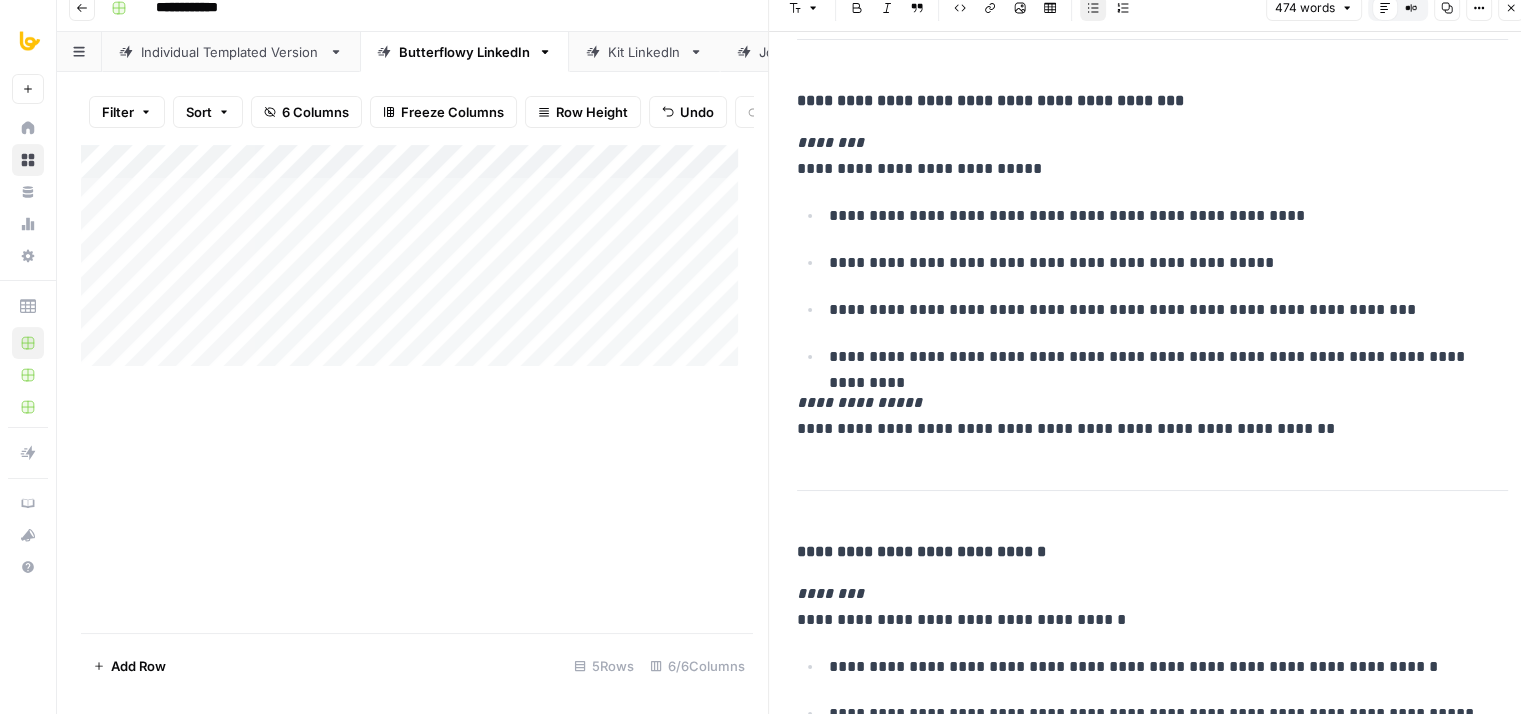 scroll, scrollTop: 773, scrollLeft: 0, axis: vertical 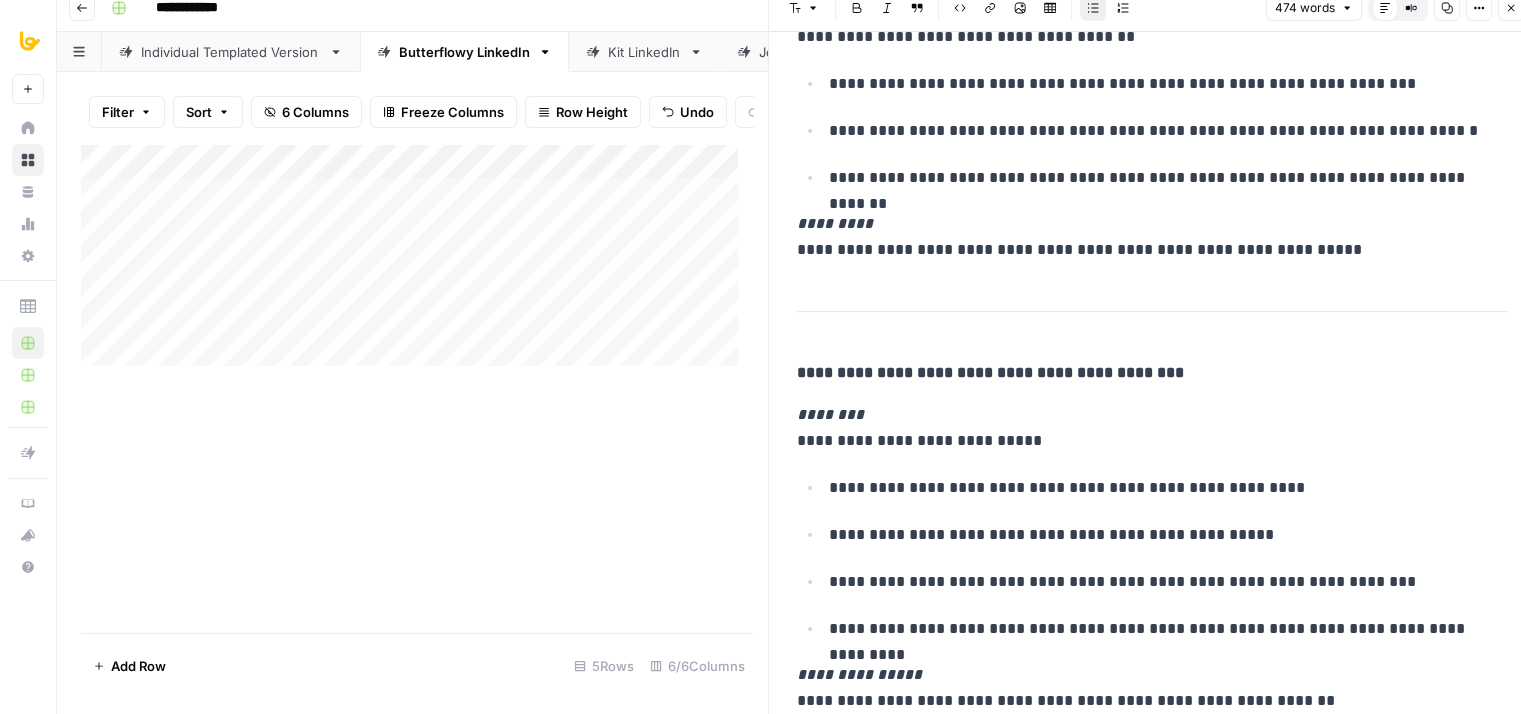 drag, startPoint x: 1108, startPoint y: 493, endPoint x: 1129, endPoint y: 345, distance: 149.48244 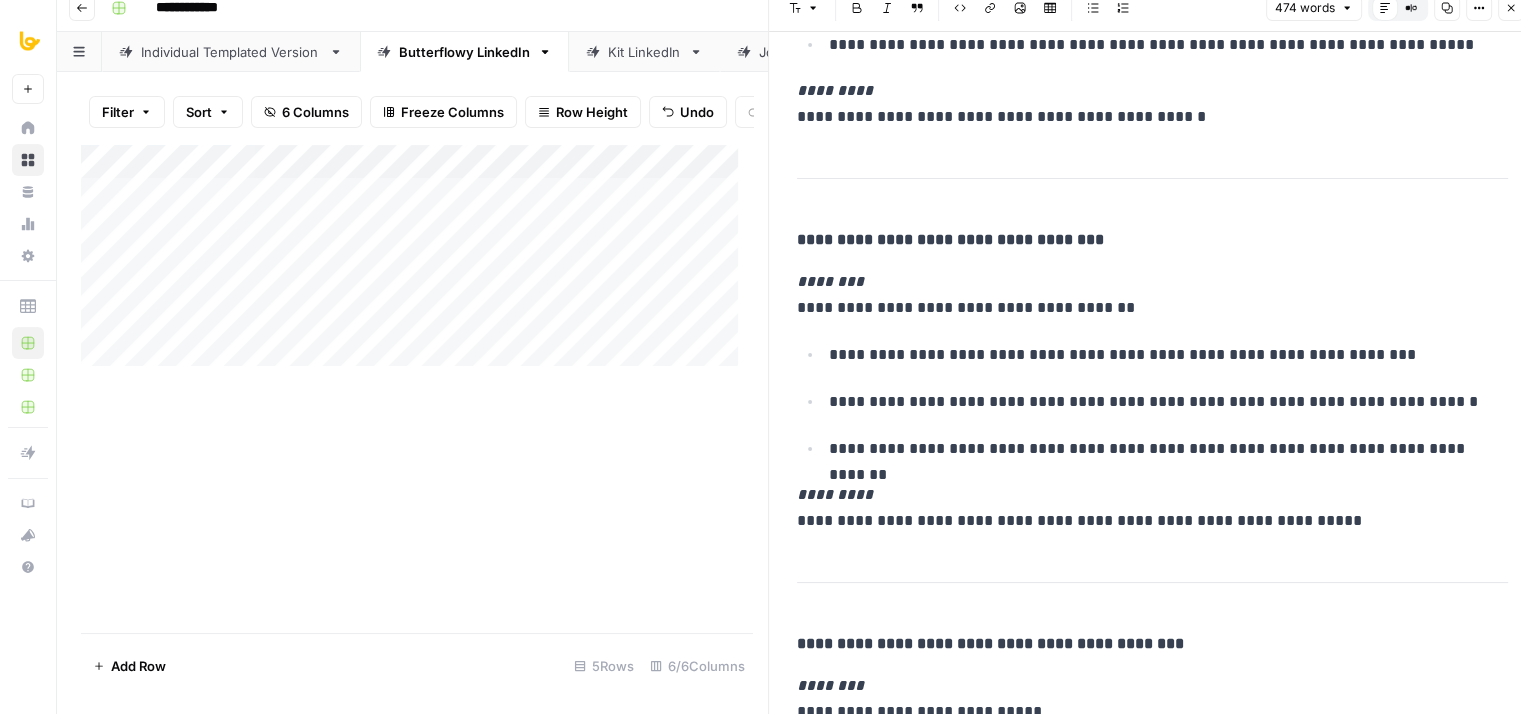 drag, startPoint x: 1073, startPoint y: 477, endPoint x: 1088, endPoint y: 370, distance: 108.04629 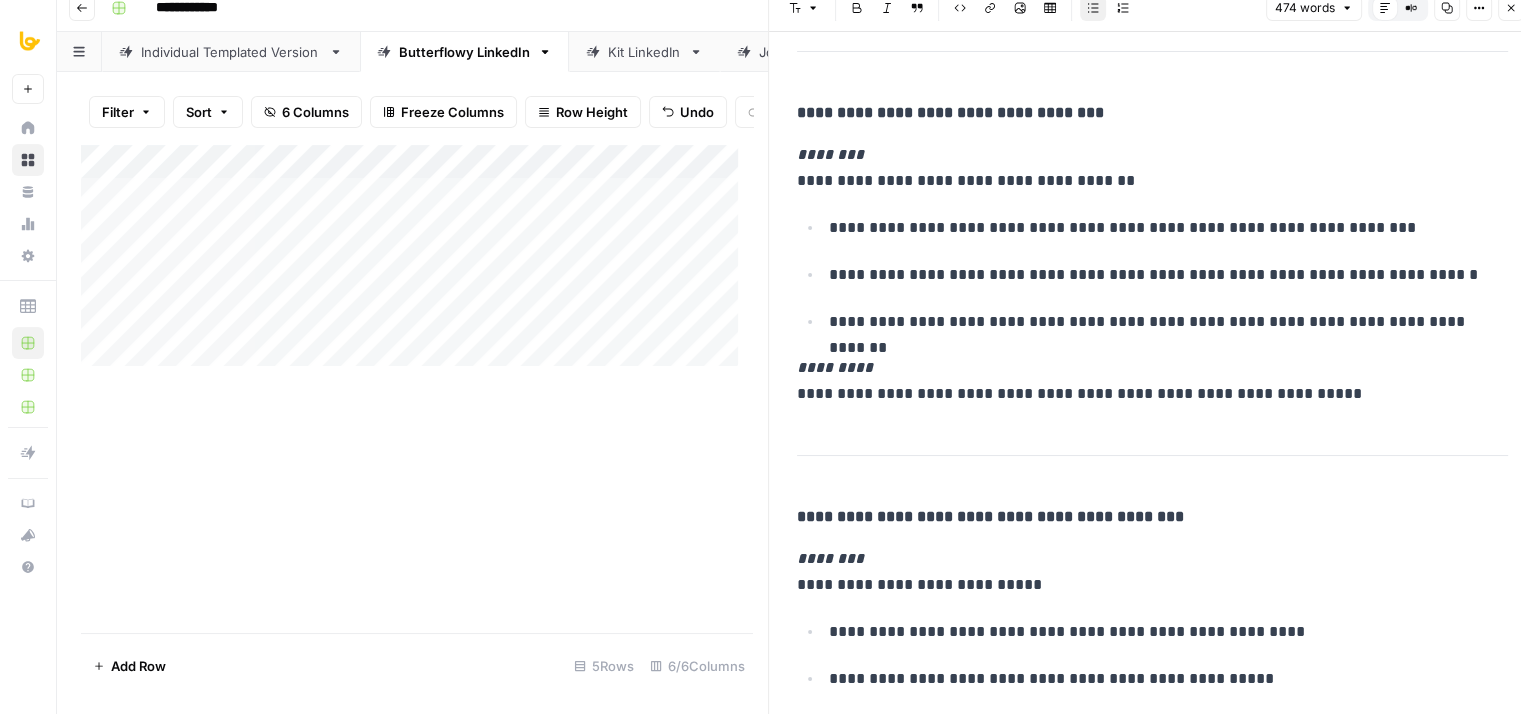 drag, startPoint x: 1026, startPoint y: 376, endPoint x: 1013, endPoint y: 486, distance: 110.76552 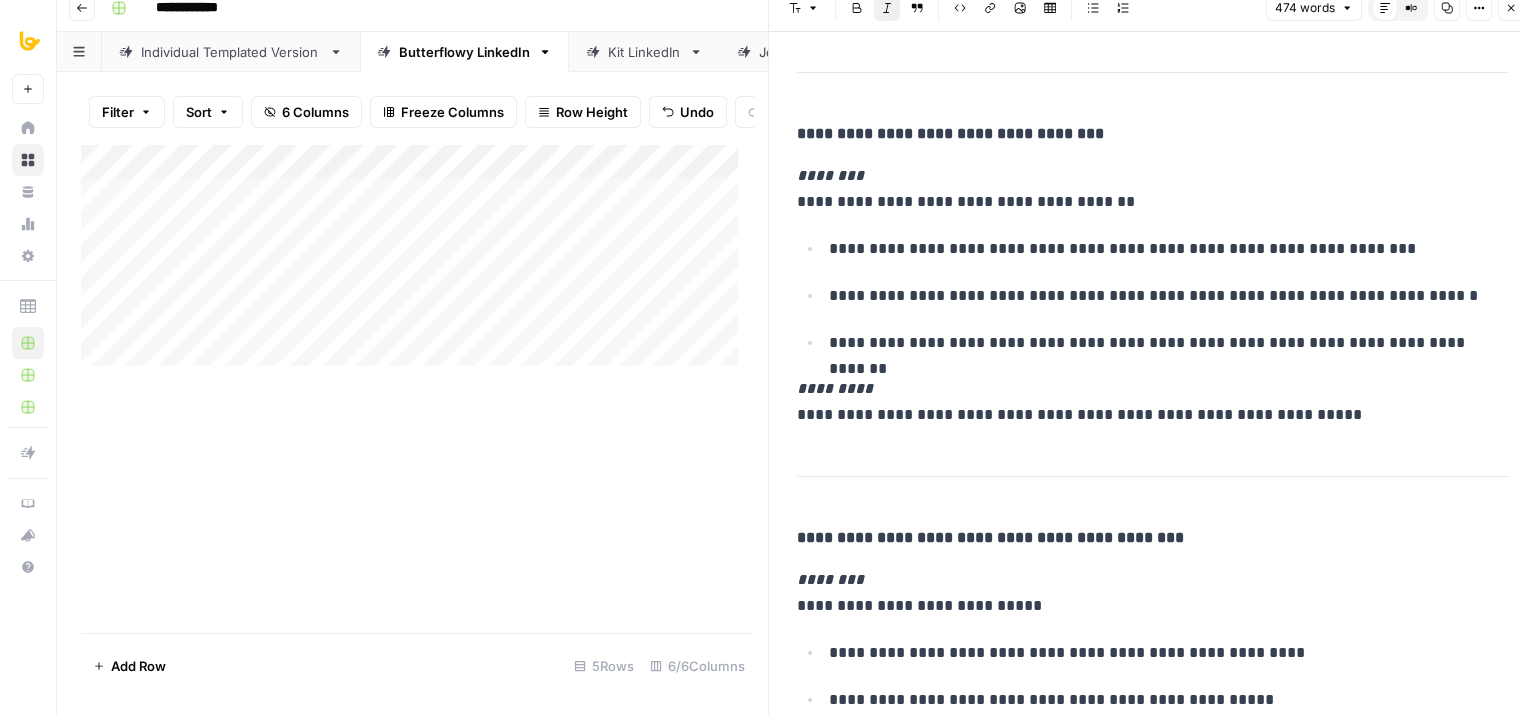 scroll, scrollTop: 553, scrollLeft: 0, axis: vertical 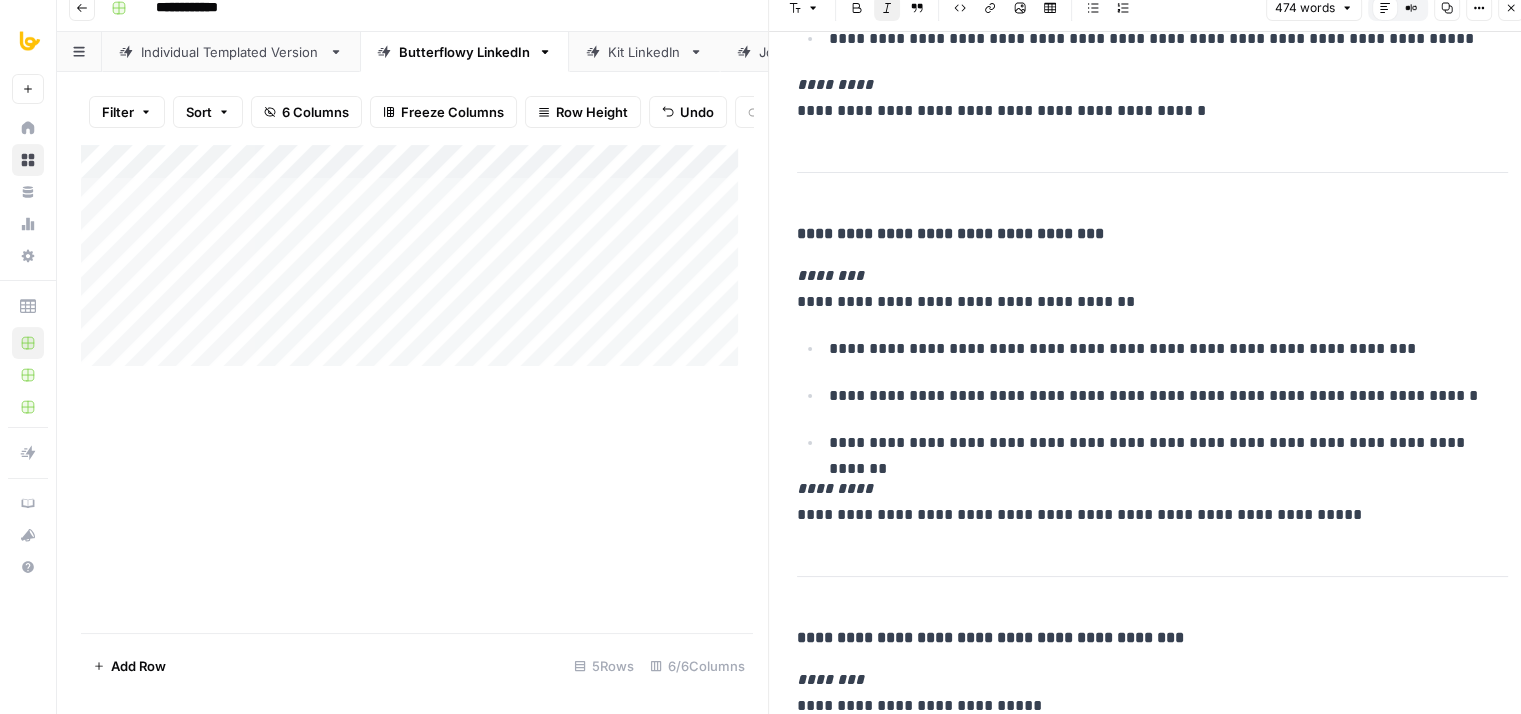 drag, startPoint x: 1078, startPoint y: 449, endPoint x: 1076, endPoint y: 365, distance: 84.0238 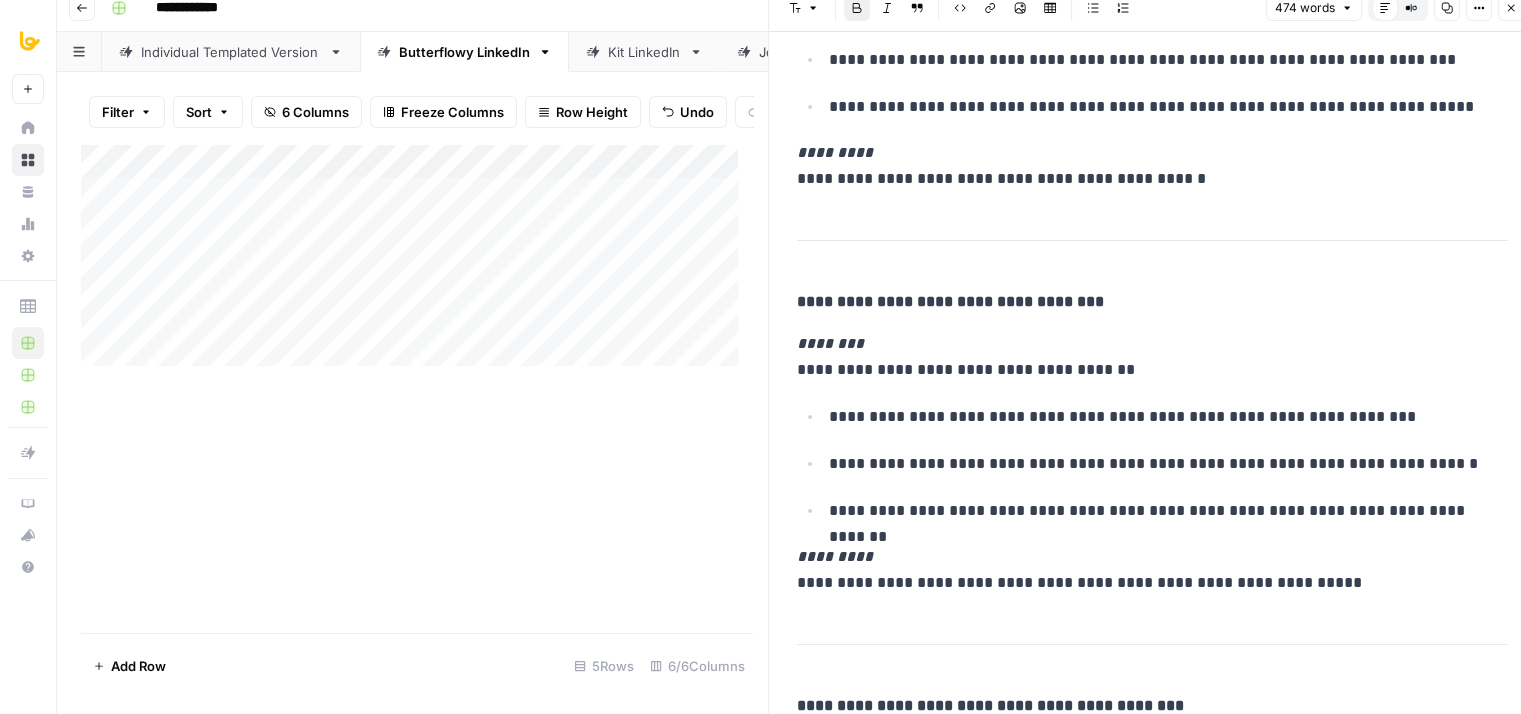 drag, startPoint x: 1106, startPoint y: 522, endPoint x: 1114, endPoint y: 469, distance: 53.600372 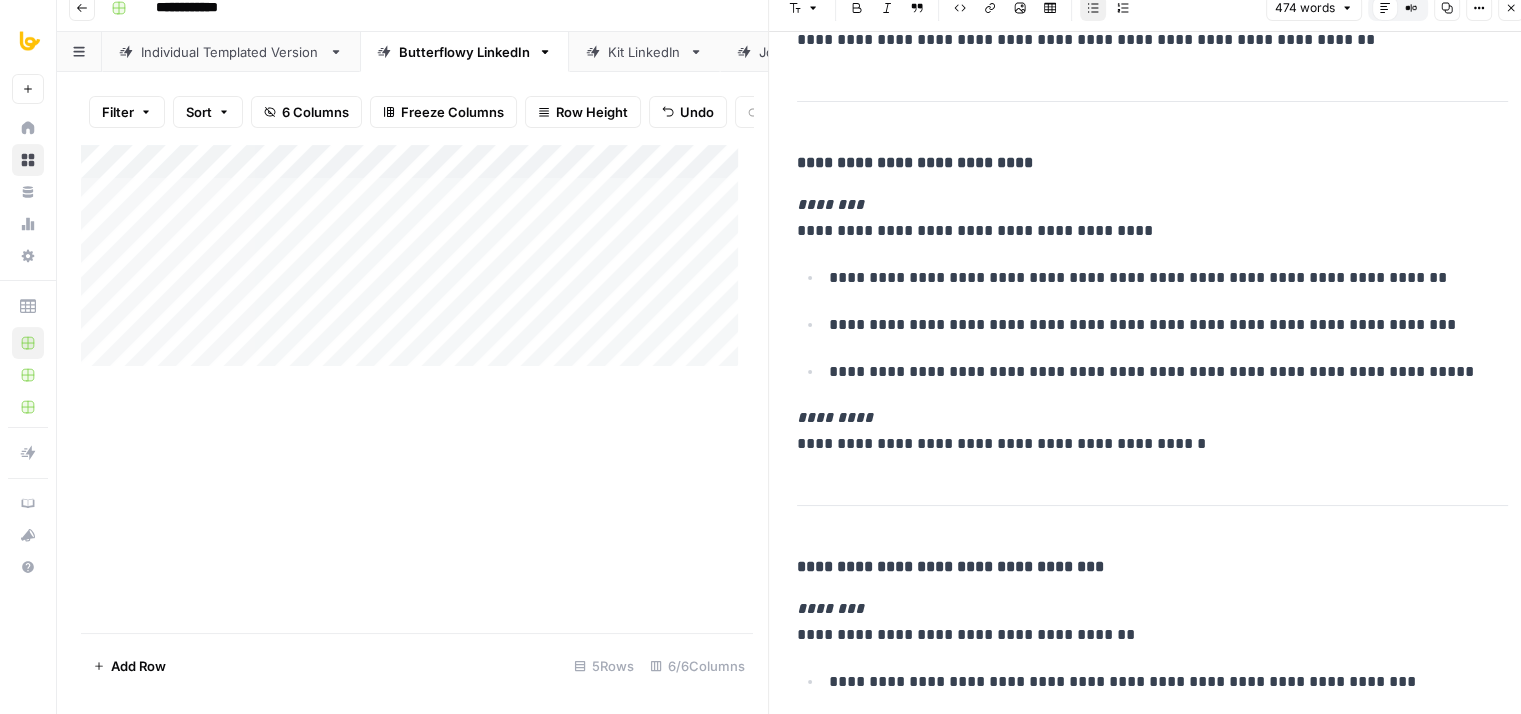 scroll, scrollTop: 186, scrollLeft: 0, axis: vertical 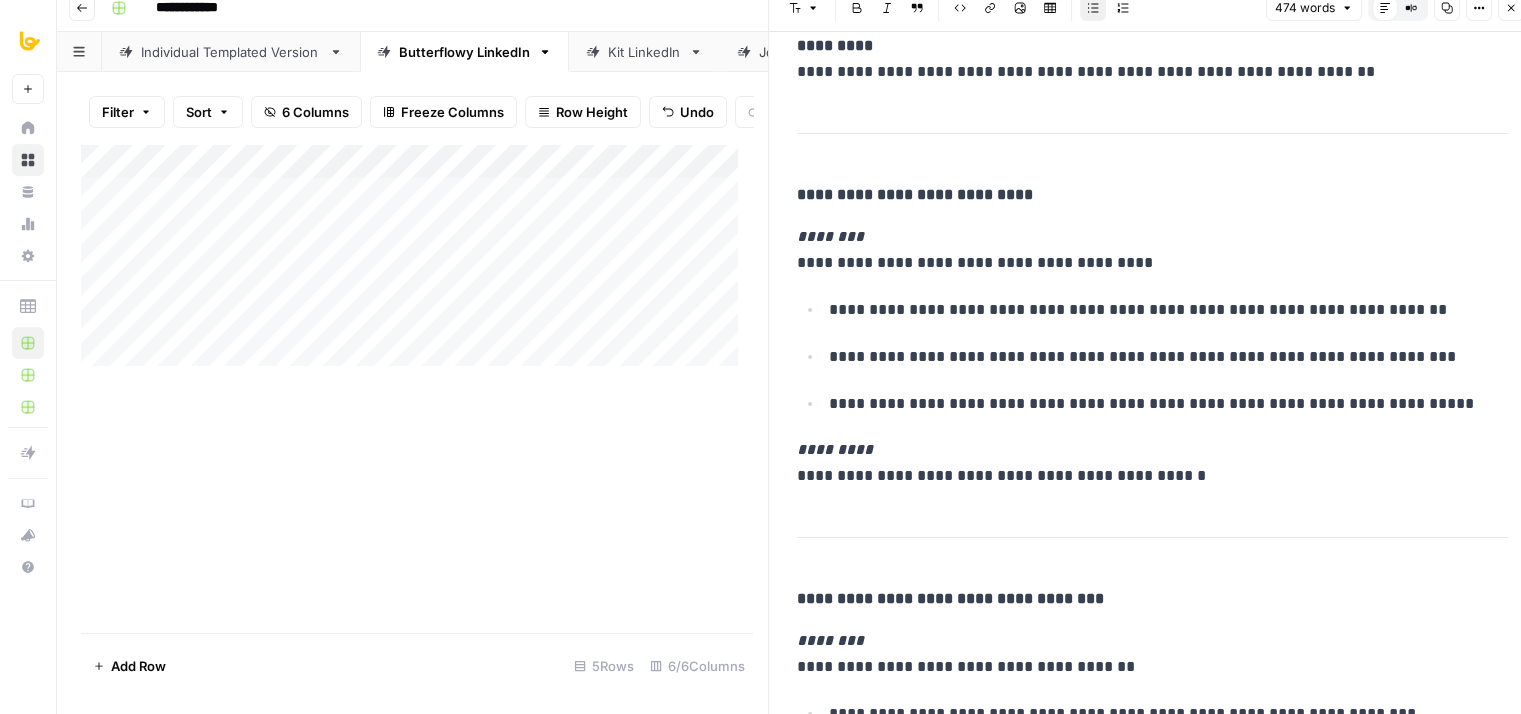 drag, startPoint x: 1124, startPoint y: 492, endPoint x: 1125, endPoint y: 436, distance: 56.008926 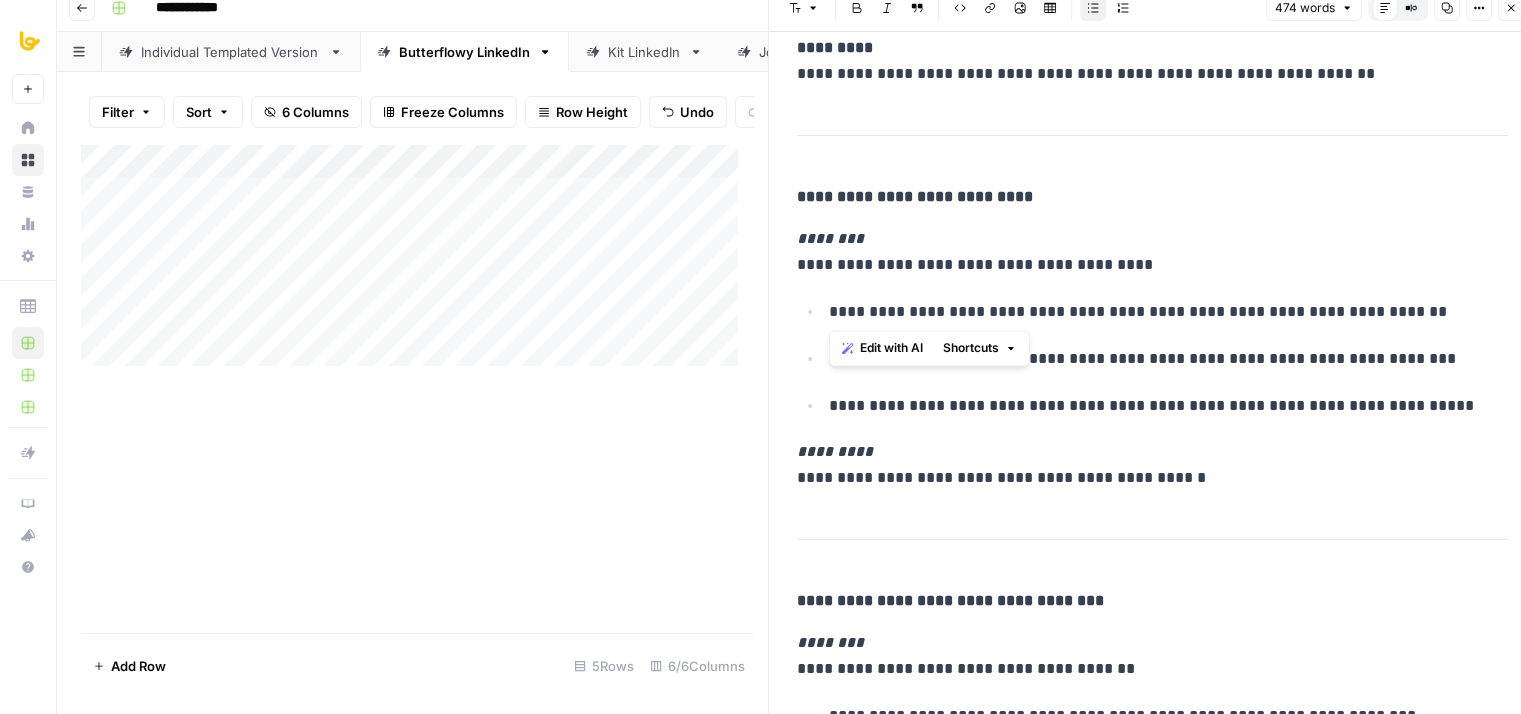 drag, startPoint x: 1421, startPoint y: 311, endPoint x: 820, endPoint y: 305, distance: 601.02997 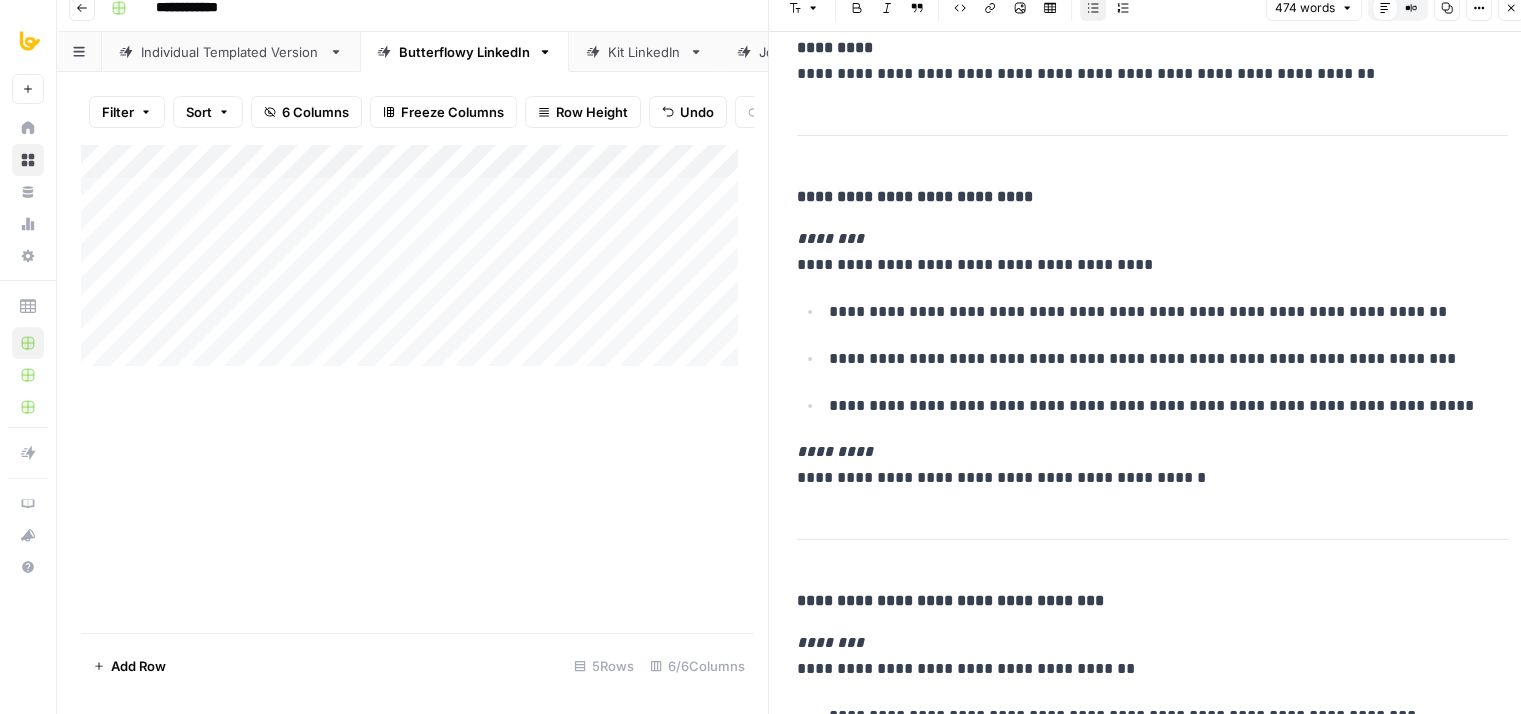 click on "**********" at bounding box center (1152, 1623) 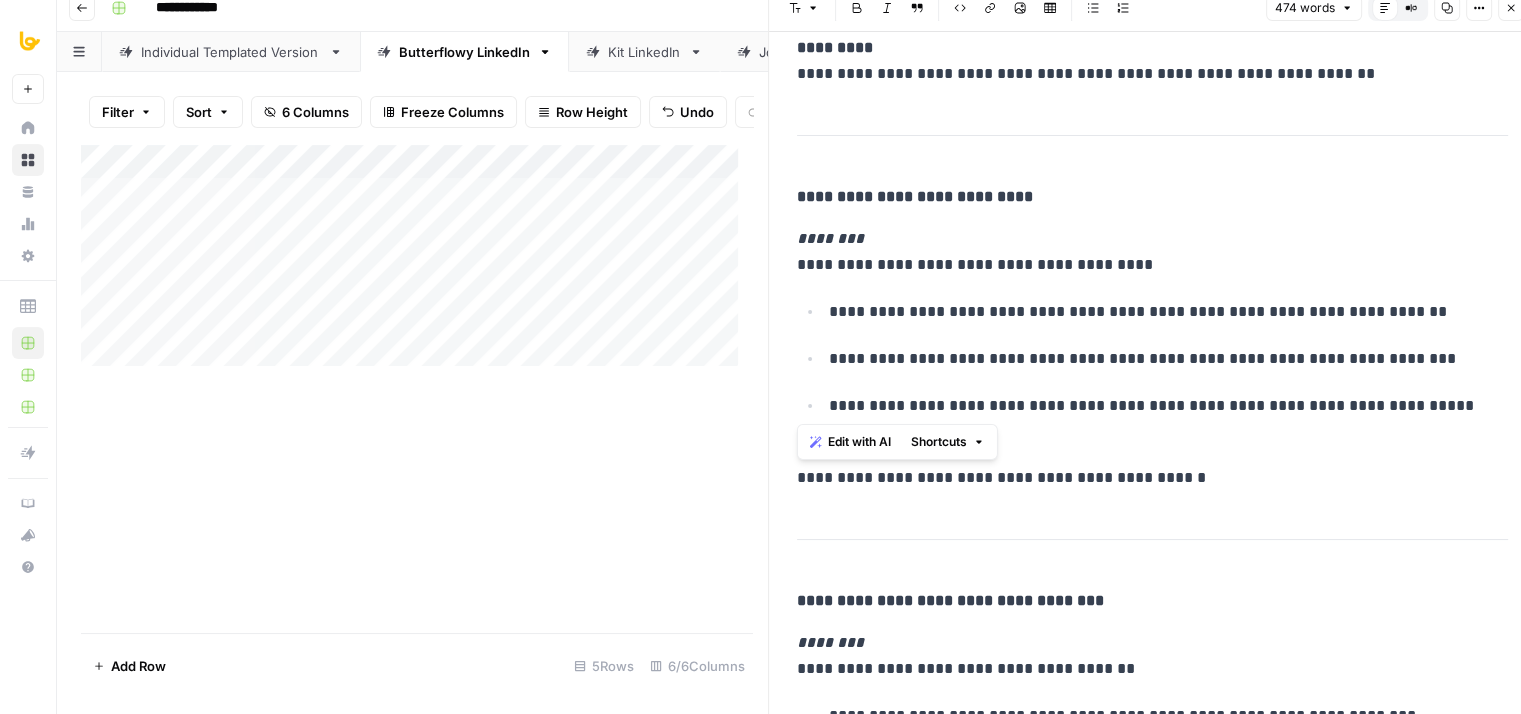 drag, startPoint x: 1458, startPoint y: 408, endPoint x: 790, endPoint y: 269, distance: 682.3086 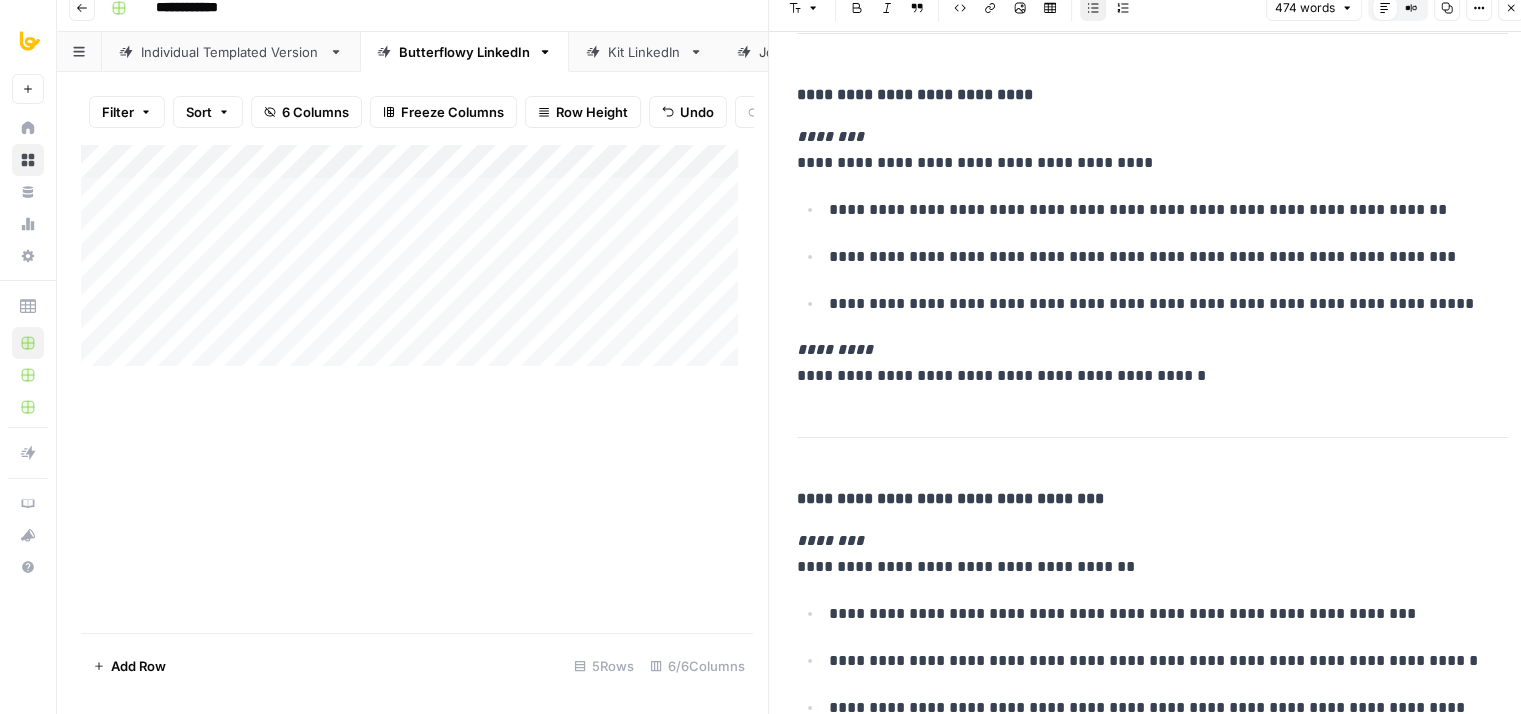 scroll, scrollTop: 448, scrollLeft: 0, axis: vertical 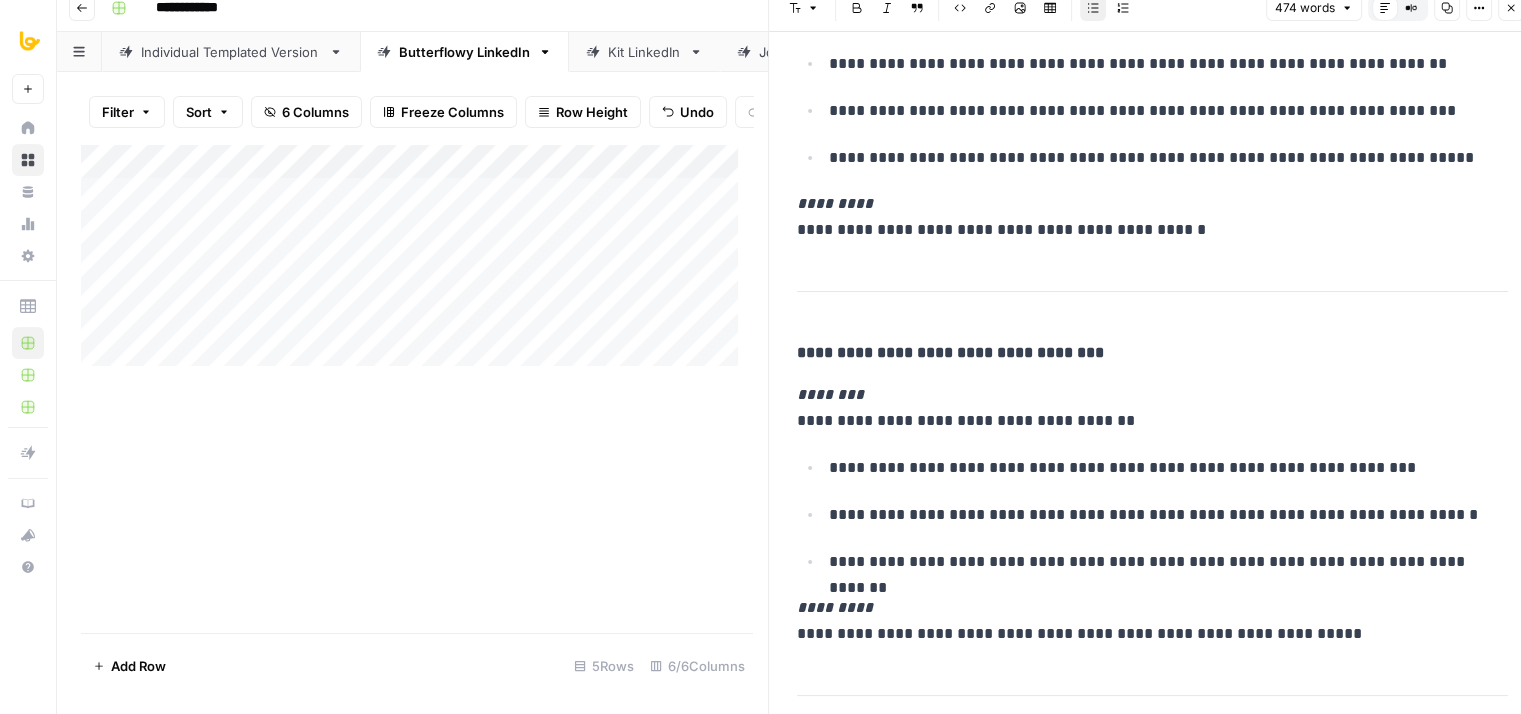 drag, startPoint x: 1316, startPoint y: 381, endPoint x: 1307, endPoint y: 482, distance: 101.4002 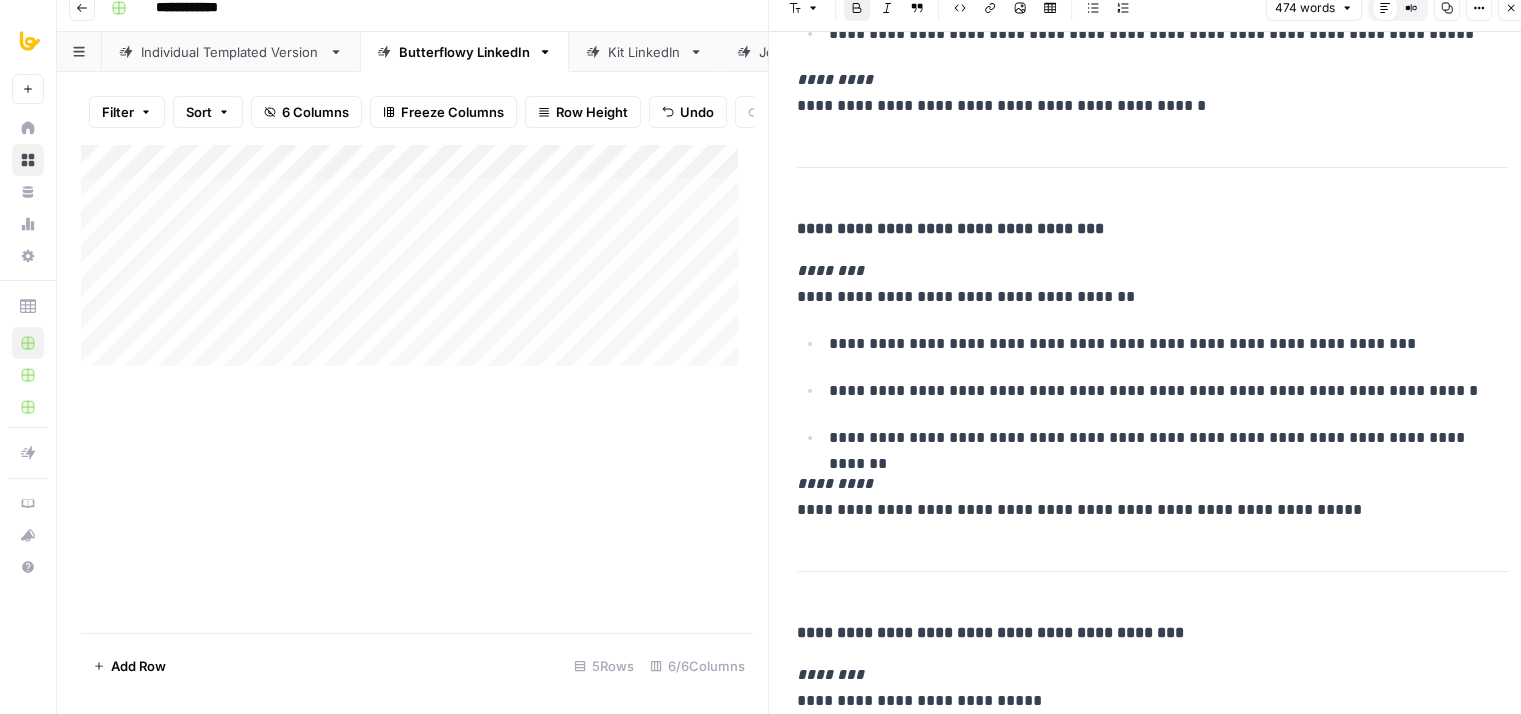 drag, startPoint x: 1365, startPoint y: 257, endPoint x: 1340, endPoint y: 383, distance: 128.45622 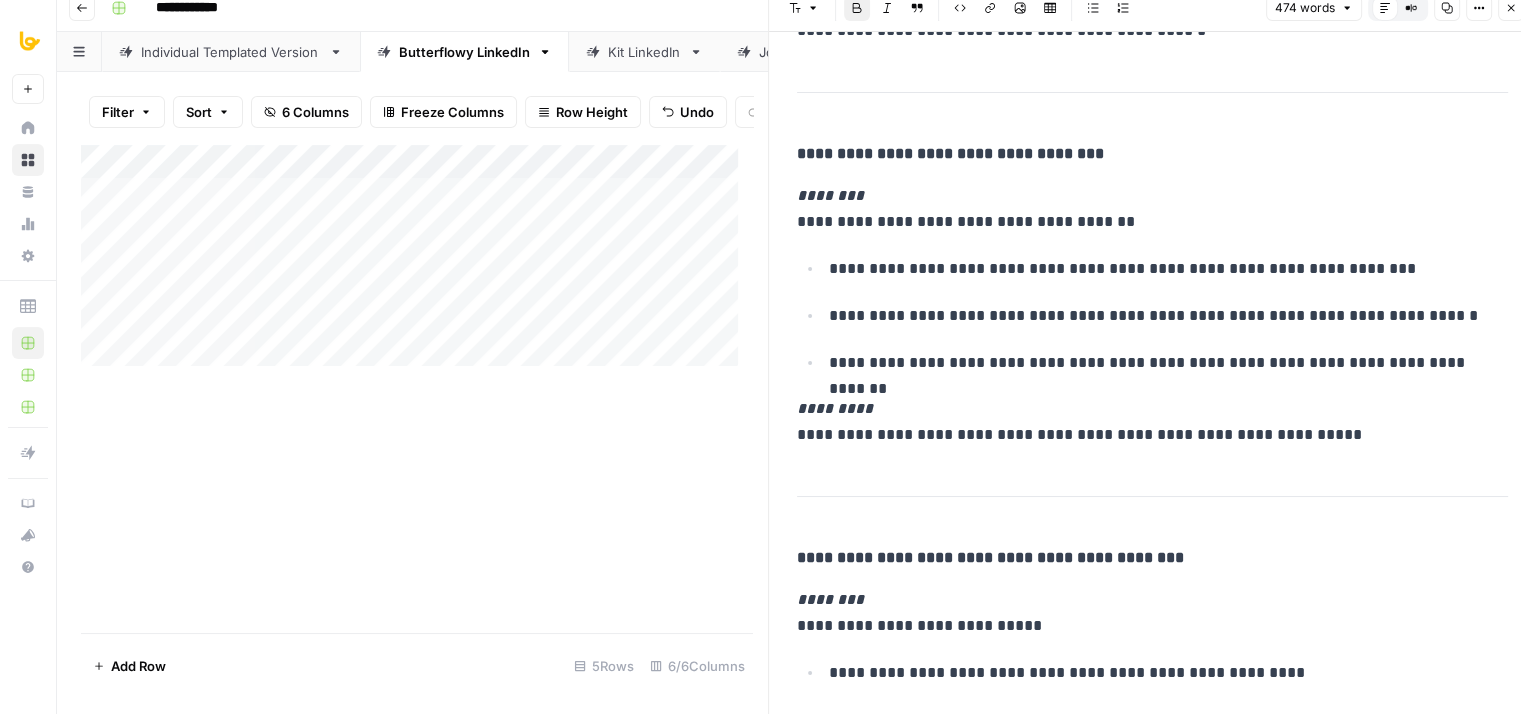 click on "**********" at bounding box center [1161, 316] 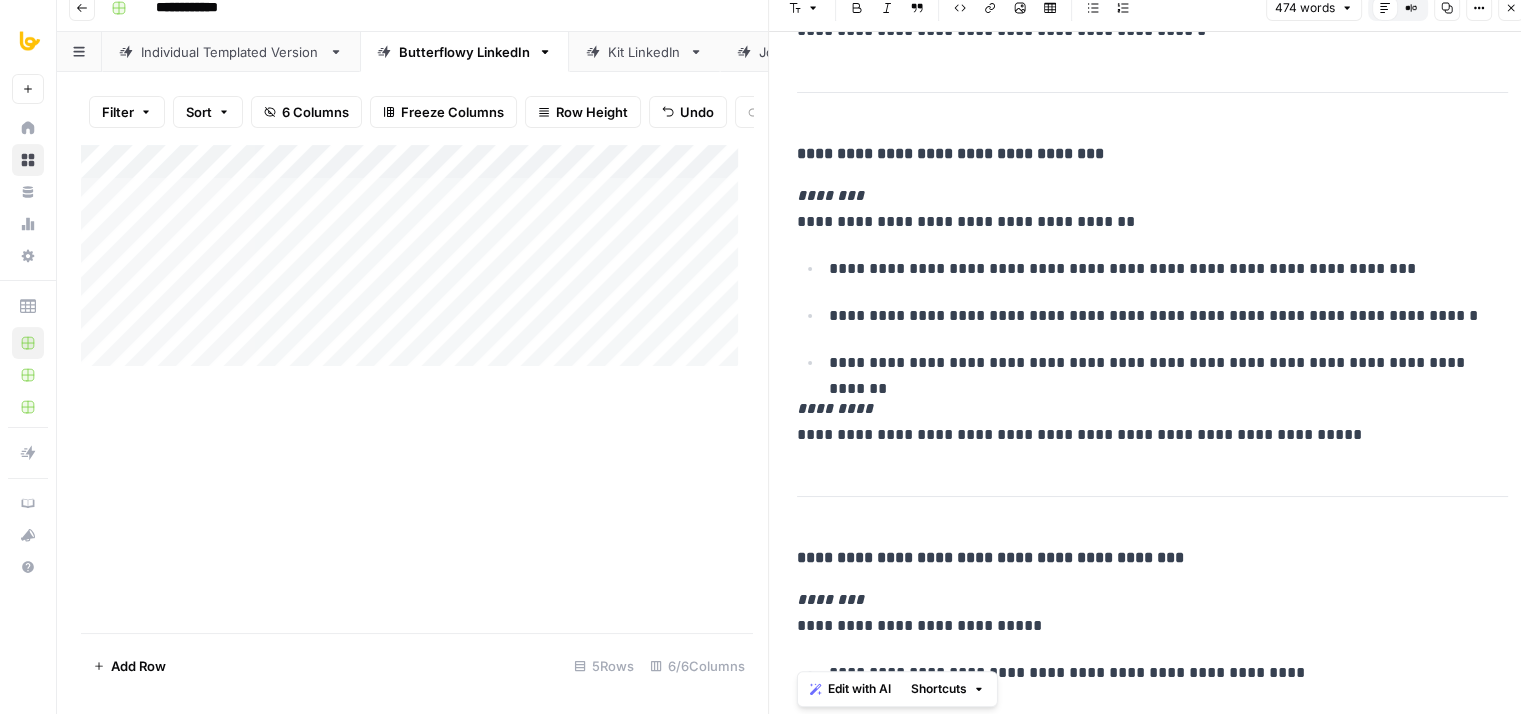 copy on "**********" 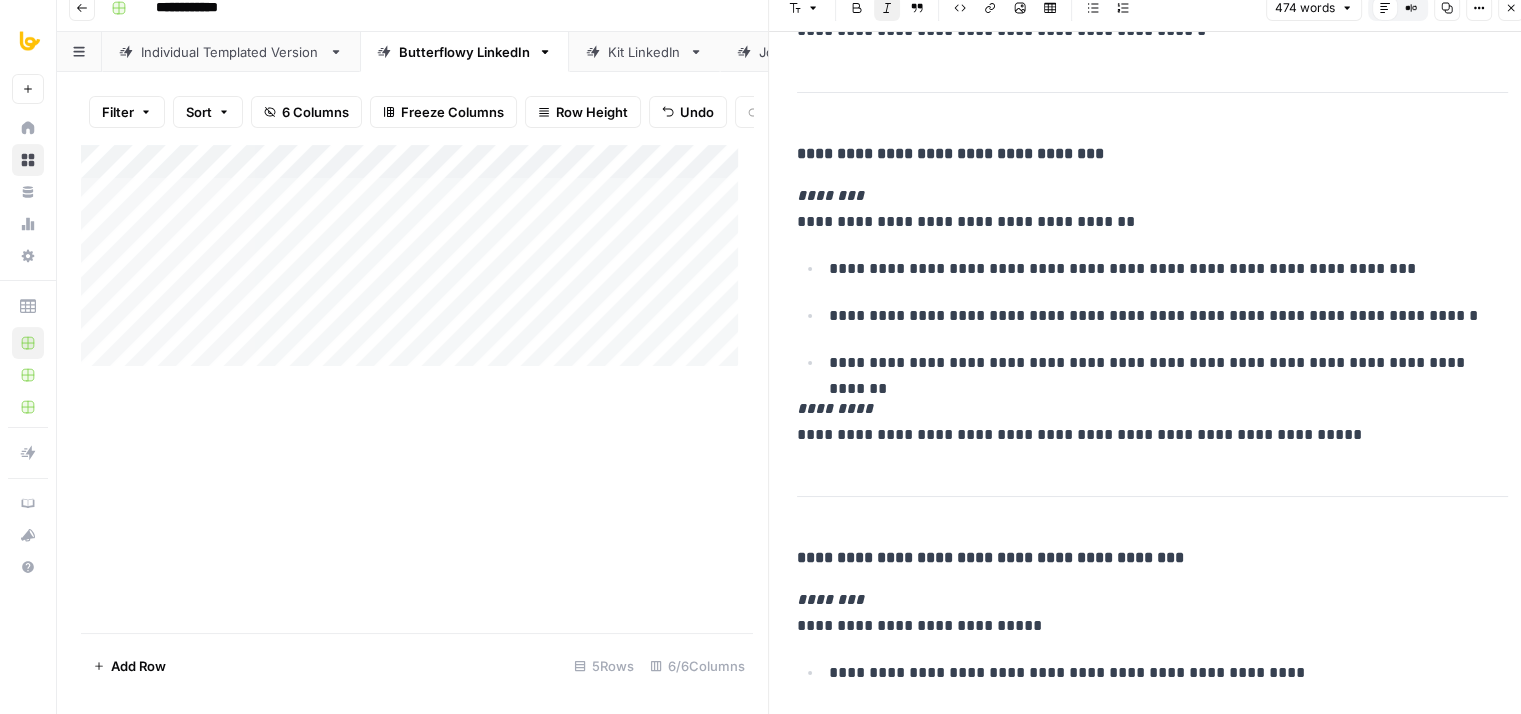 click on "Add Column" at bounding box center (417, 388) 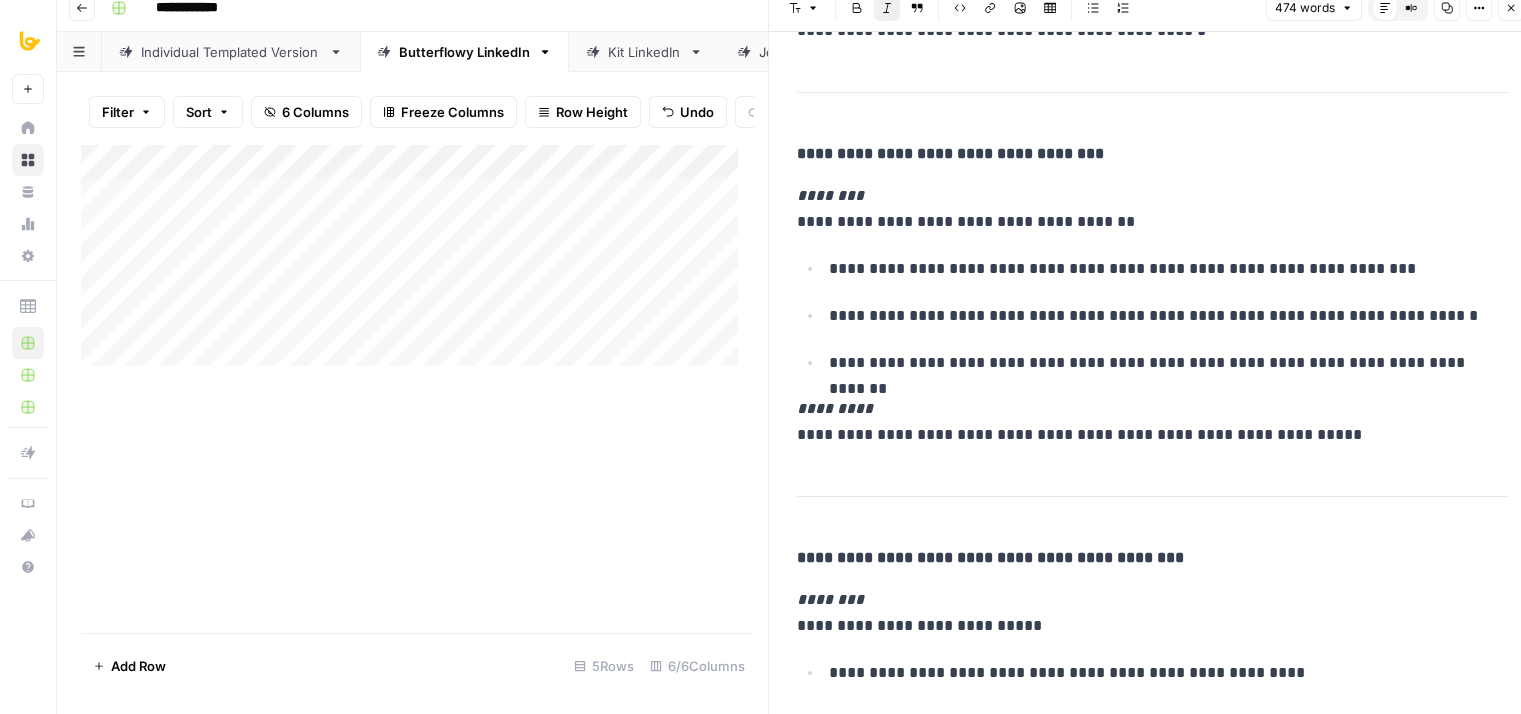 click on "Add Column" at bounding box center (417, 263) 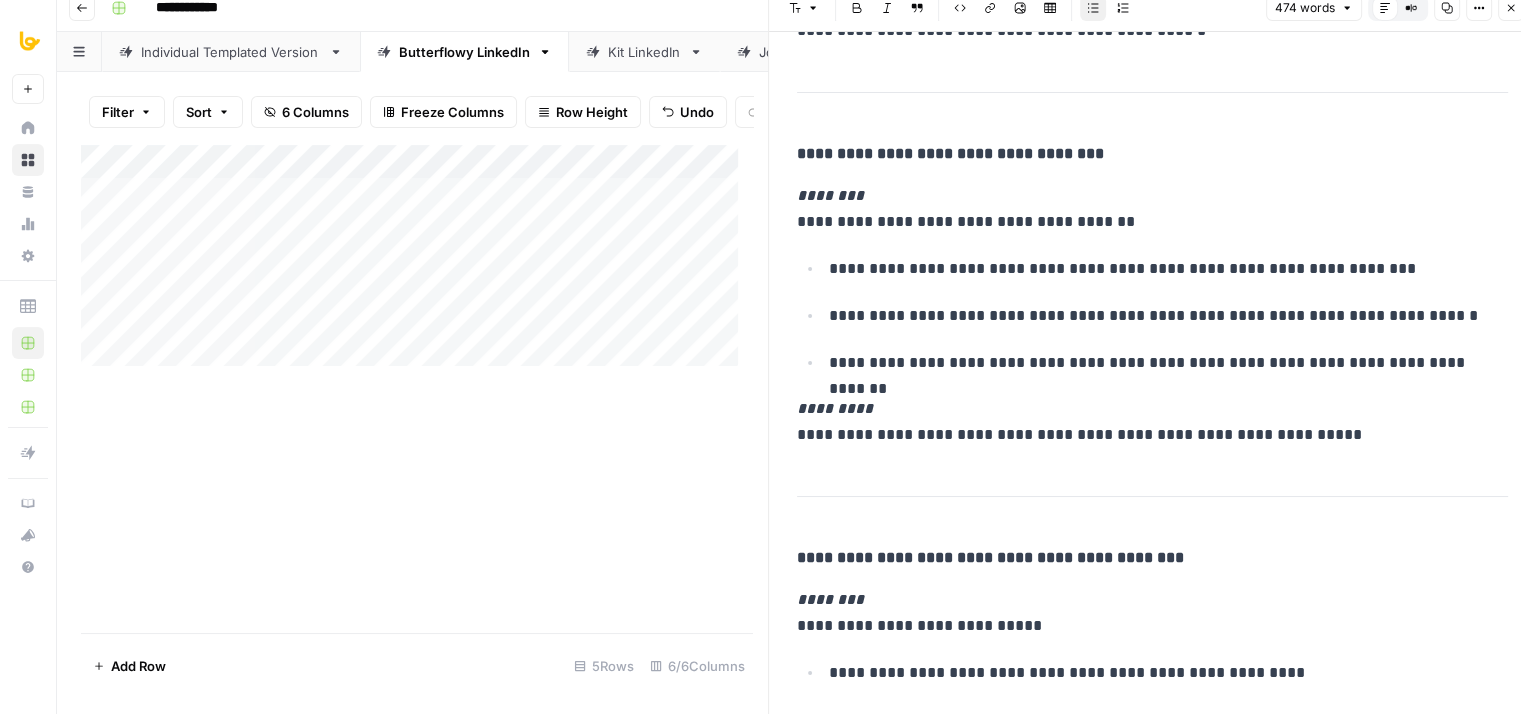 click on "**********" at bounding box center (1152, 315) 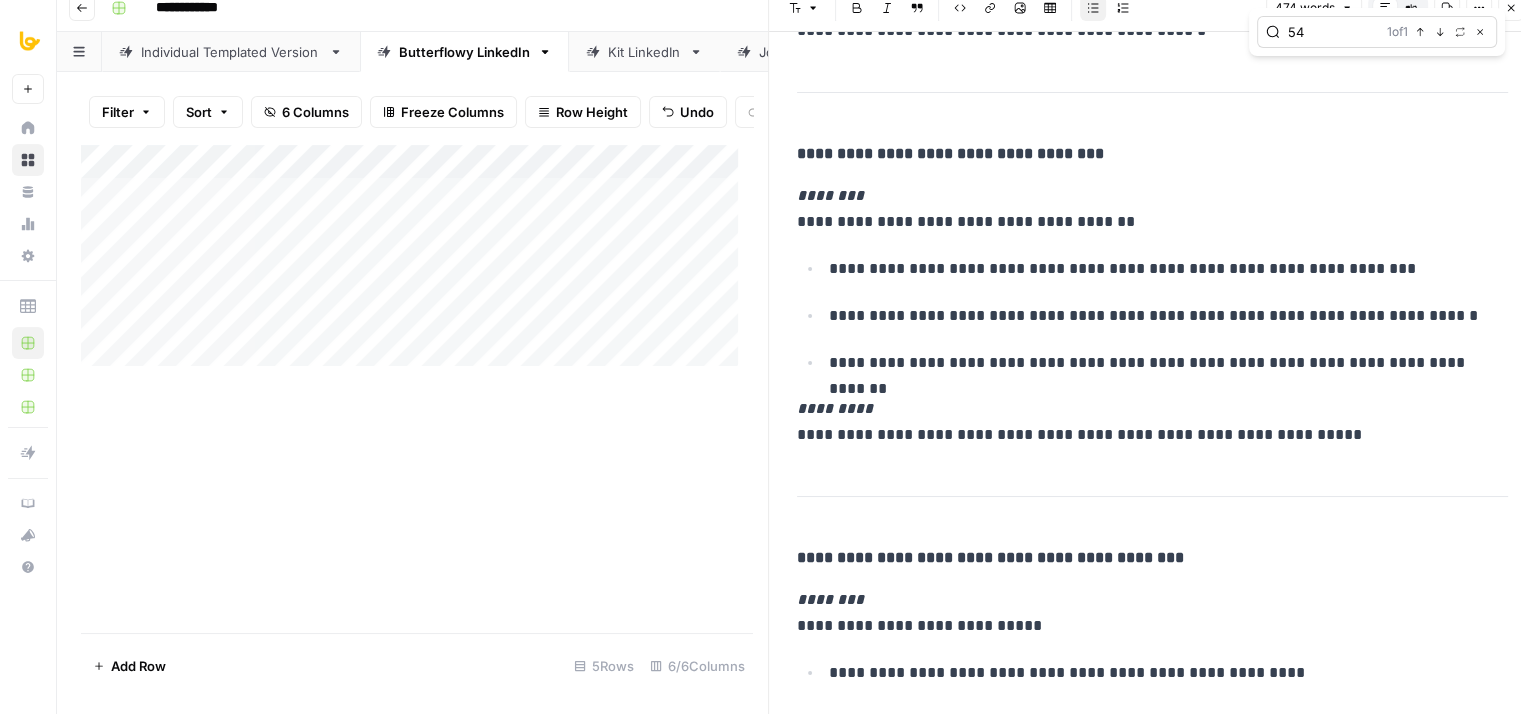 type on "54" 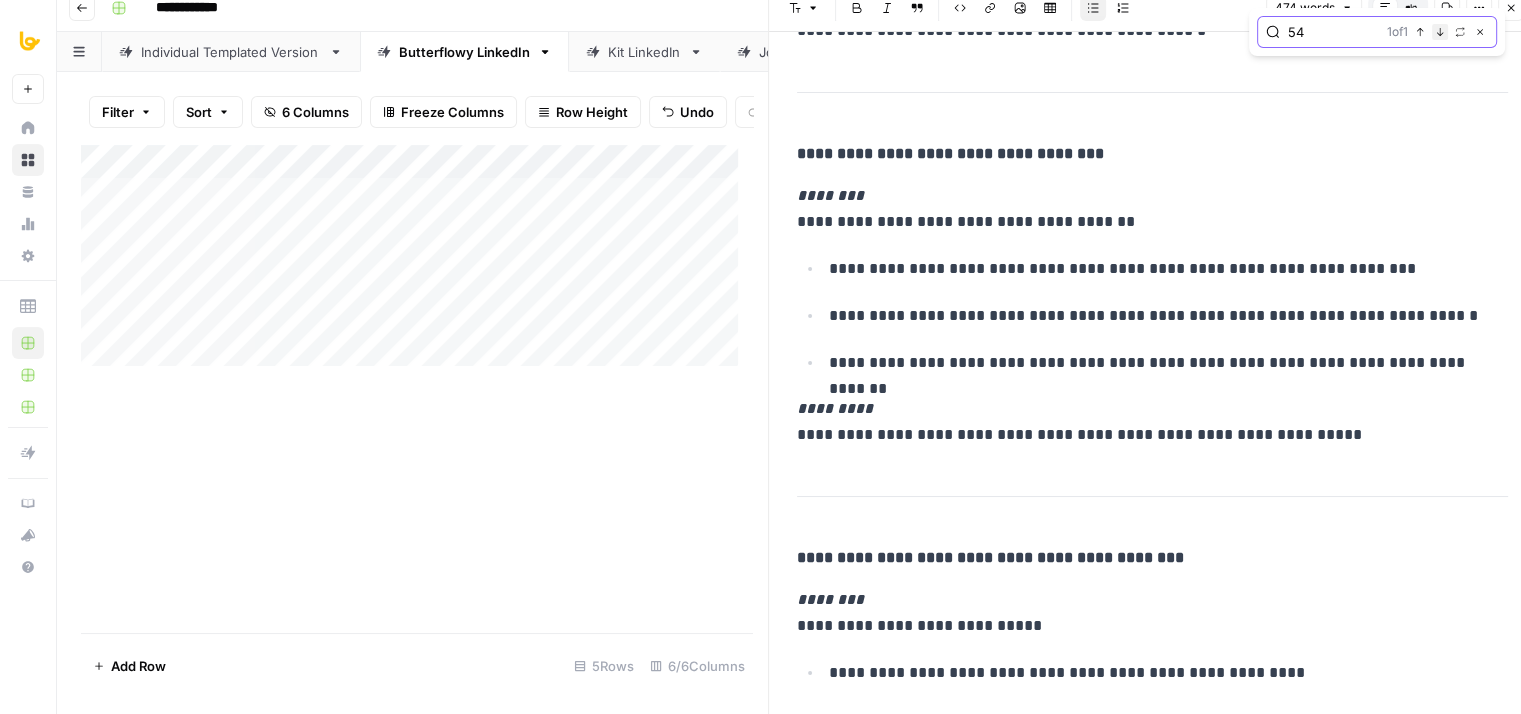 click 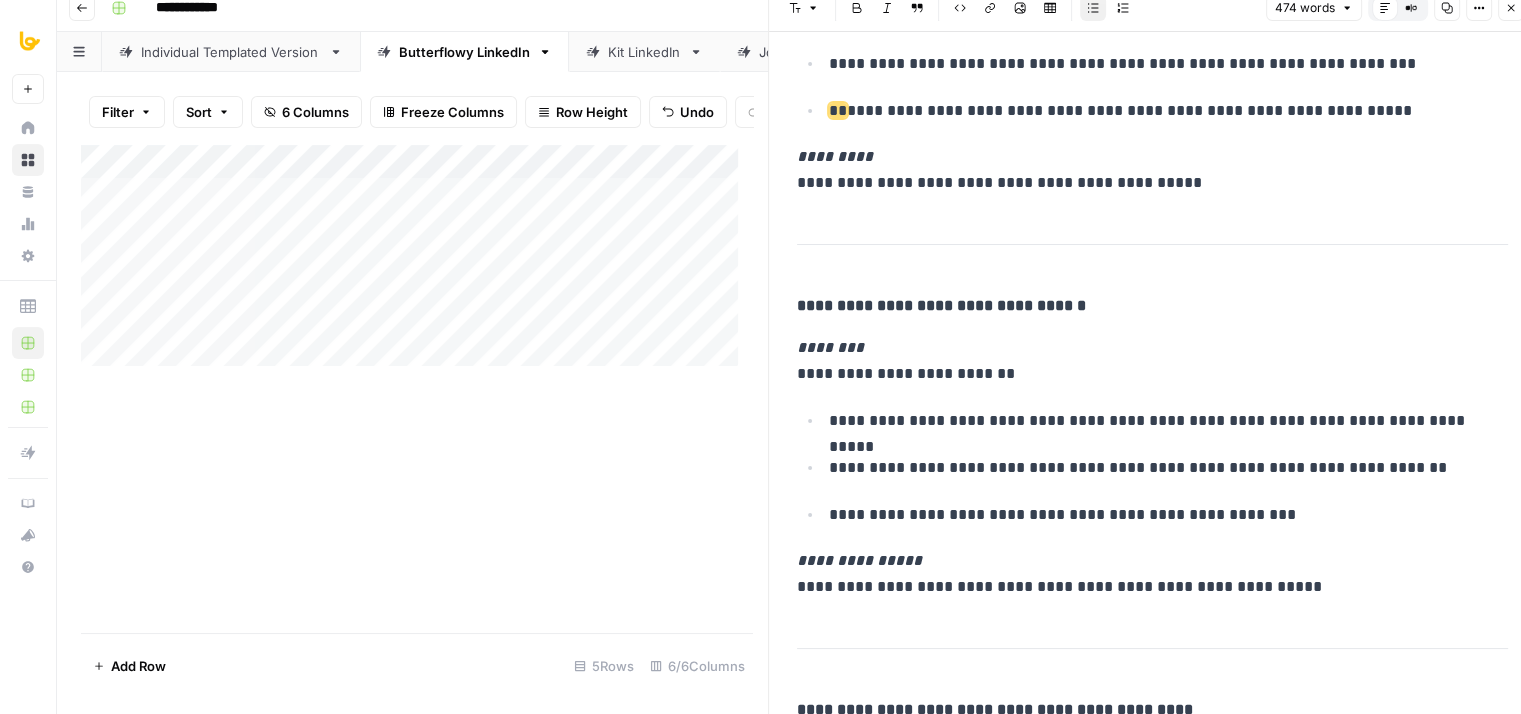 scroll, scrollTop: 2097, scrollLeft: 0, axis: vertical 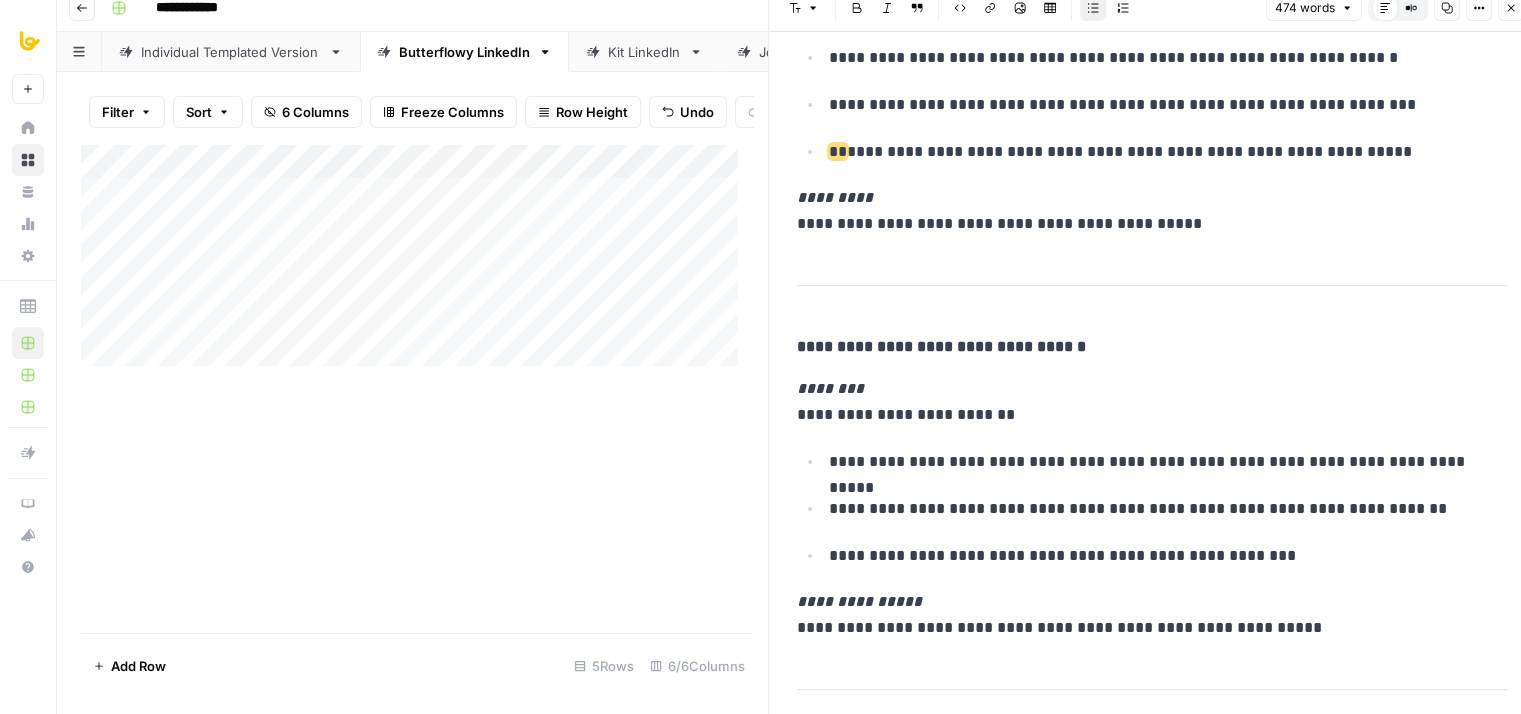 drag, startPoint x: 1210, startPoint y: 369, endPoint x: 1214, endPoint y: 303, distance: 66.1211 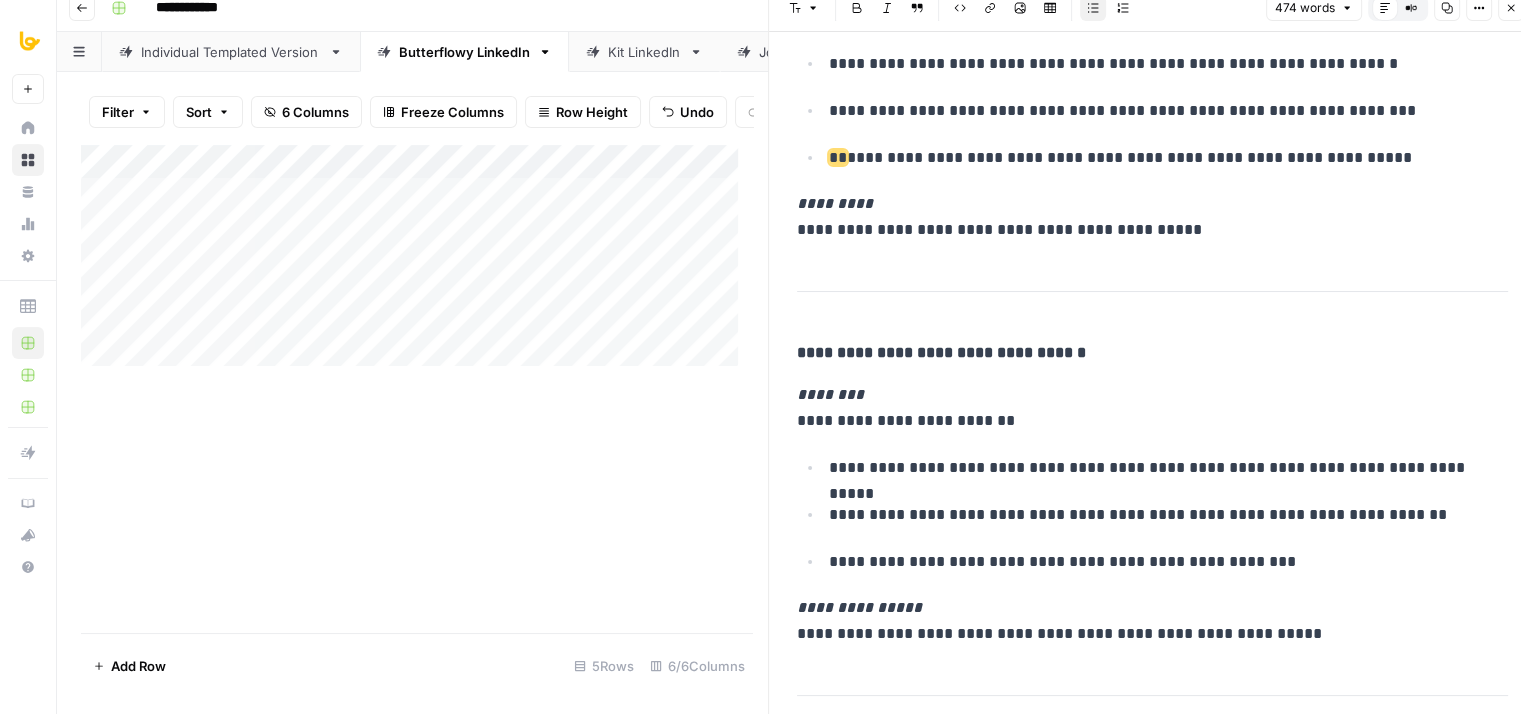 click on "**********" at bounding box center [941, 352] 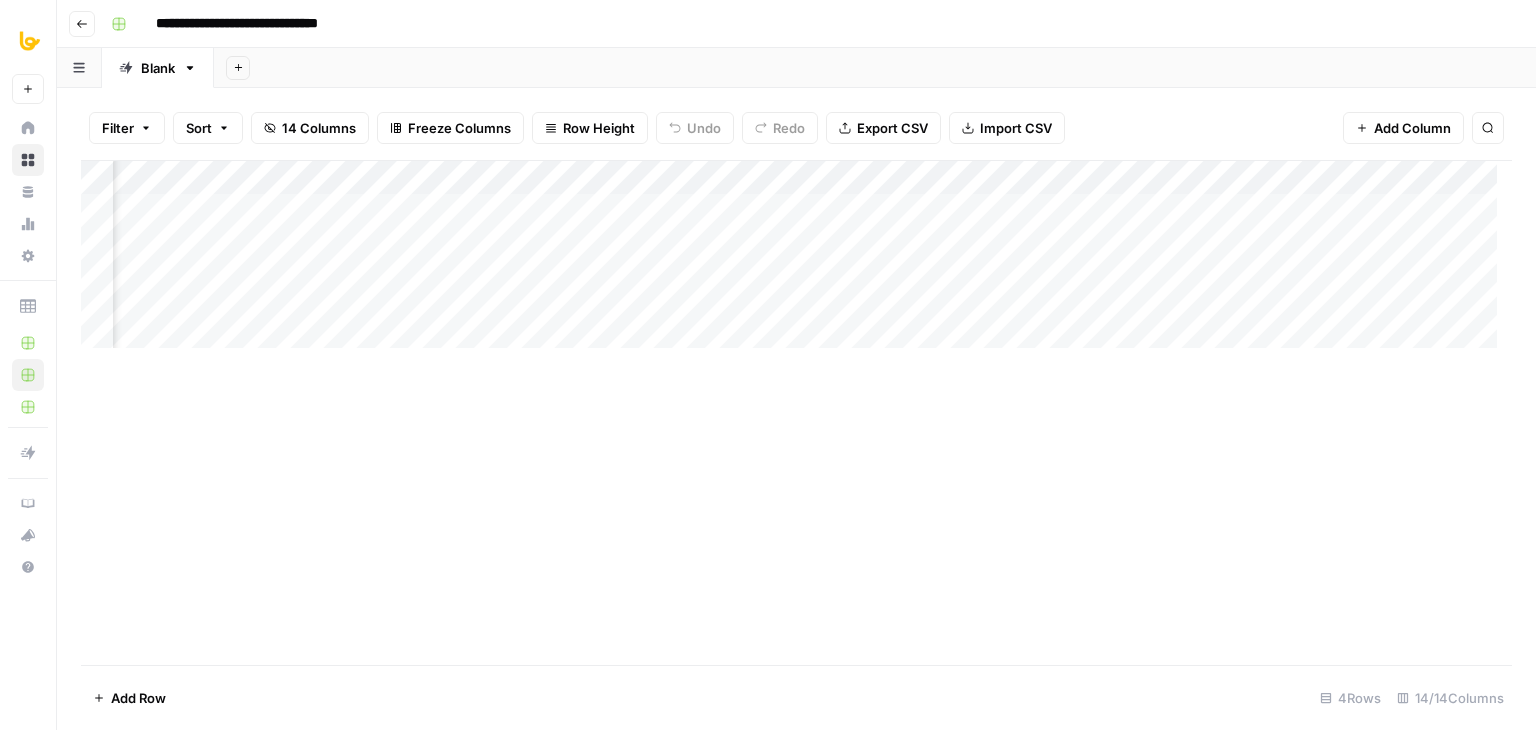 scroll, scrollTop: 0, scrollLeft: 0, axis: both 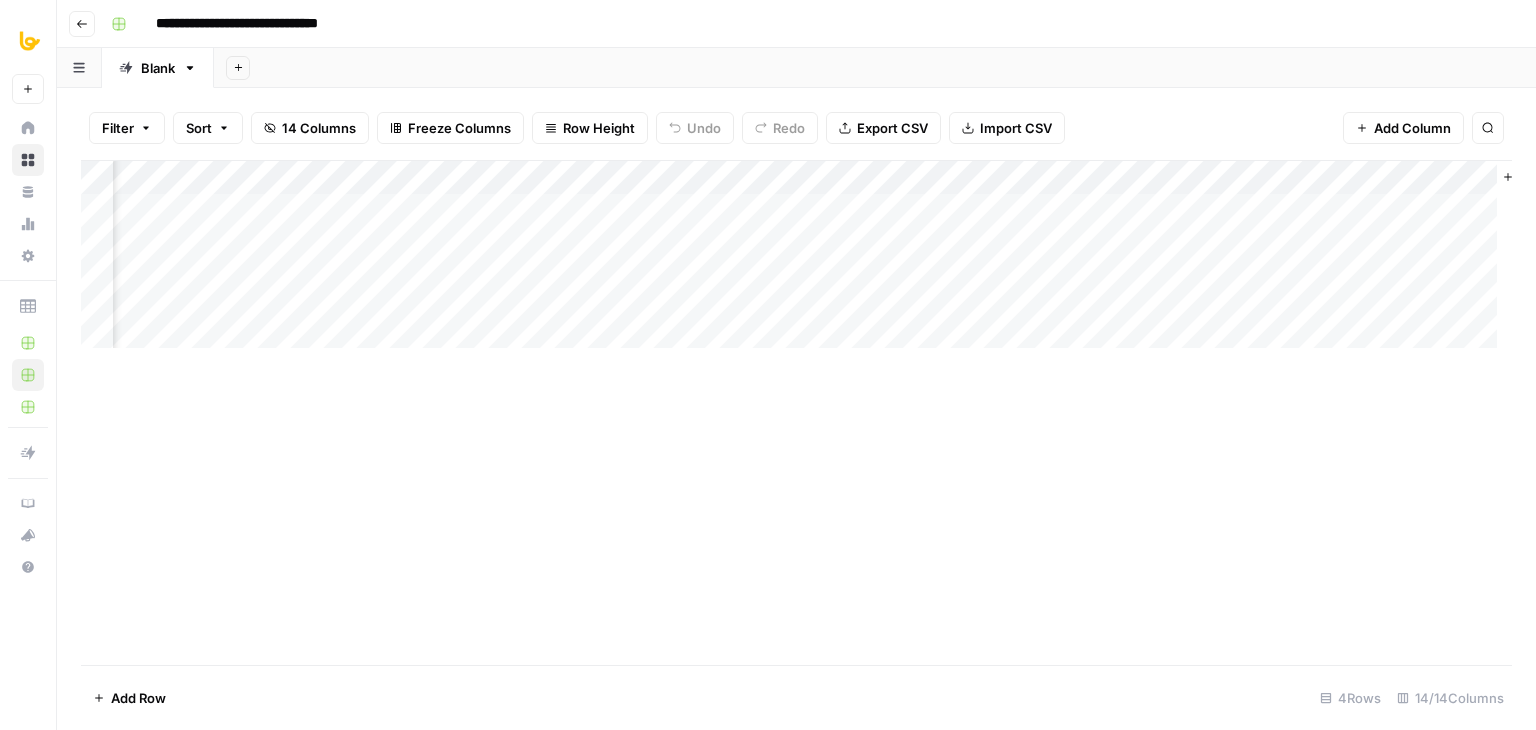 click on "Add Column" at bounding box center [796, 262] 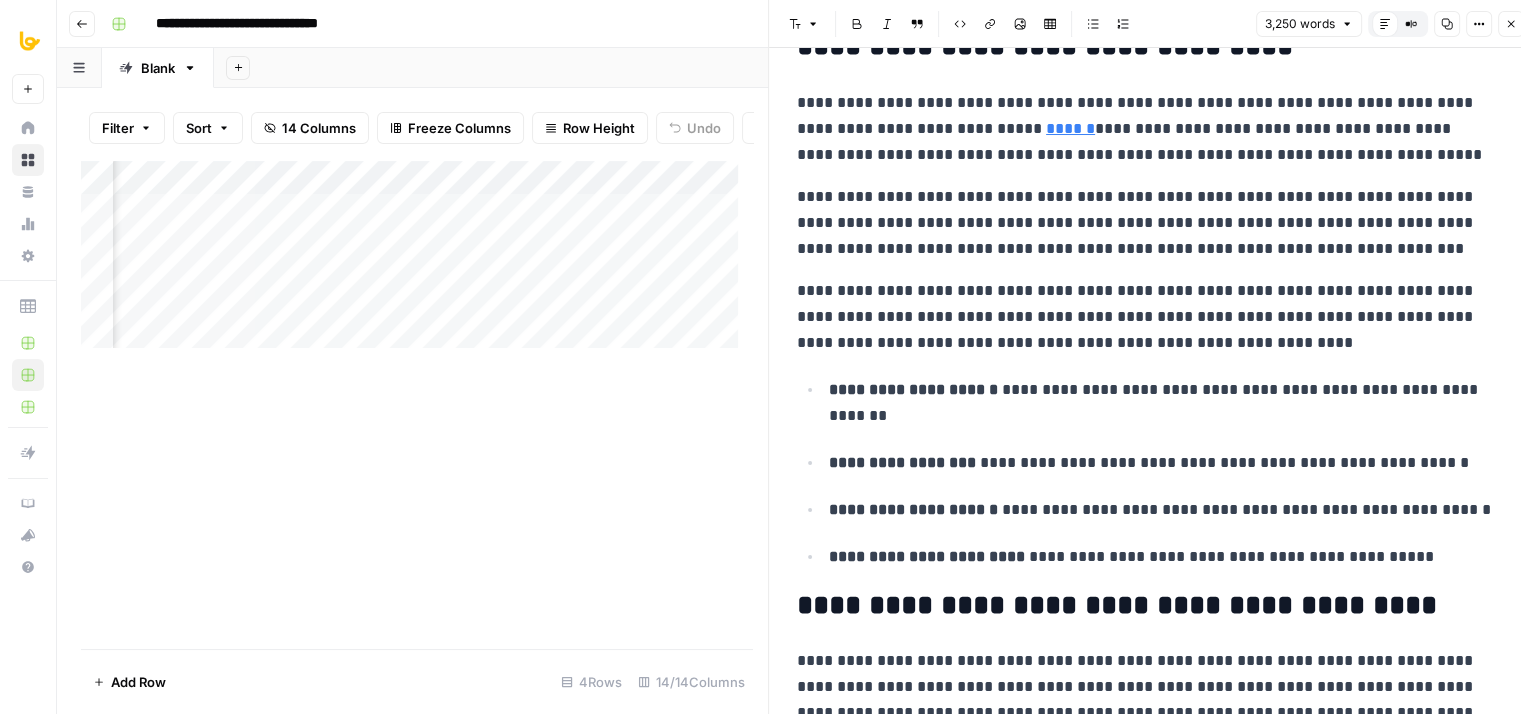 scroll, scrollTop: 400, scrollLeft: 0, axis: vertical 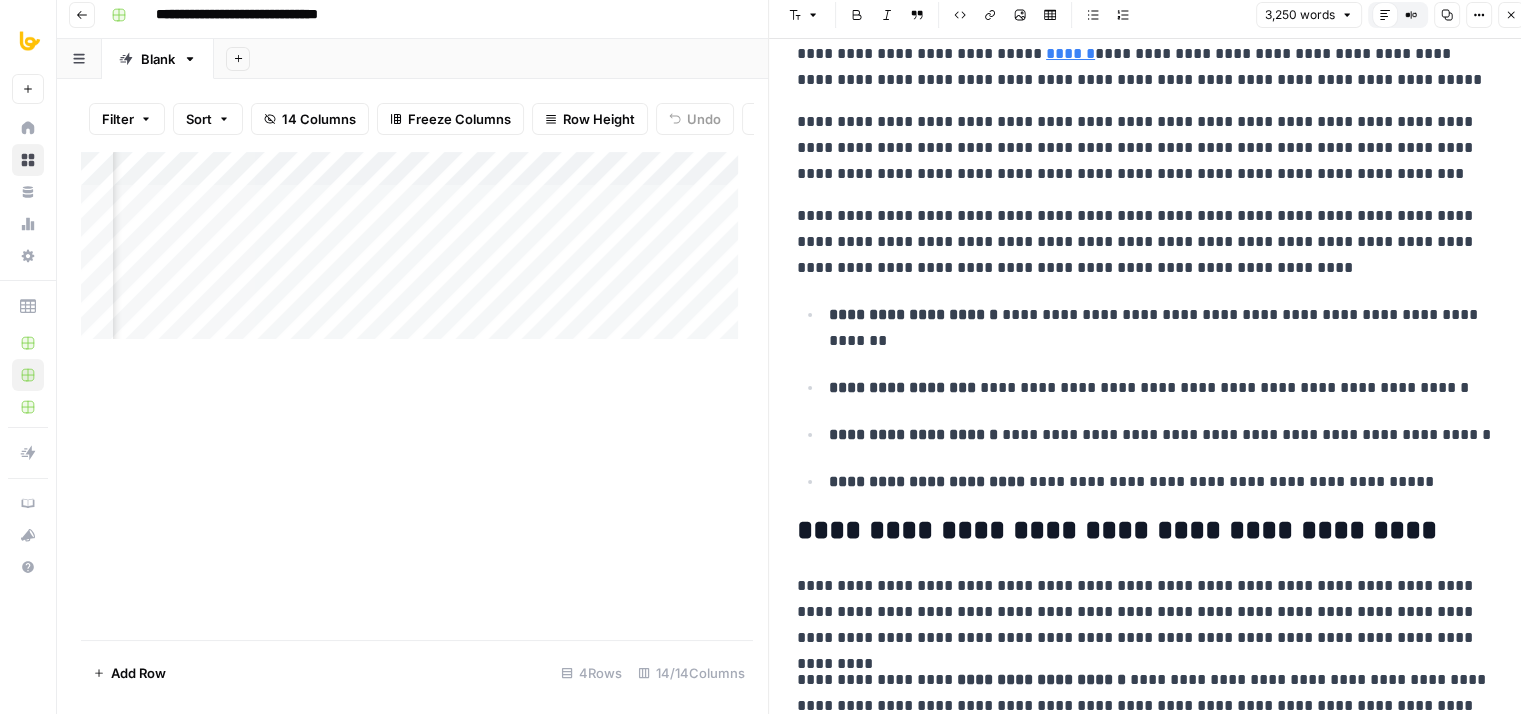 drag, startPoint x: 1196, startPoint y: 244, endPoint x: 1194, endPoint y: 261, distance: 17.117243 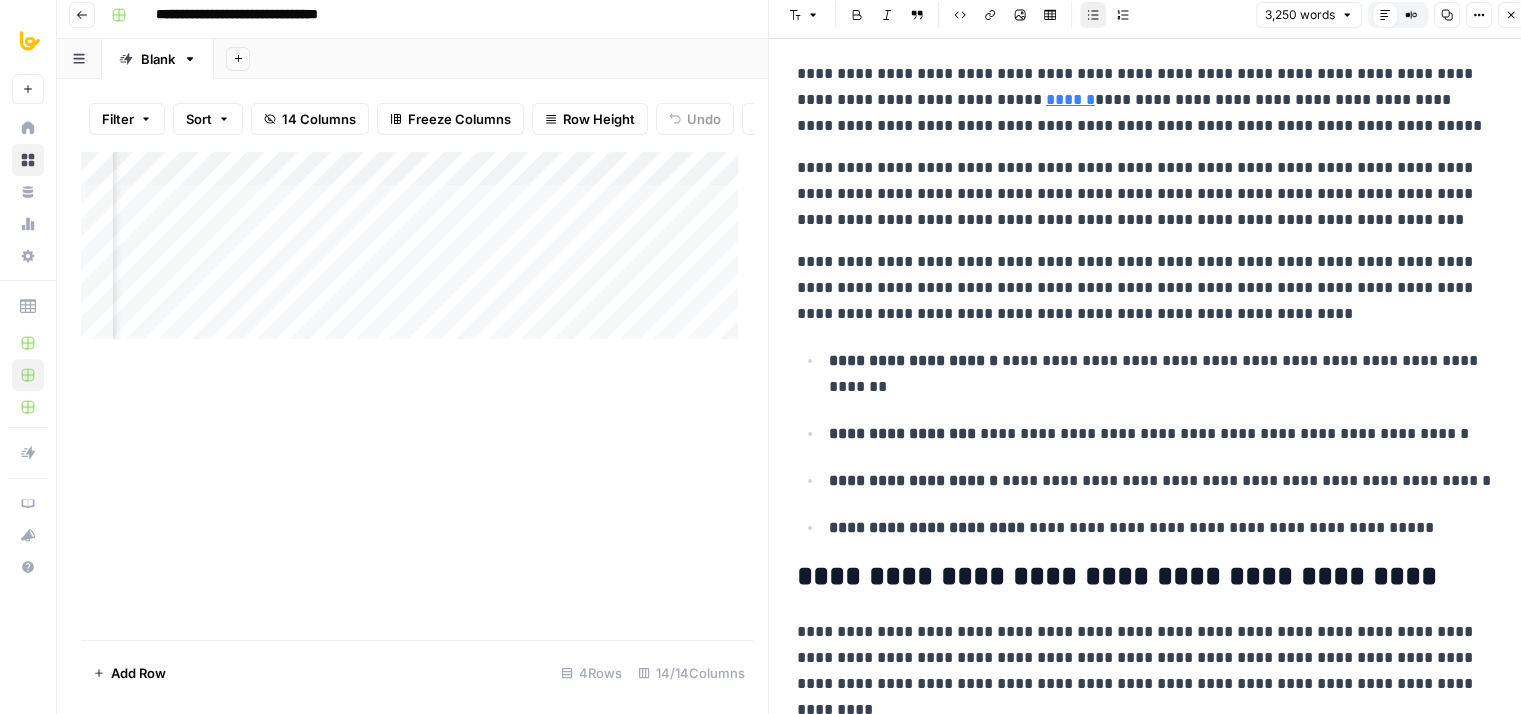 scroll, scrollTop: 304, scrollLeft: 0, axis: vertical 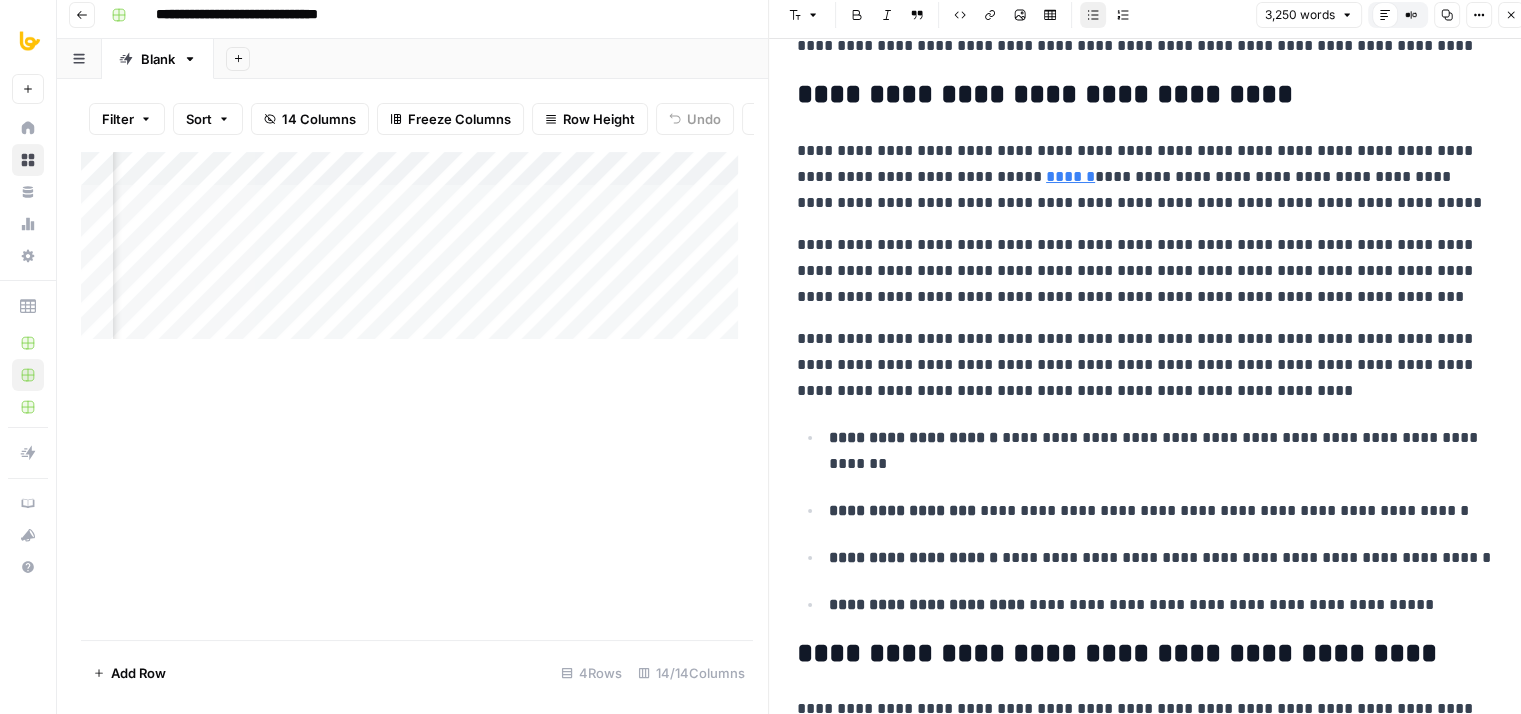 drag, startPoint x: 1232, startPoint y: 289, endPoint x: 1234, endPoint y: 238, distance: 51.0392 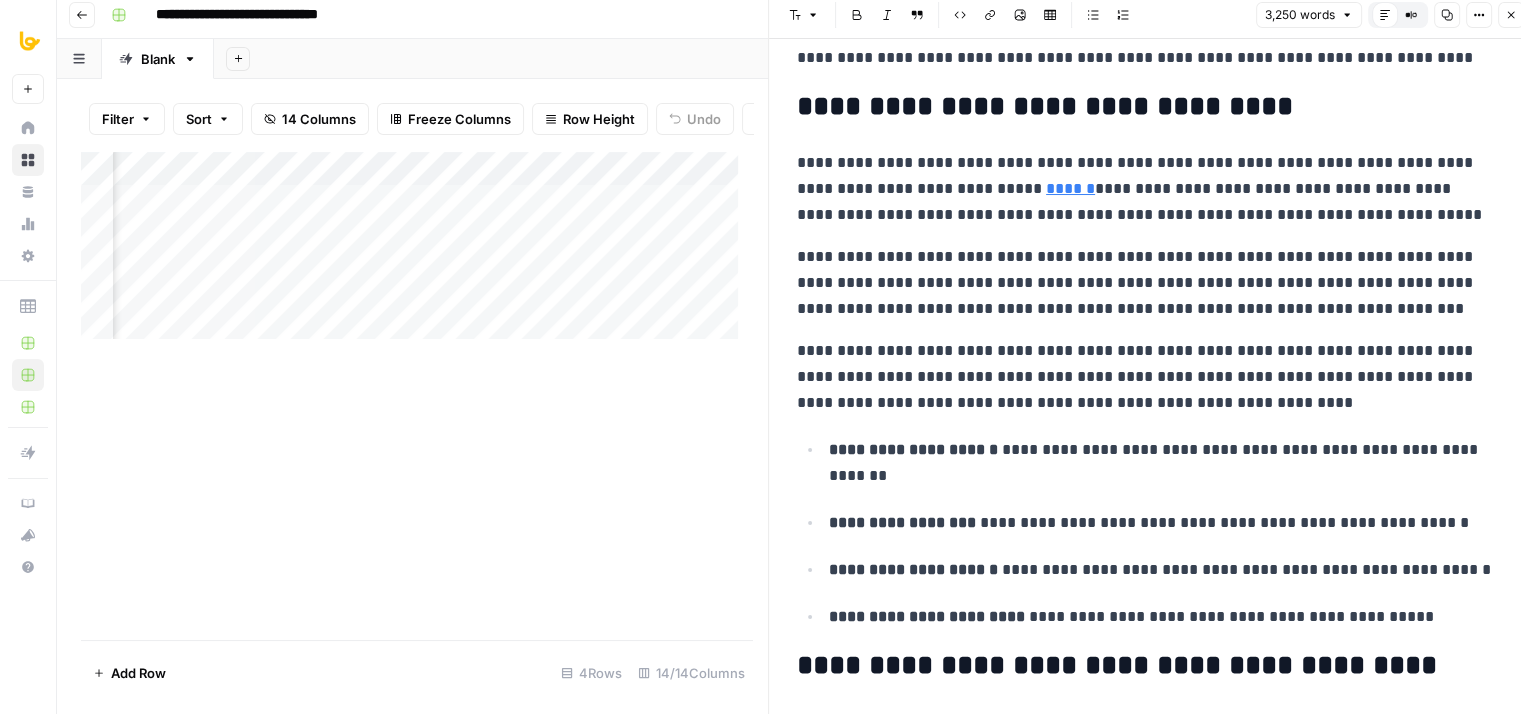click on "**********" at bounding box center [1152, 5772] 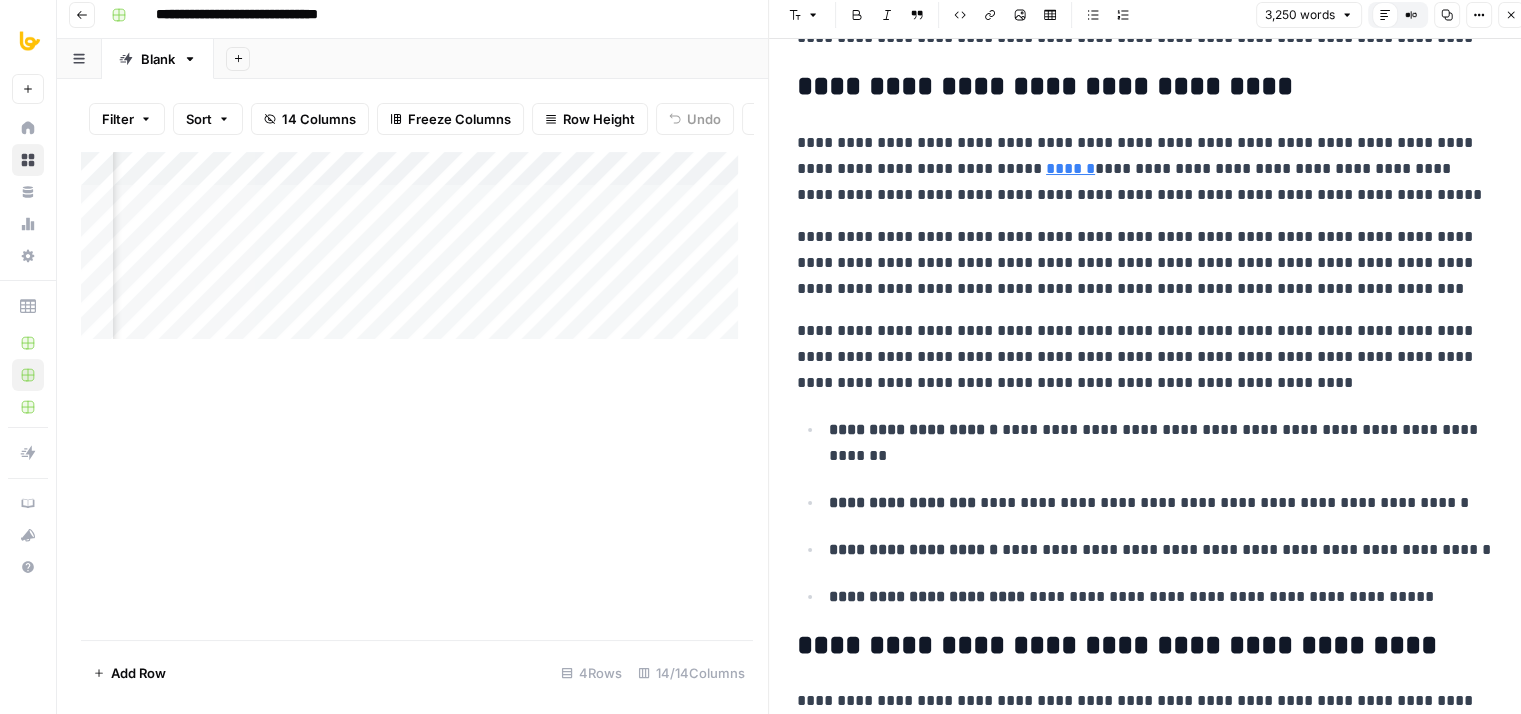 drag, startPoint x: 1004, startPoint y: 222, endPoint x: 1009, endPoint y: 273, distance: 51.24451 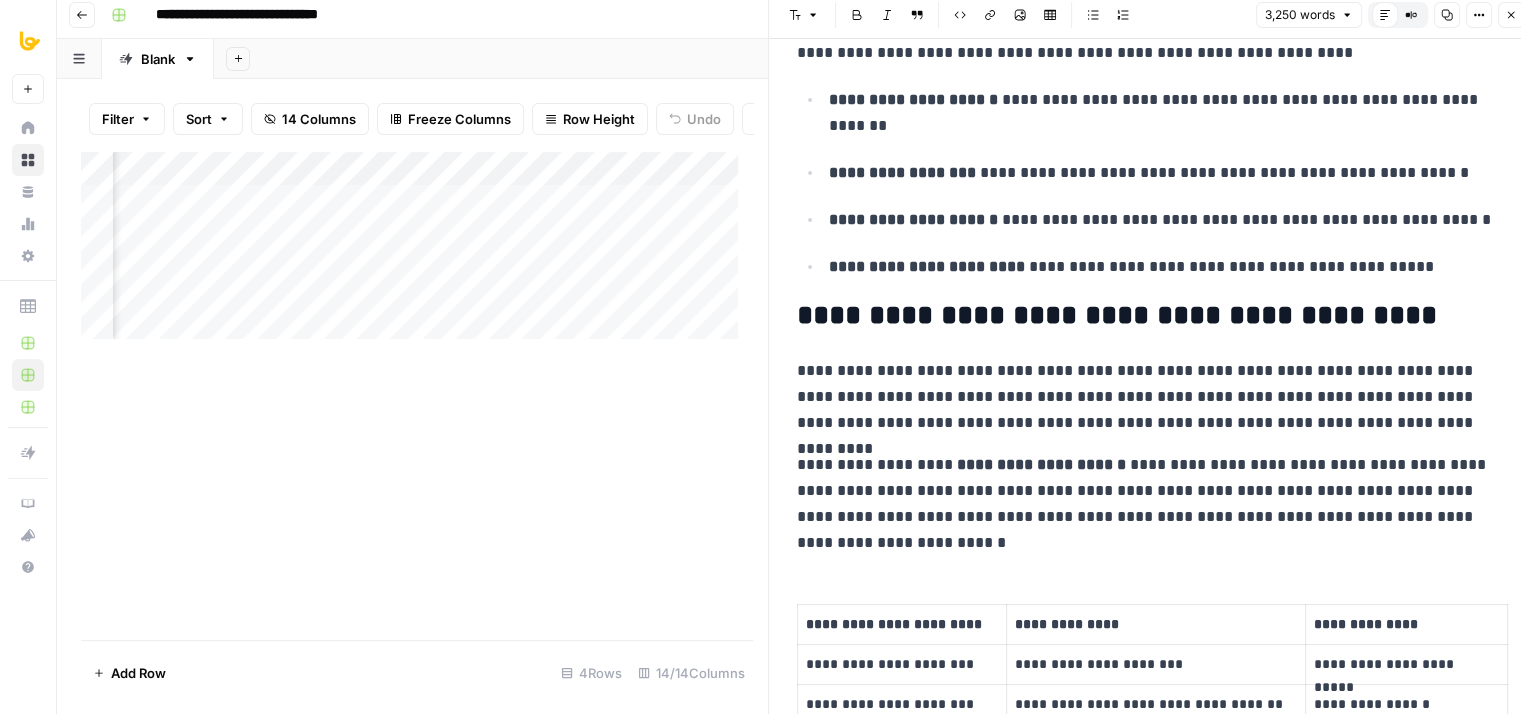 drag, startPoint x: 1218, startPoint y: 234, endPoint x: 1229, endPoint y: 376, distance: 142.42542 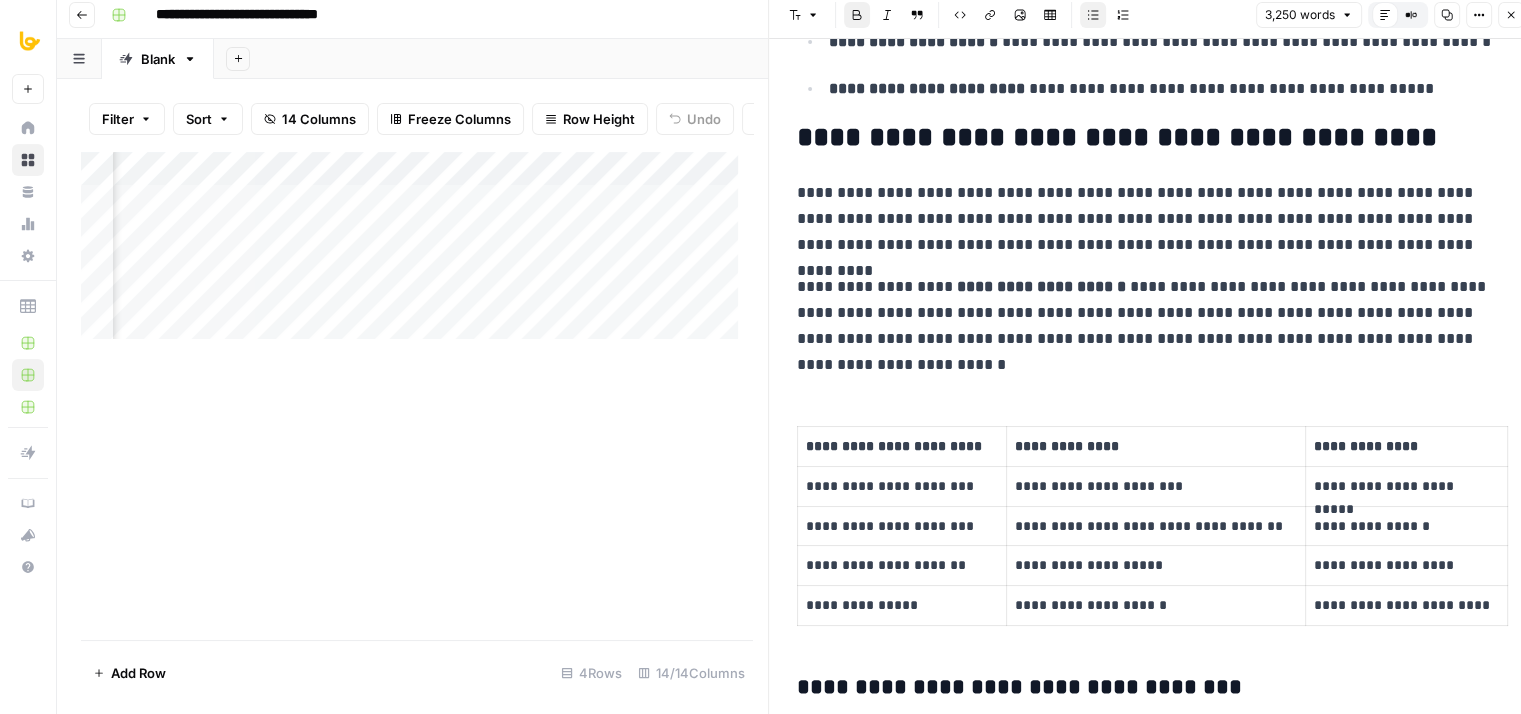drag, startPoint x: 1189, startPoint y: 203, endPoint x: 1181, endPoint y: 361, distance: 158.20241 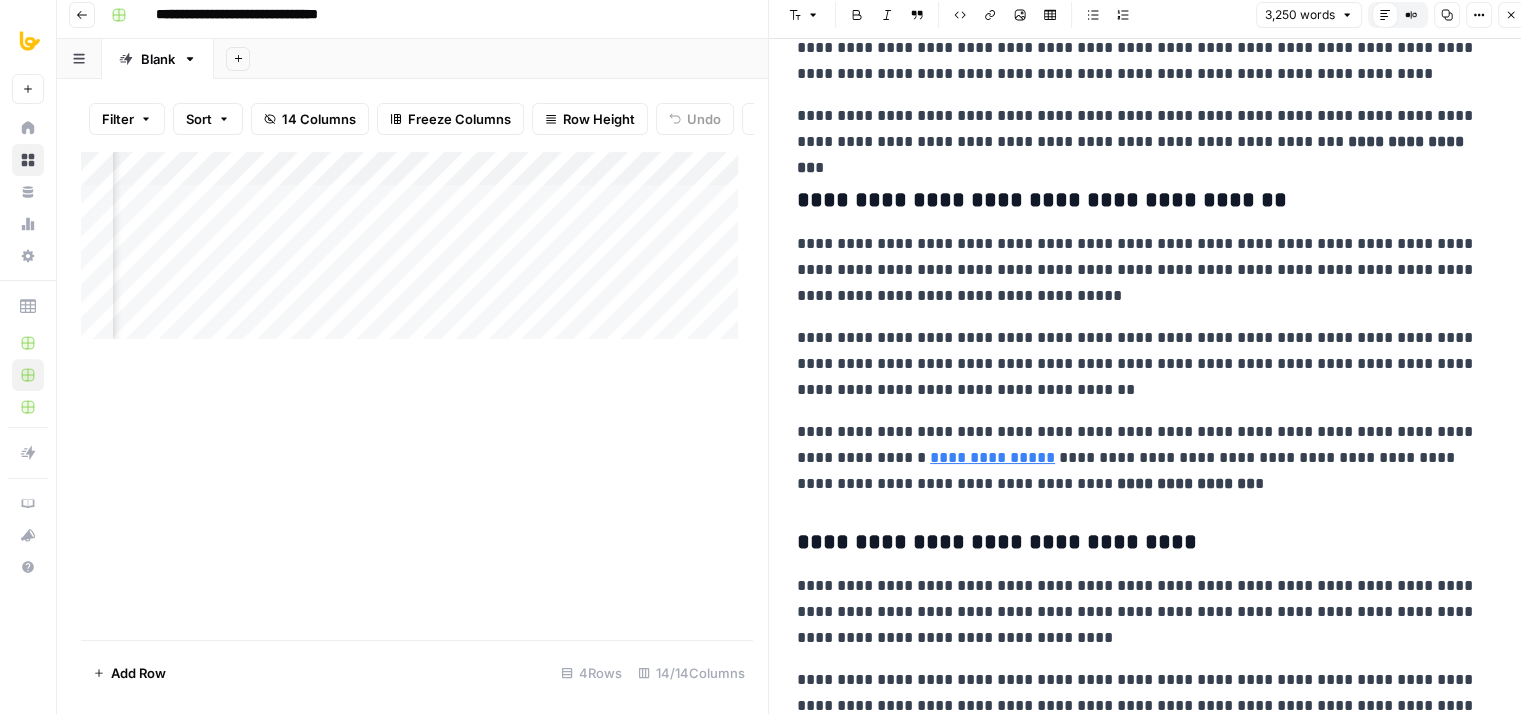 drag, startPoint x: 1228, startPoint y: 183, endPoint x: 1229, endPoint y: 404, distance: 221.00226 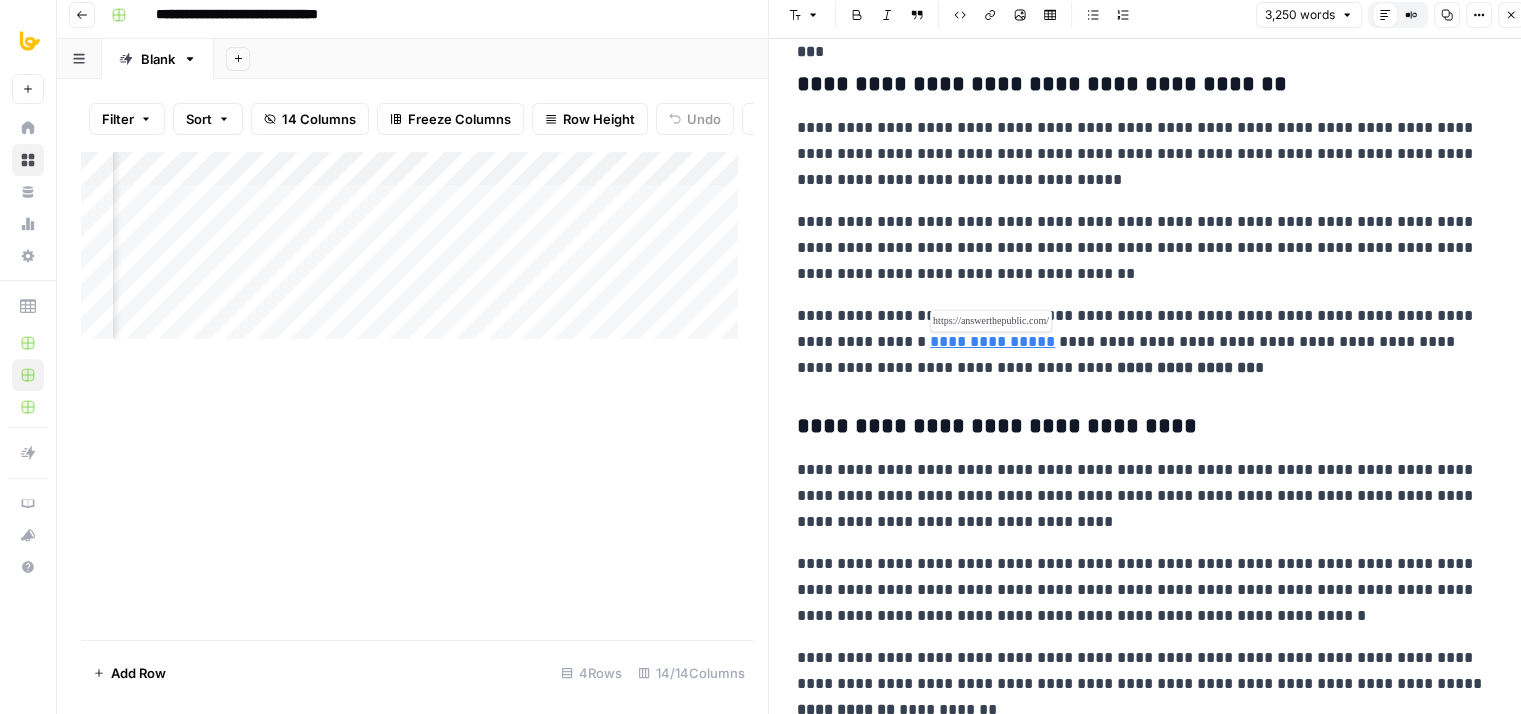 click on "**********" at bounding box center [992, 341] 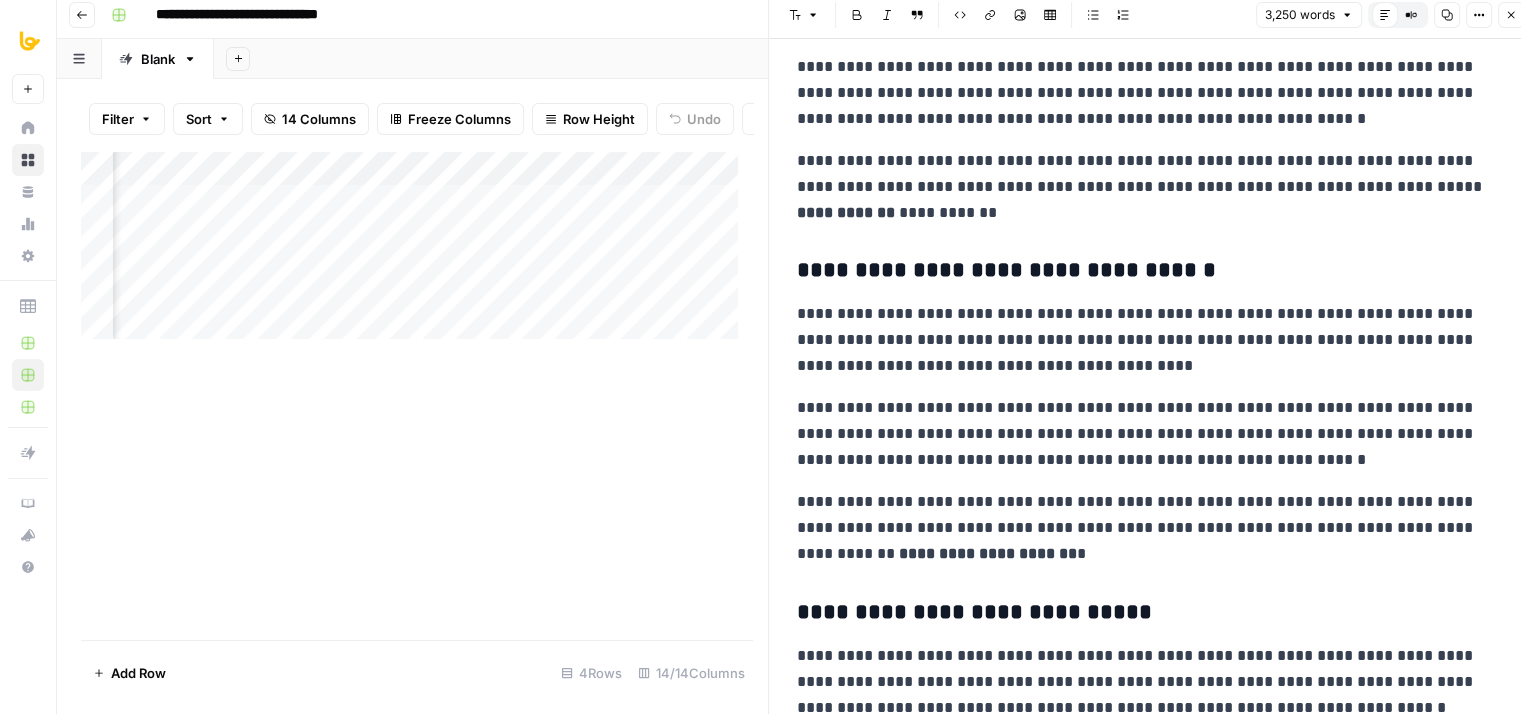 drag, startPoint x: 1113, startPoint y: 266, endPoint x: 1111, endPoint y: 429, distance: 163.01227 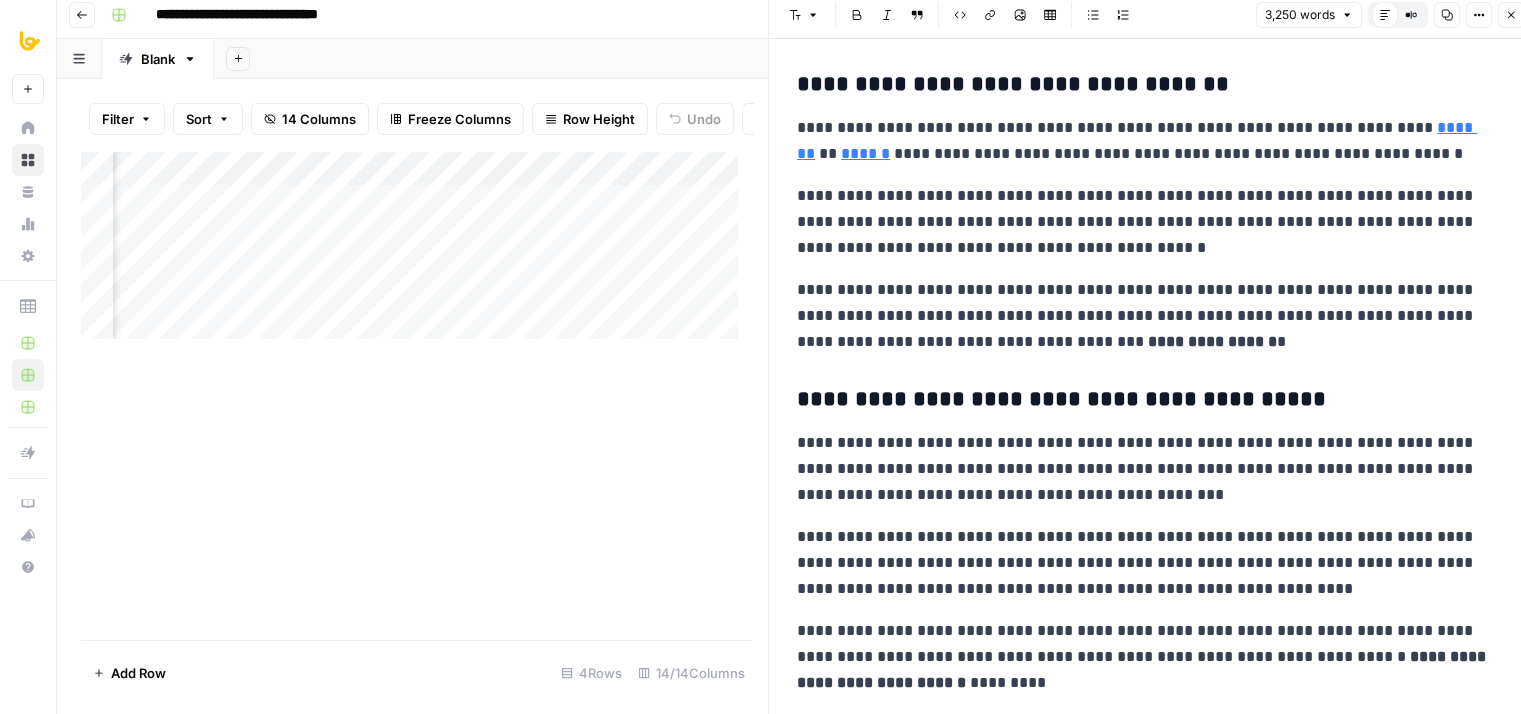 drag, startPoint x: 1149, startPoint y: 273, endPoint x: 1159, endPoint y: 486, distance: 213.23462 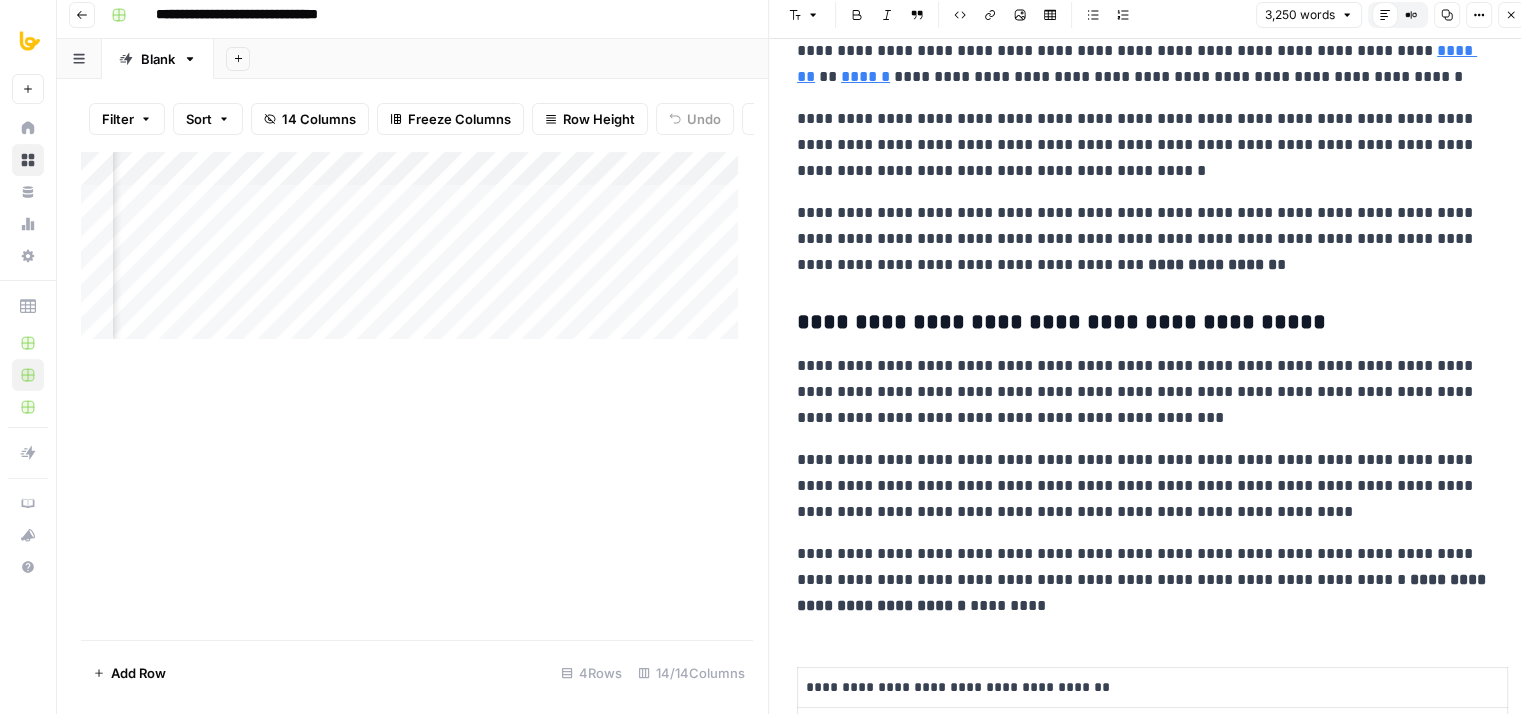 scroll, scrollTop: 3333, scrollLeft: 0, axis: vertical 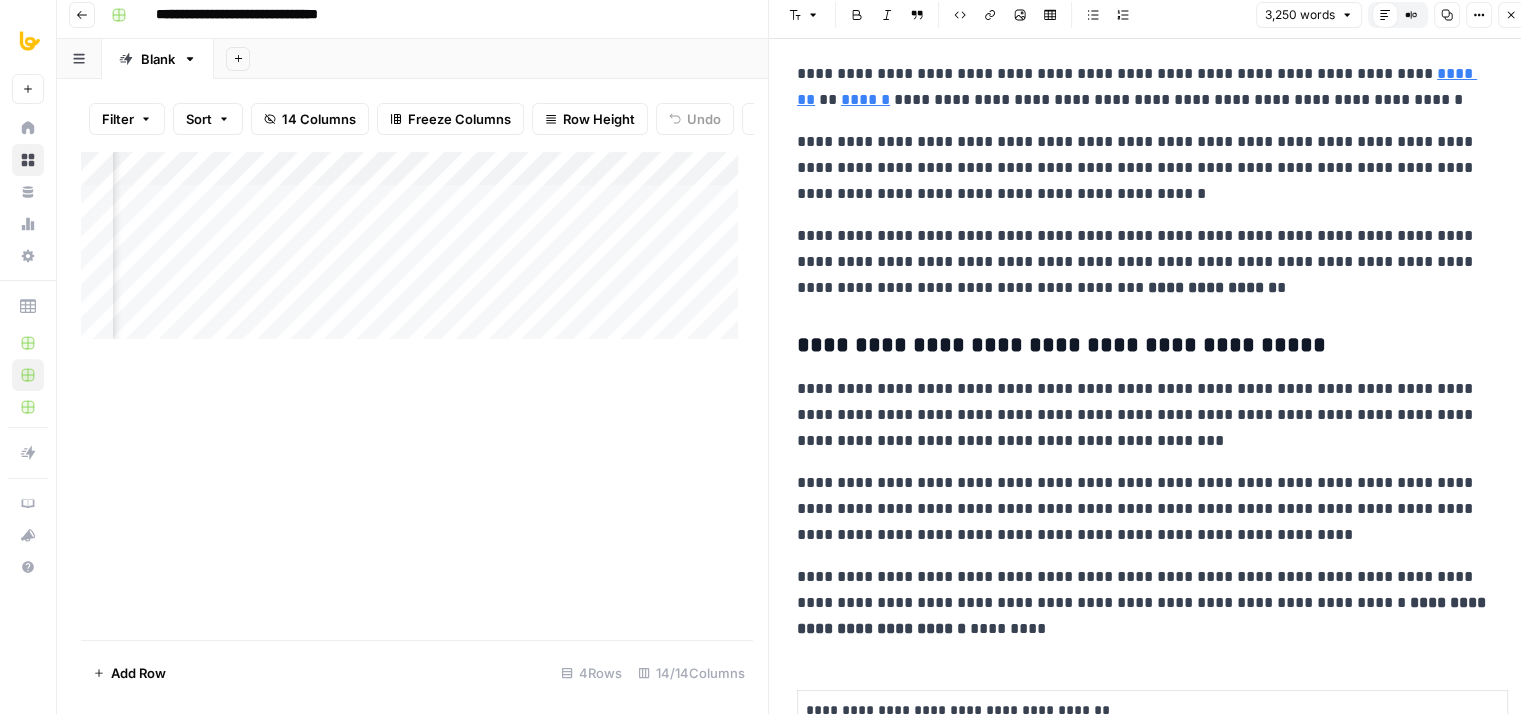 drag, startPoint x: 1165, startPoint y: 331, endPoint x: 1164, endPoint y: 276, distance: 55.00909 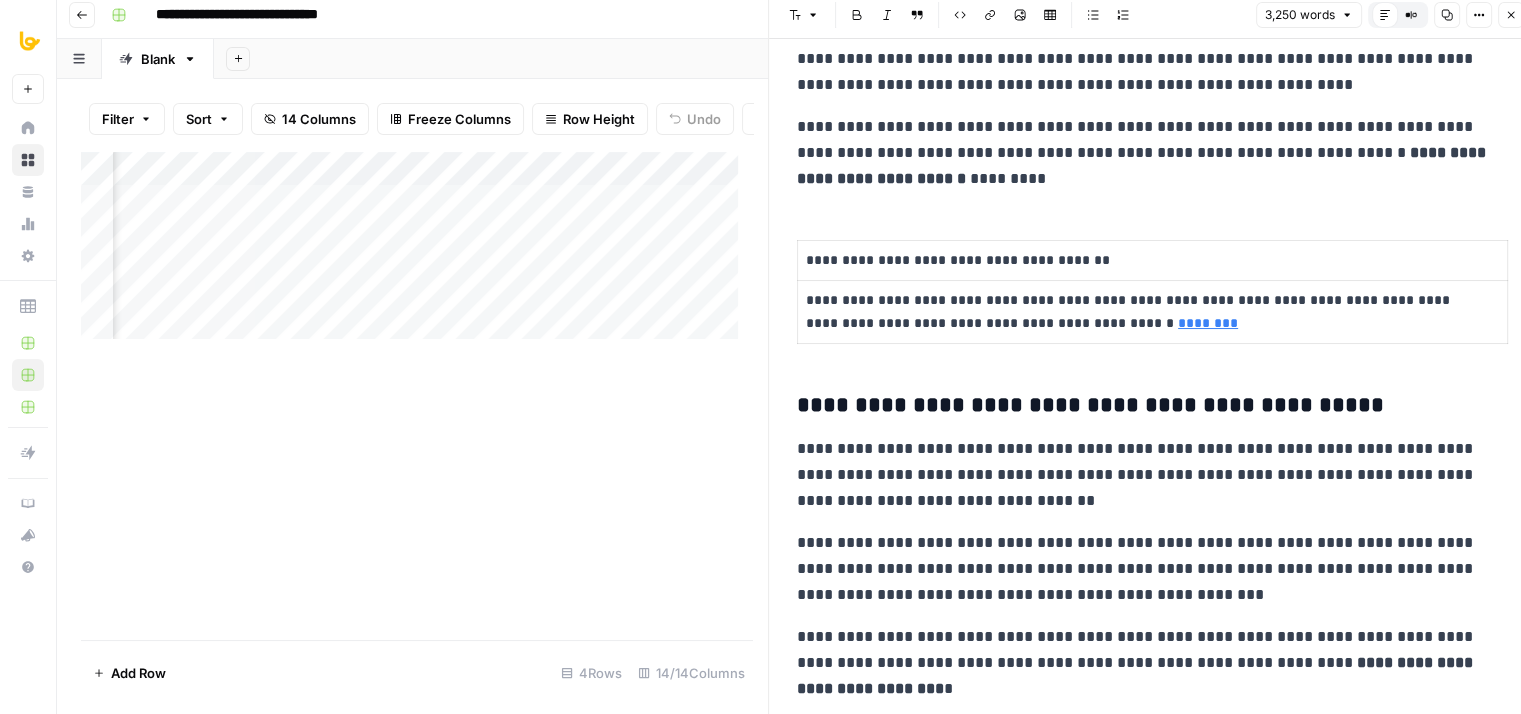 drag, startPoint x: 1193, startPoint y: 206, endPoint x: 1184, endPoint y: 388, distance: 182.2224 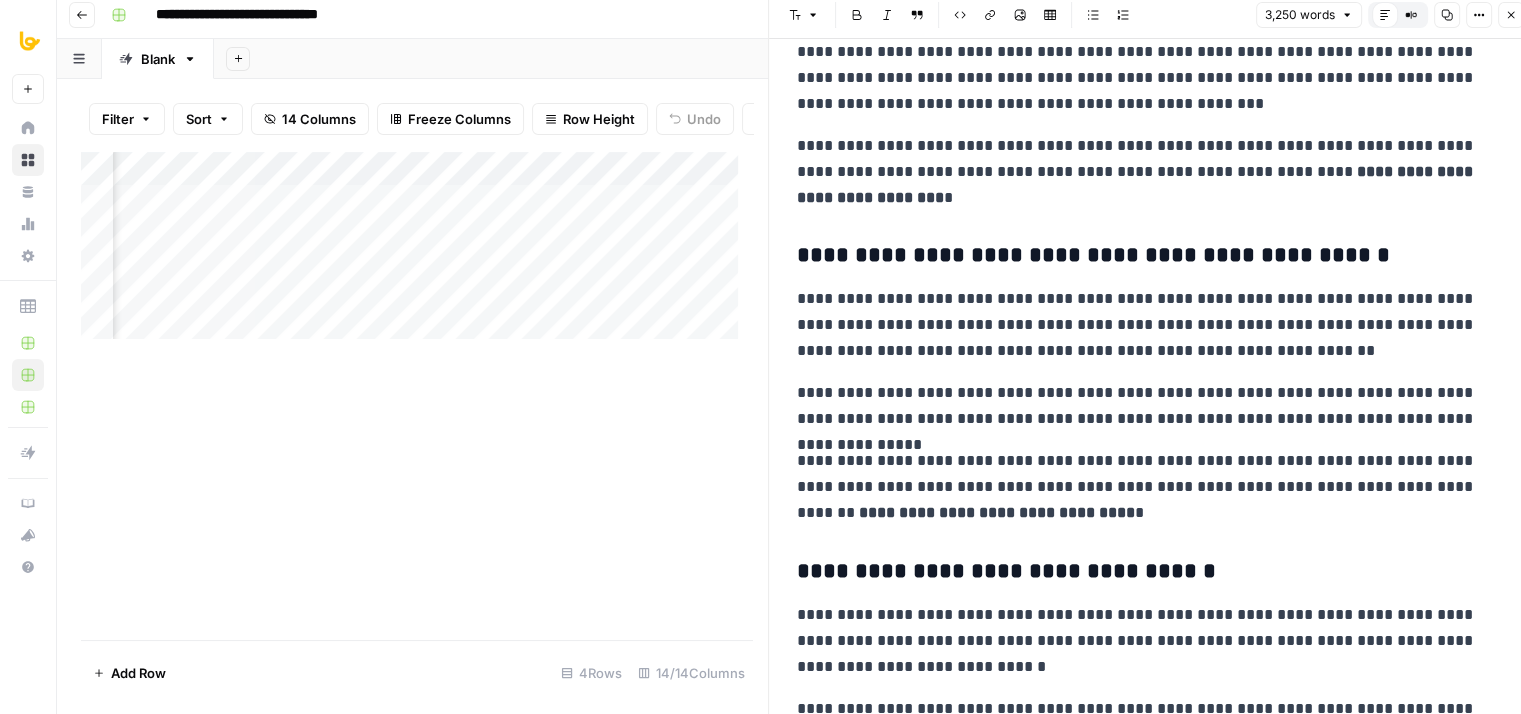 drag, startPoint x: 1115, startPoint y: 398, endPoint x: 1119, endPoint y: 517, distance: 119.06721 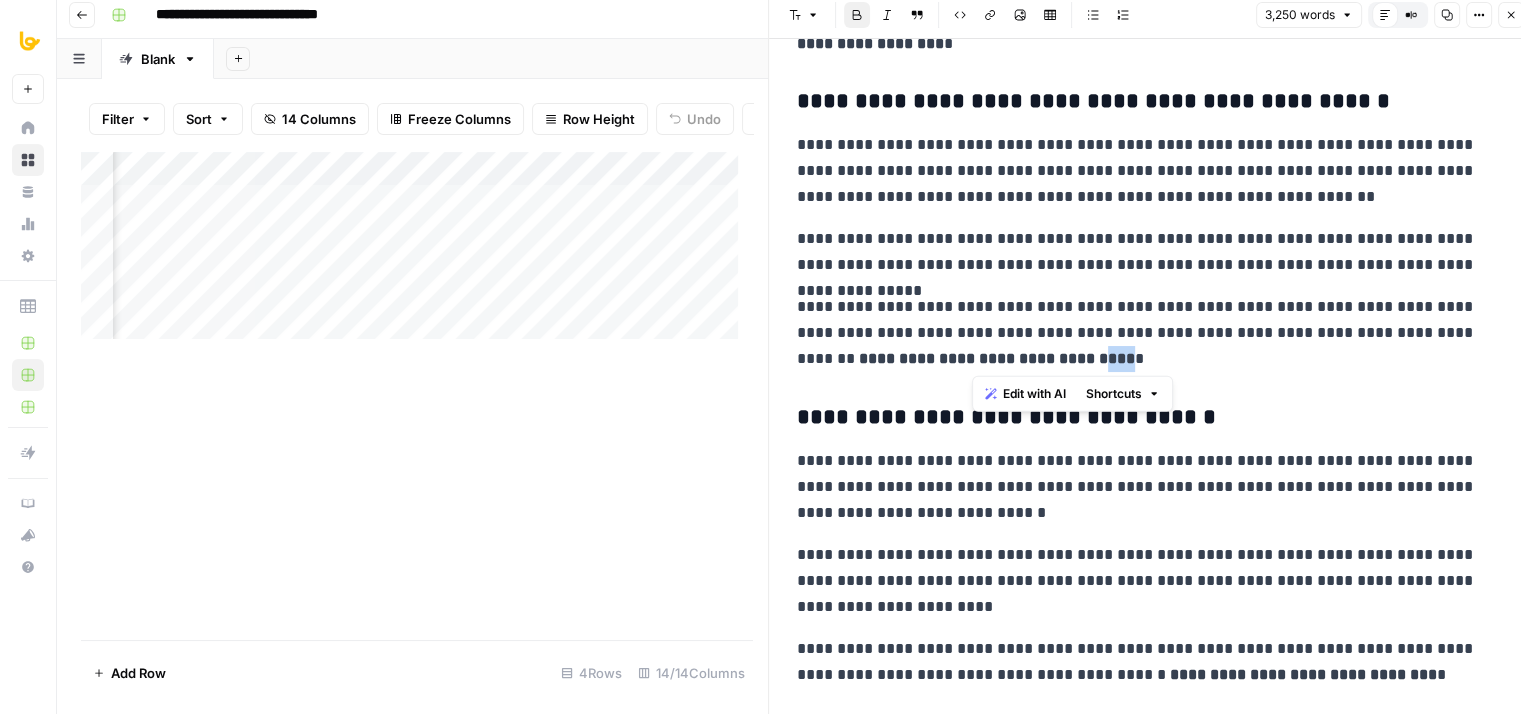 drag, startPoint x: 997, startPoint y: 357, endPoint x: 973, endPoint y: 361, distance: 24.33105 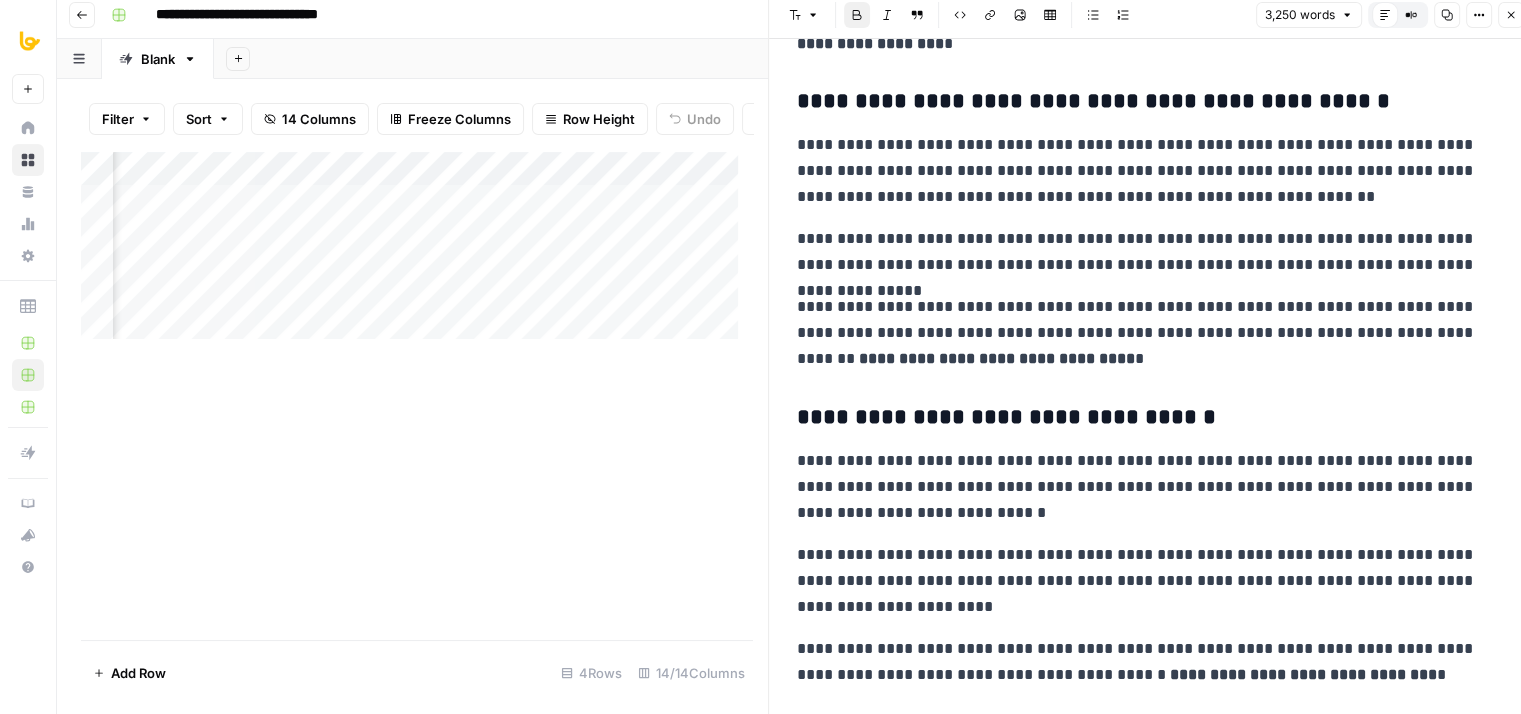 click on "**********" at bounding box center (1152, 1647) 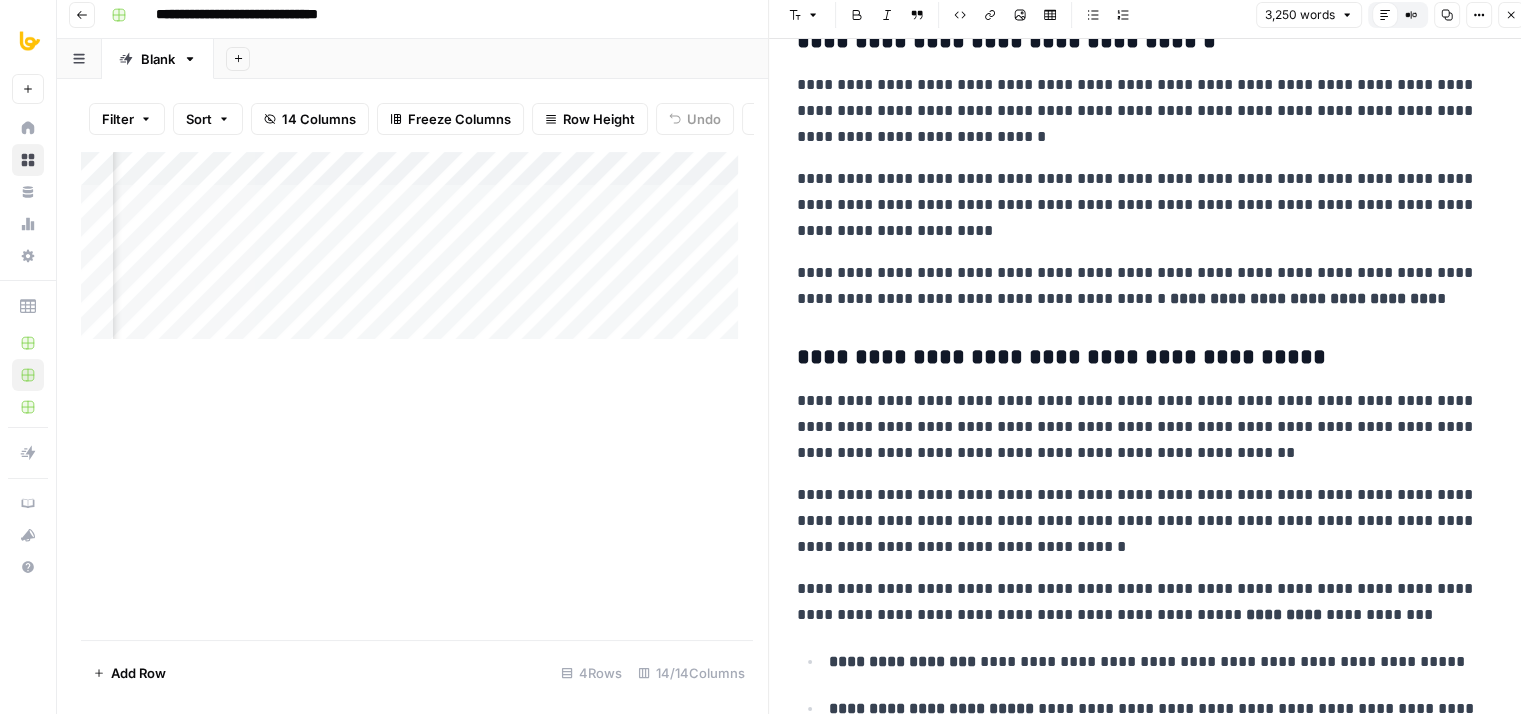 drag, startPoint x: 1111, startPoint y: 266, endPoint x: 1138, endPoint y: 378, distance: 115.2085 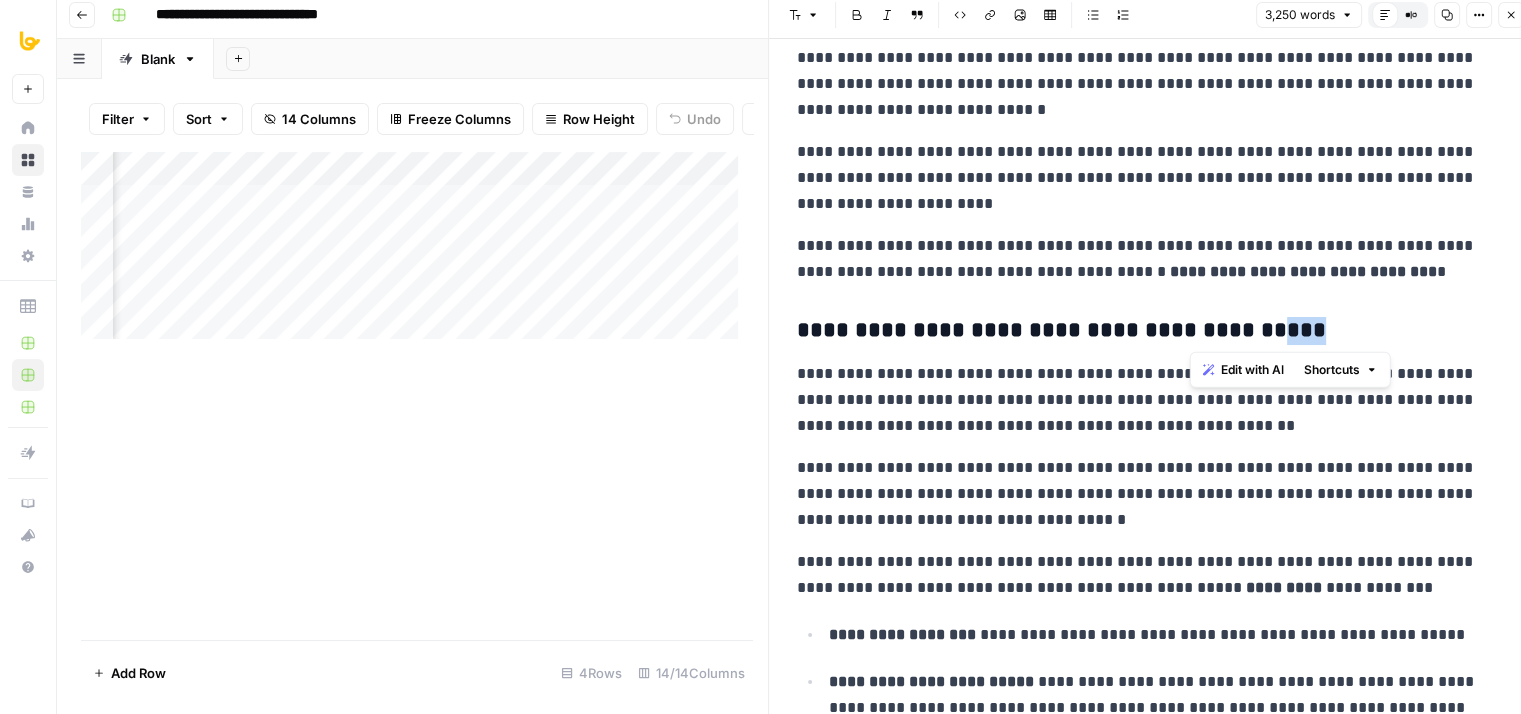 drag, startPoint x: 1228, startPoint y: 325, endPoint x: 1190, endPoint y: 331, distance: 38.470768 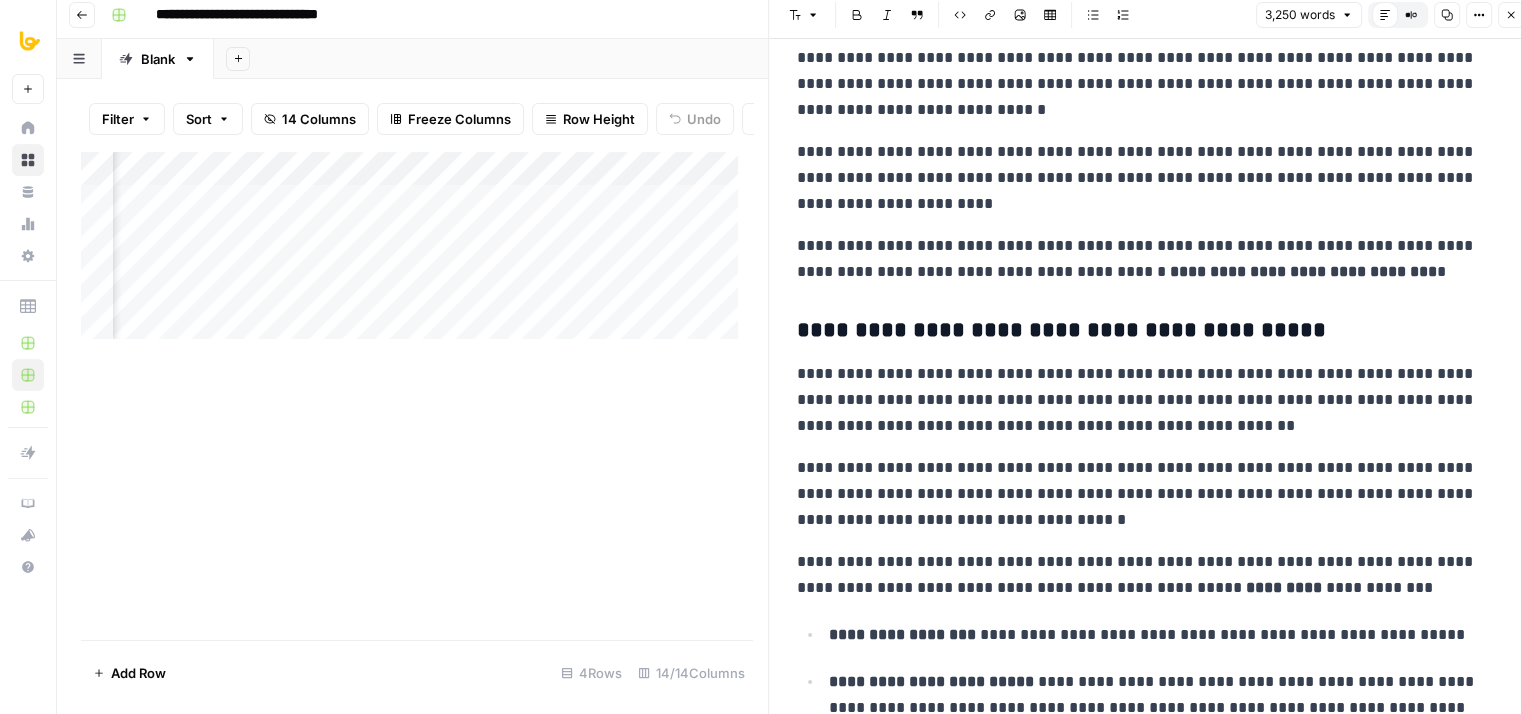 click on "**********" at bounding box center [1152, 1244] 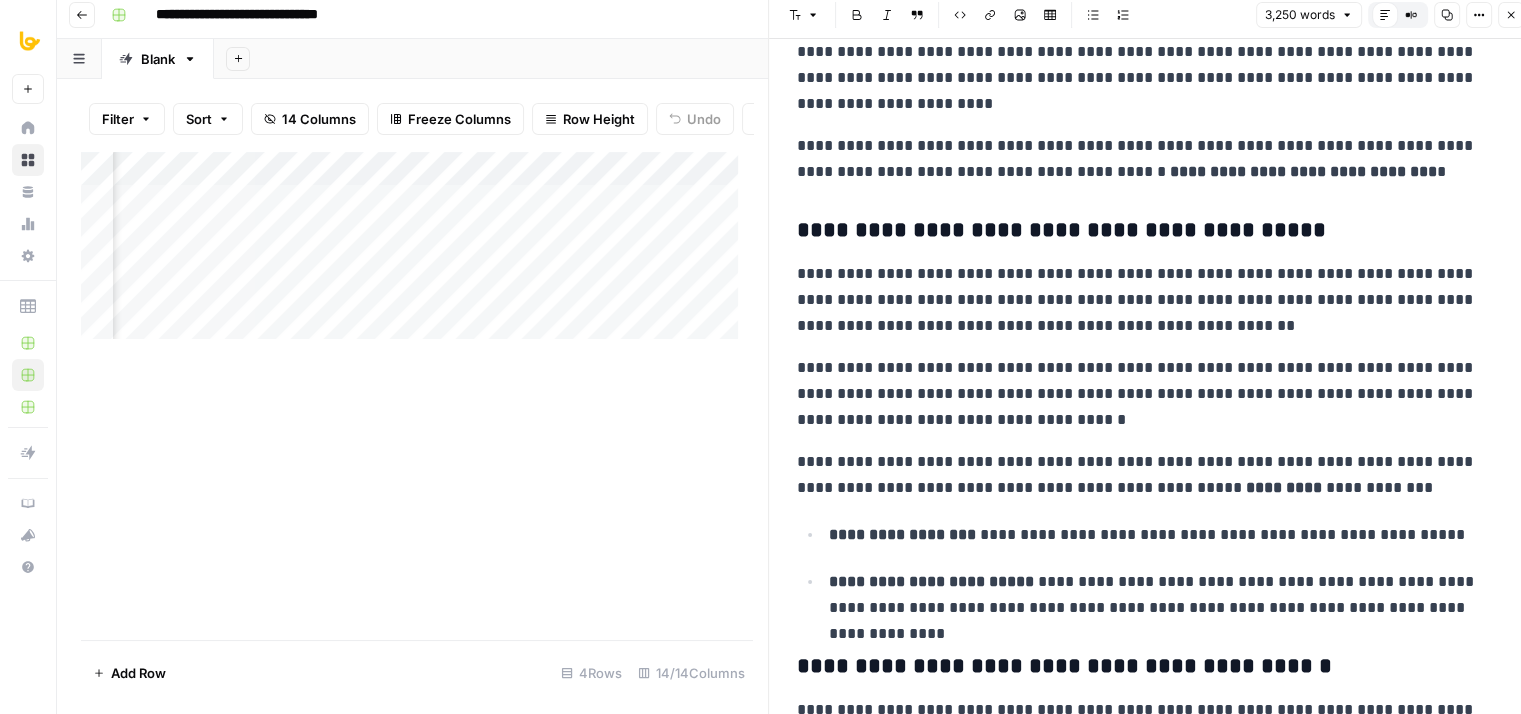 drag, startPoint x: 1149, startPoint y: 382, endPoint x: 1152, endPoint y: 416, distance: 34.132095 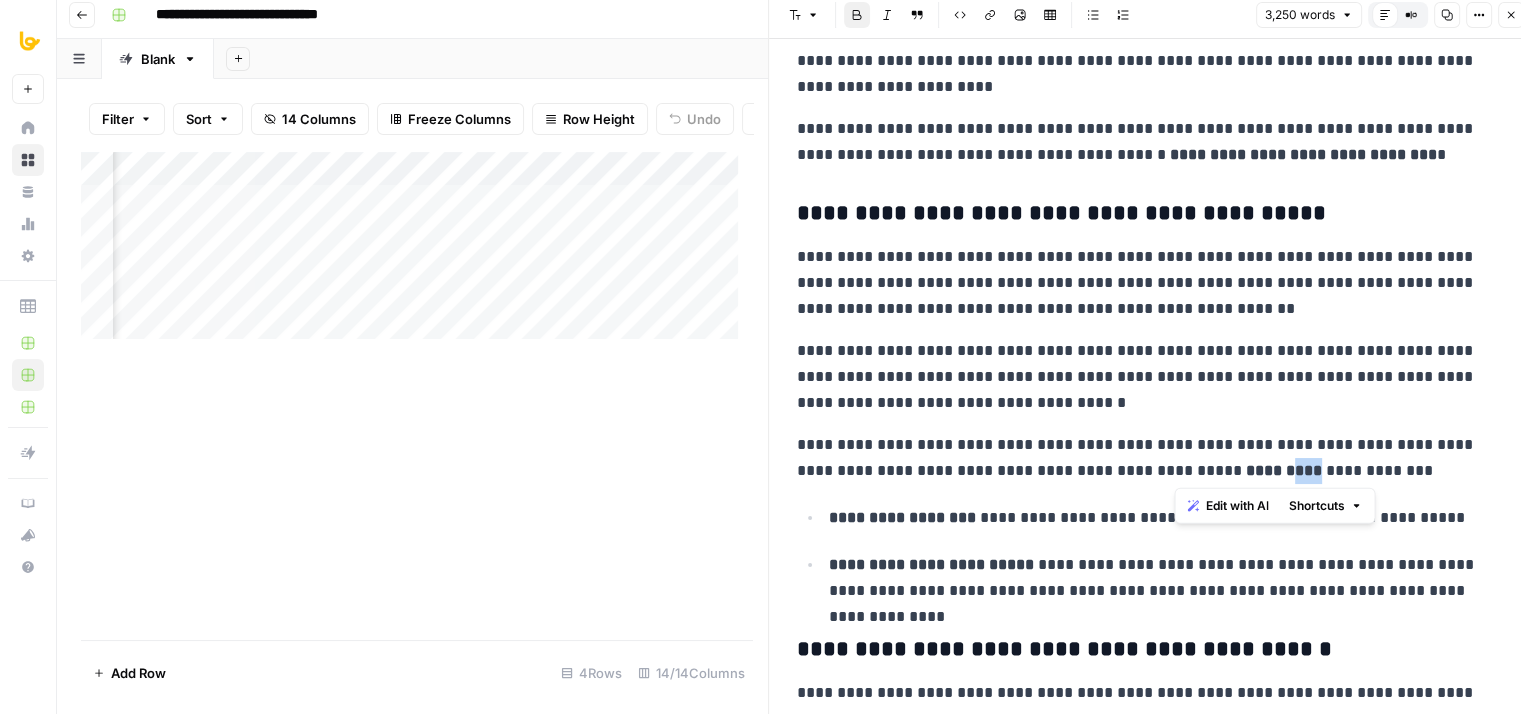drag, startPoint x: 1188, startPoint y: 465, endPoint x: 1173, endPoint y: 460, distance: 15.811388 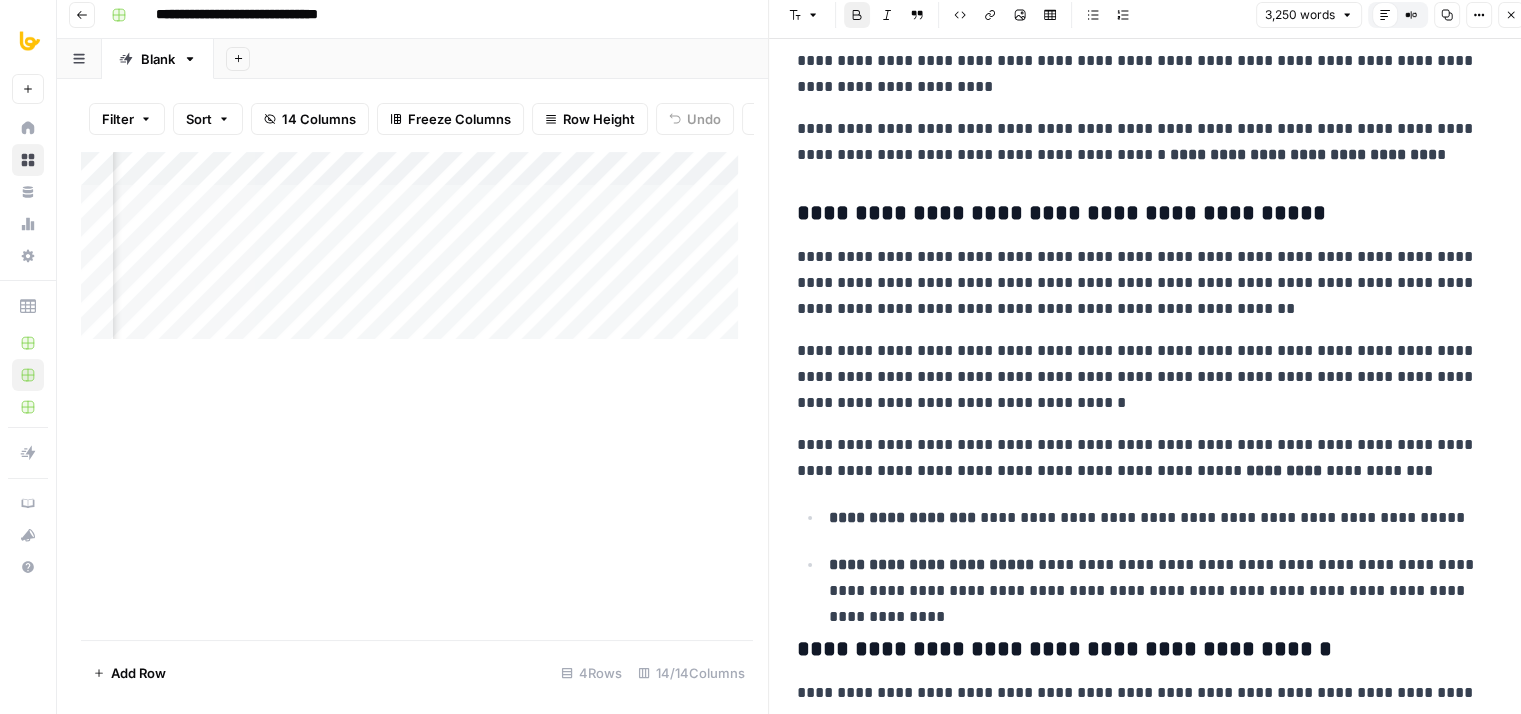 click on "**********" at bounding box center (1145, 283) 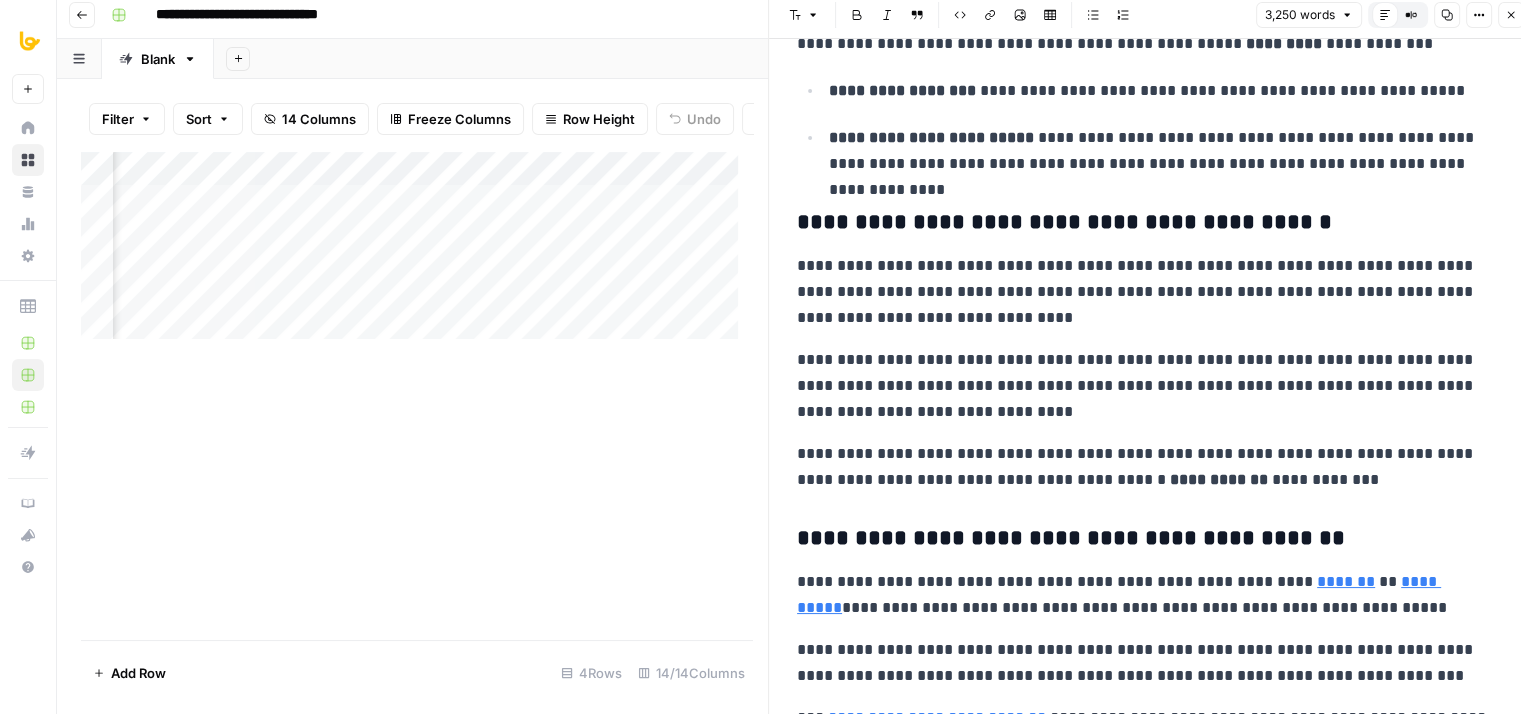 drag, startPoint x: 1160, startPoint y: 305, endPoint x: 1166, endPoint y: 425, distance: 120.14991 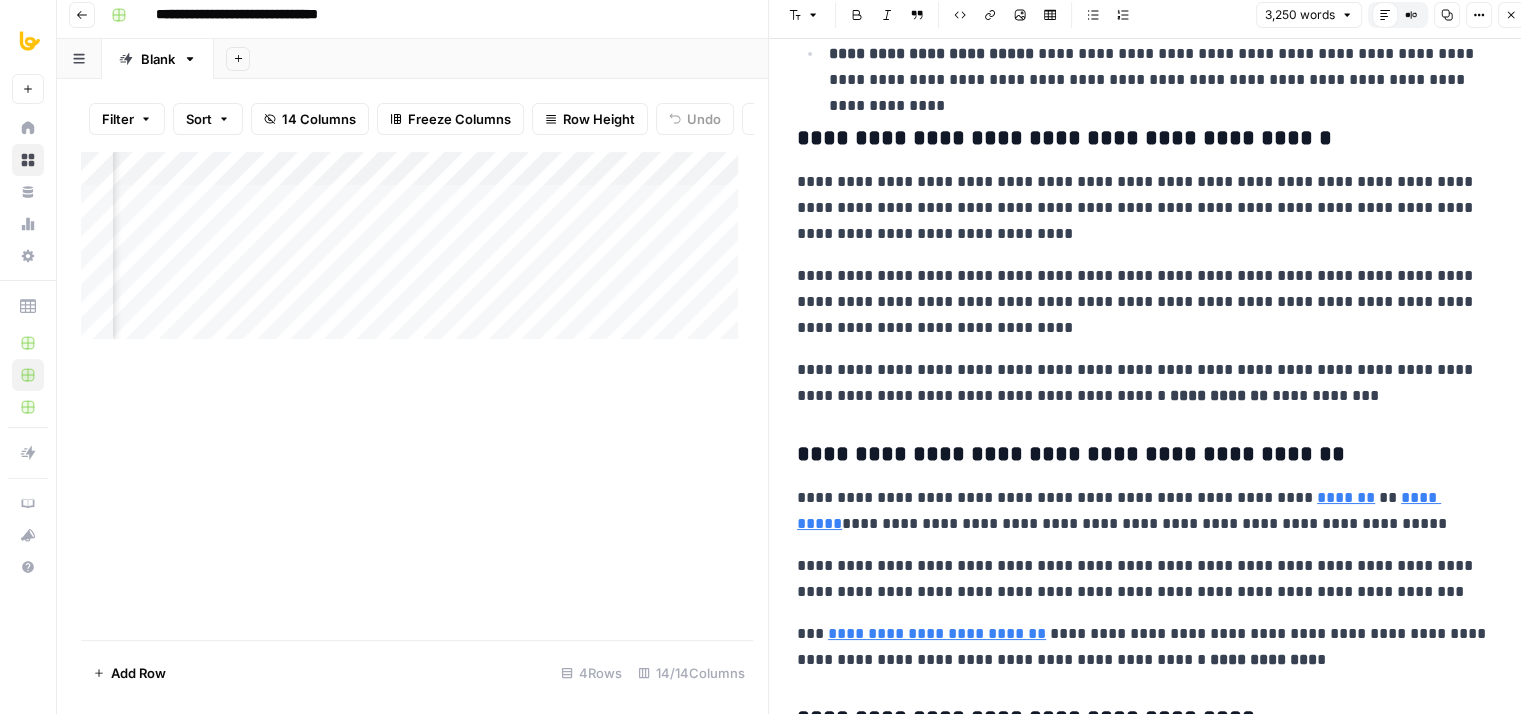 scroll, scrollTop: 5485, scrollLeft: 0, axis: vertical 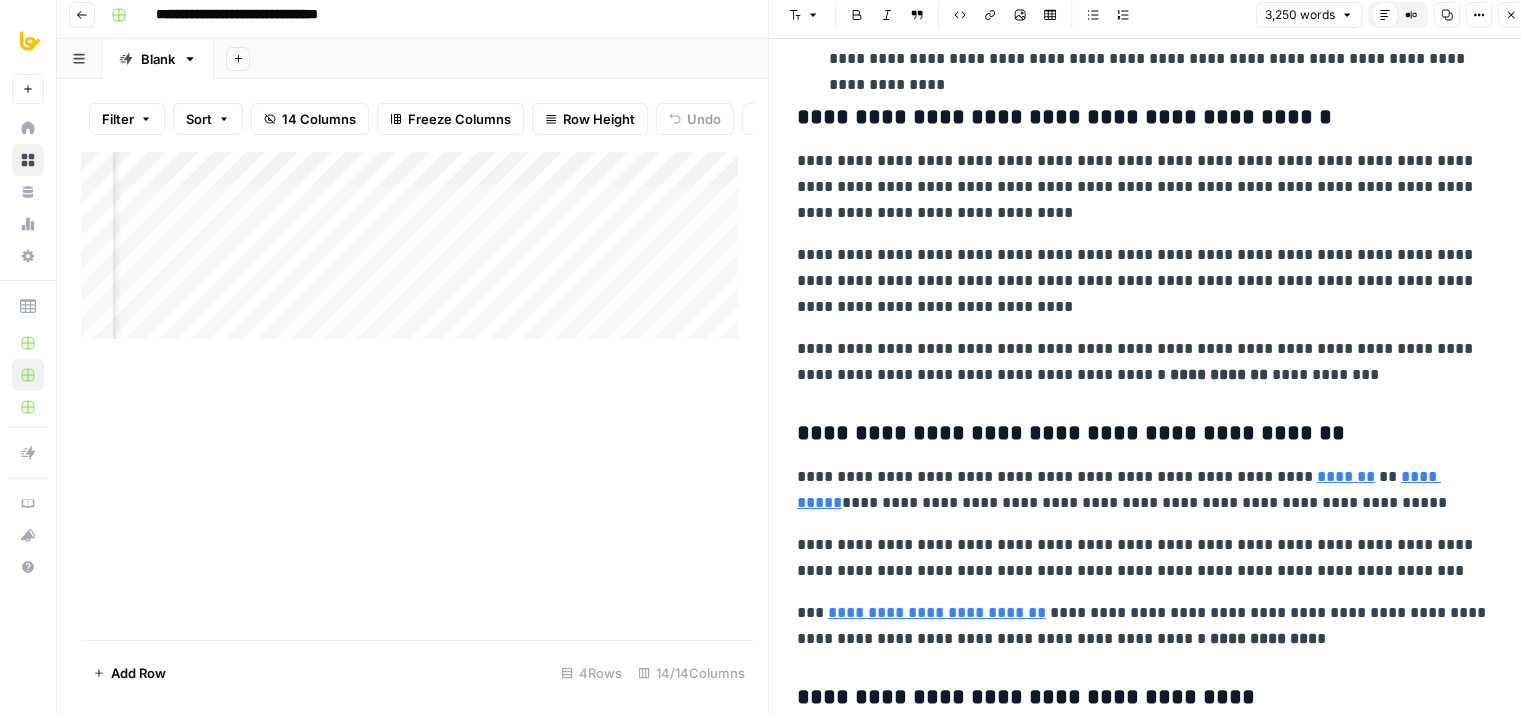 drag, startPoint x: 1168, startPoint y: 349, endPoint x: 1177, endPoint y: 392, distance: 43.931767 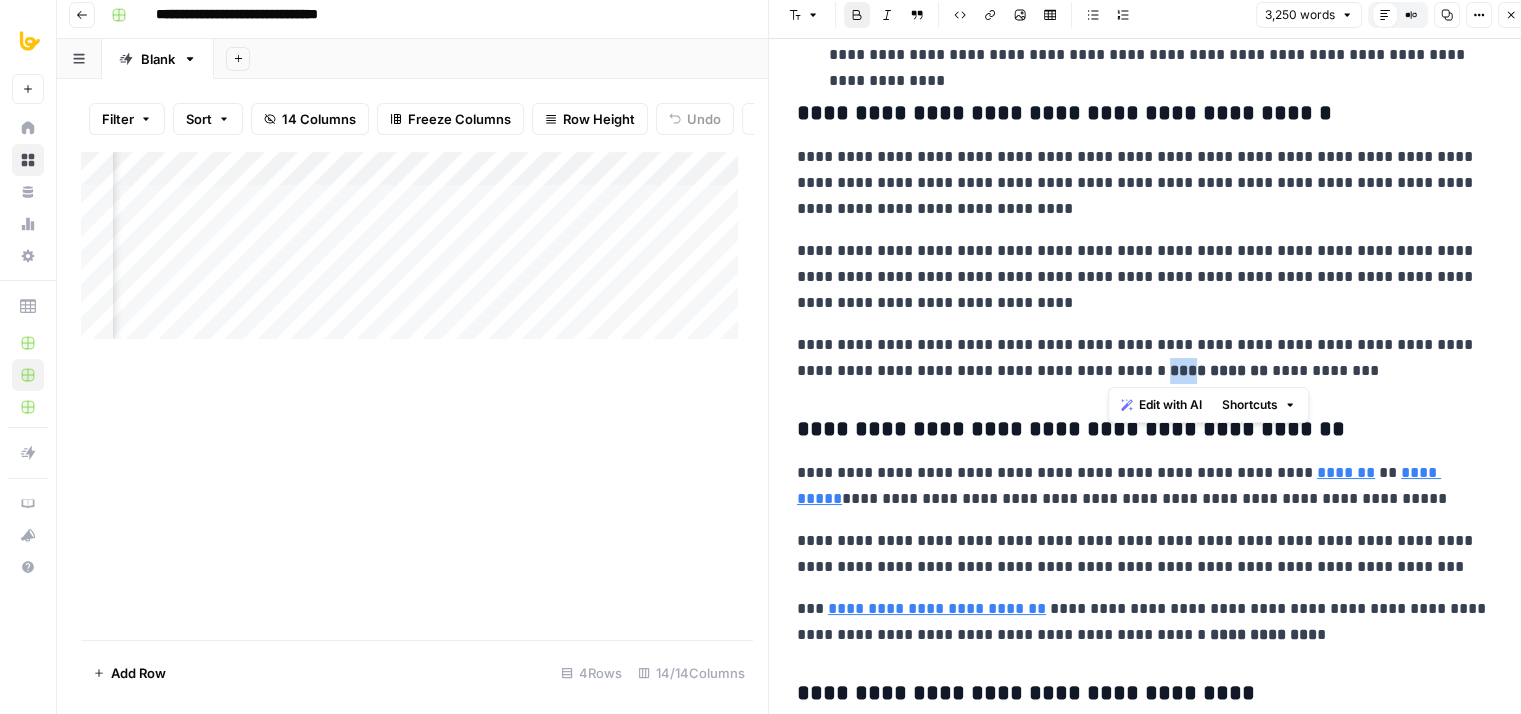 drag, startPoint x: 1134, startPoint y: 365, endPoint x: 1109, endPoint y: 370, distance: 25.495098 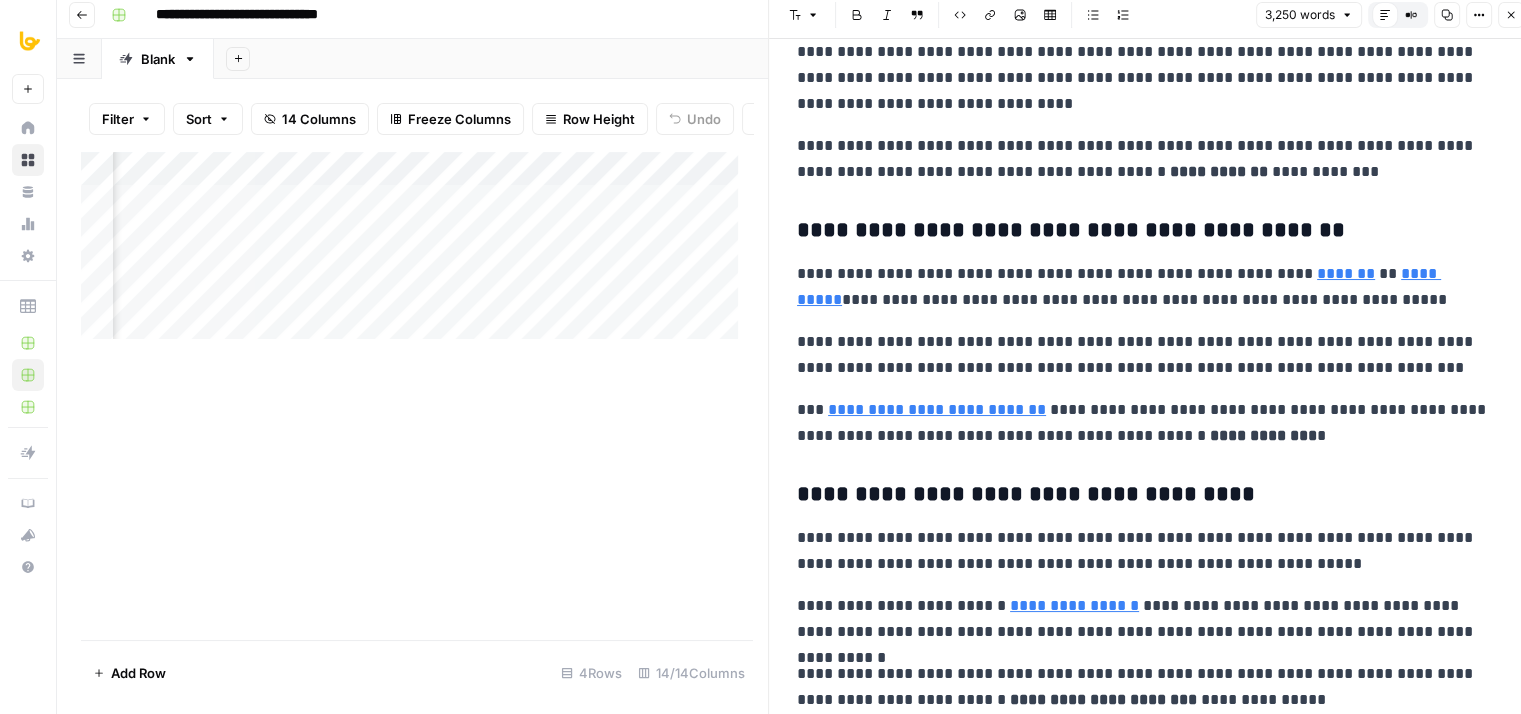 scroll, scrollTop: 5728, scrollLeft: 0, axis: vertical 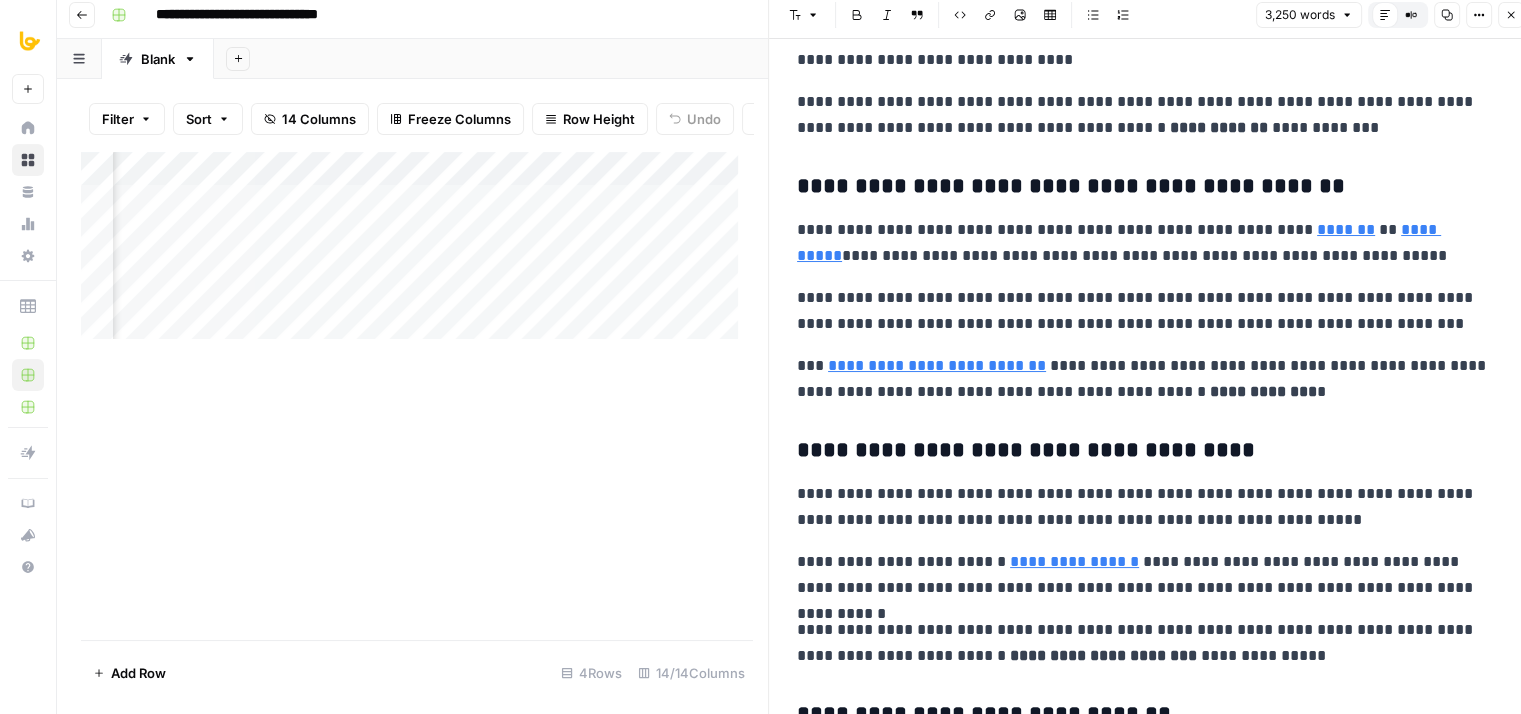 drag, startPoint x: 1163, startPoint y: 305, endPoint x: 1168, endPoint y: 358, distance: 53.235325 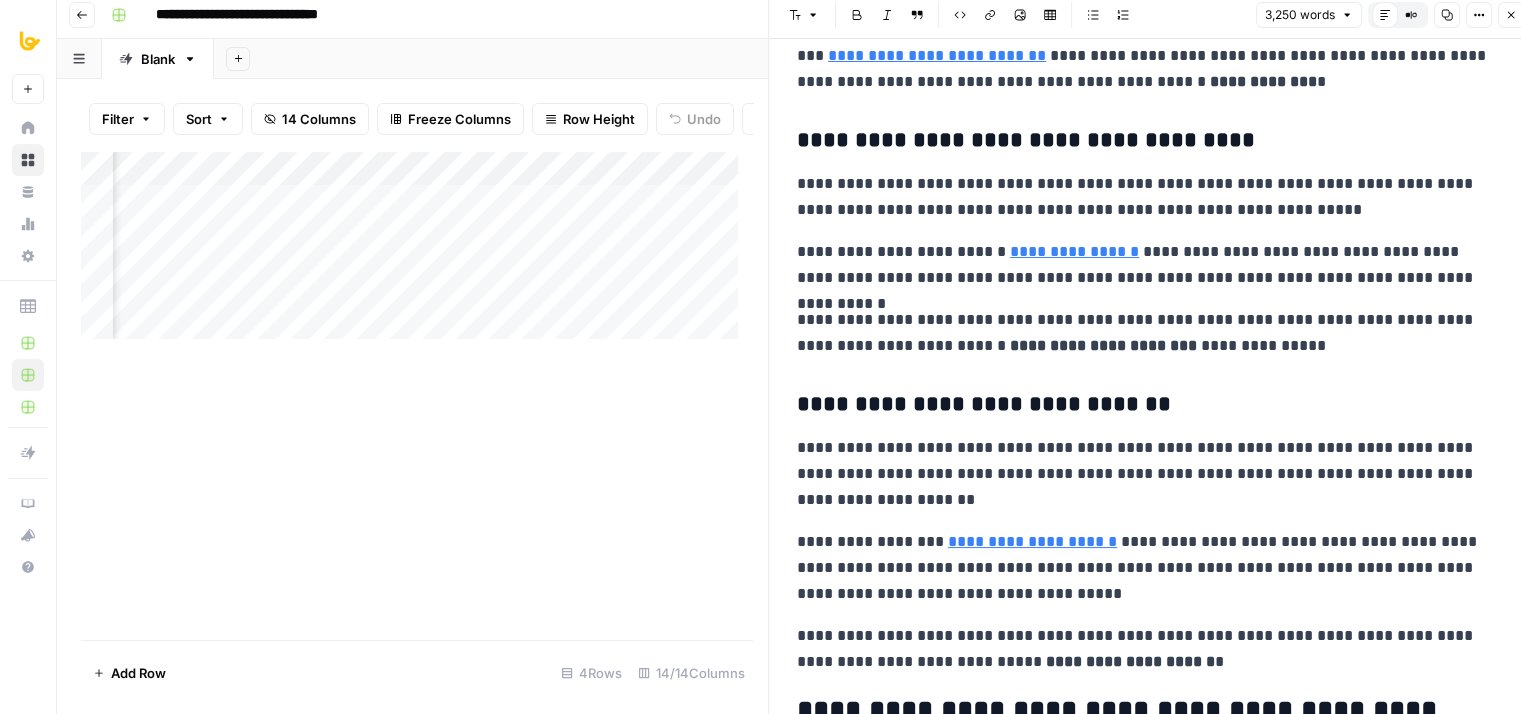 drag, startPoint x: 1275, startPoint y: 527, endPoint x: 1302, endPoint y: 648, distance: 123.97581 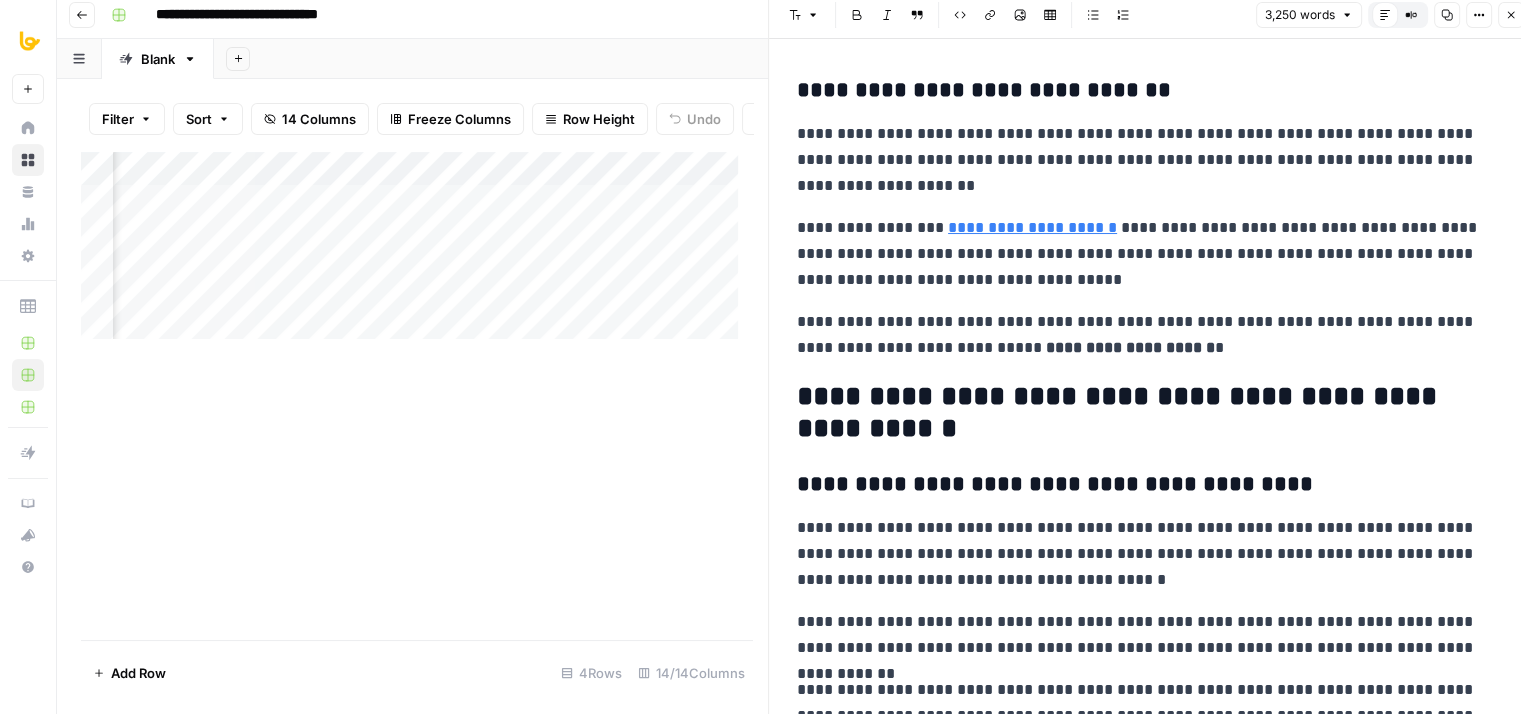 drag, startPoint x: 1231, startPoint y: 389, endPoint x: 1240, endPoint y: 457, distance: 68.593 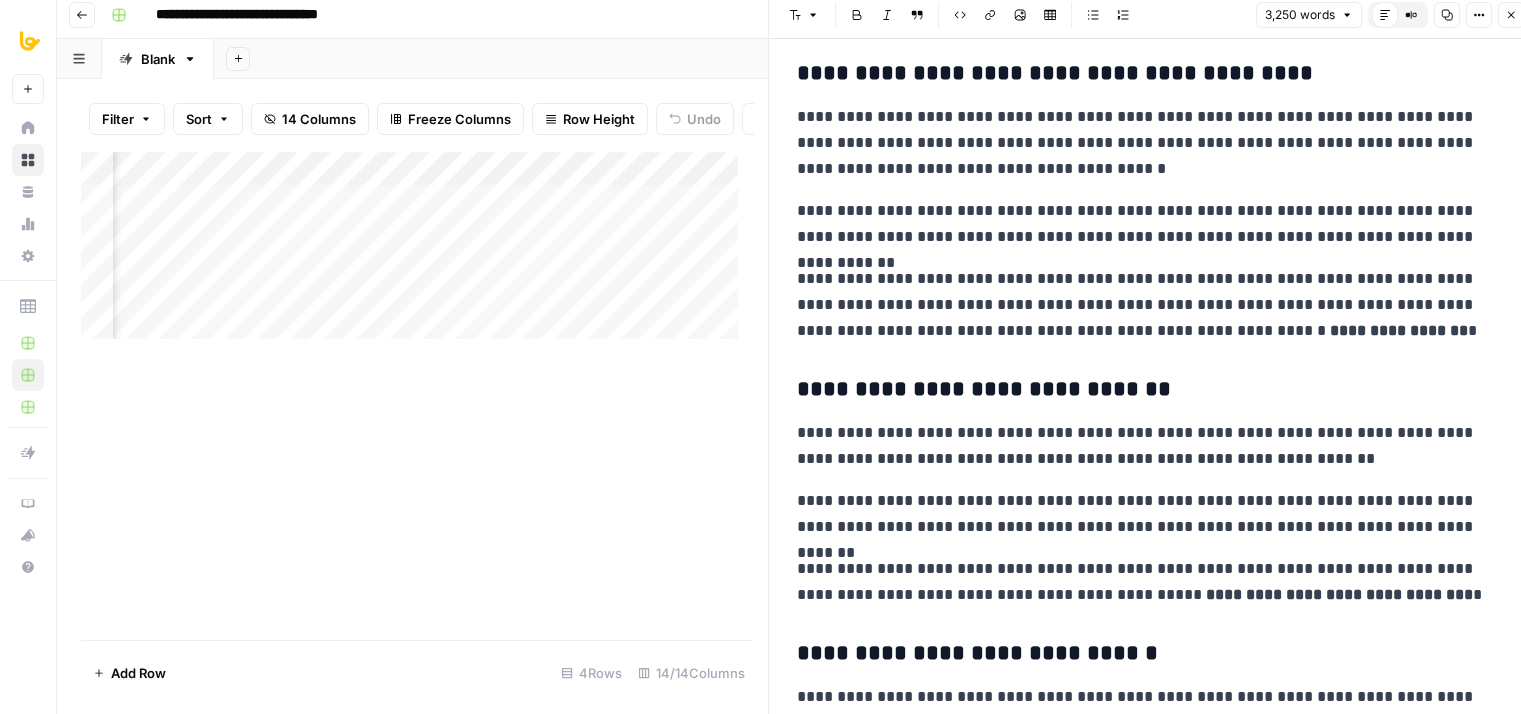 drag, startPoint x: 1112, startPoint y: 418, endPoint x: 1122, endPoint y: 466, distance: 49.0306 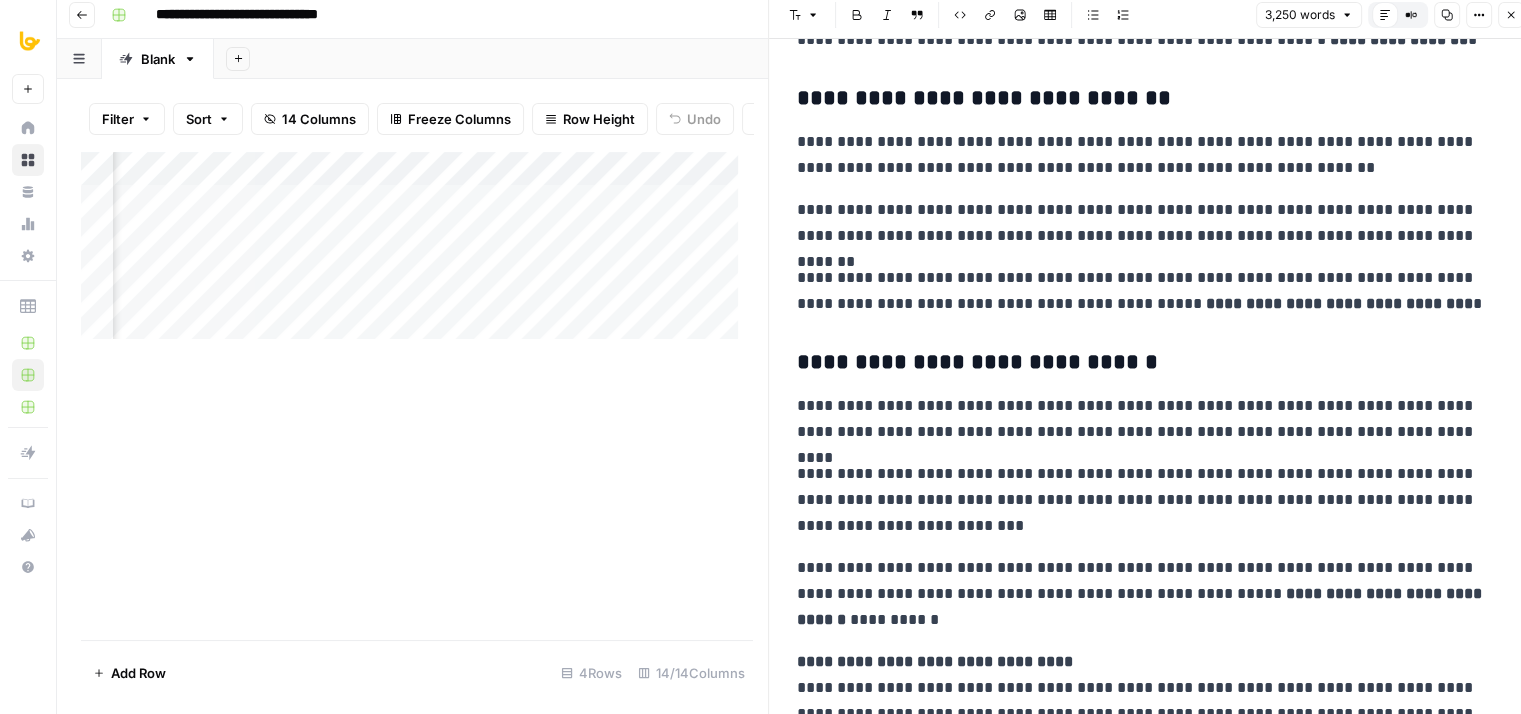 drag, startPoint x: 1127, startPoint y: 368, endPoint x: 1143, endPoint y: 473, distance: 106.21205 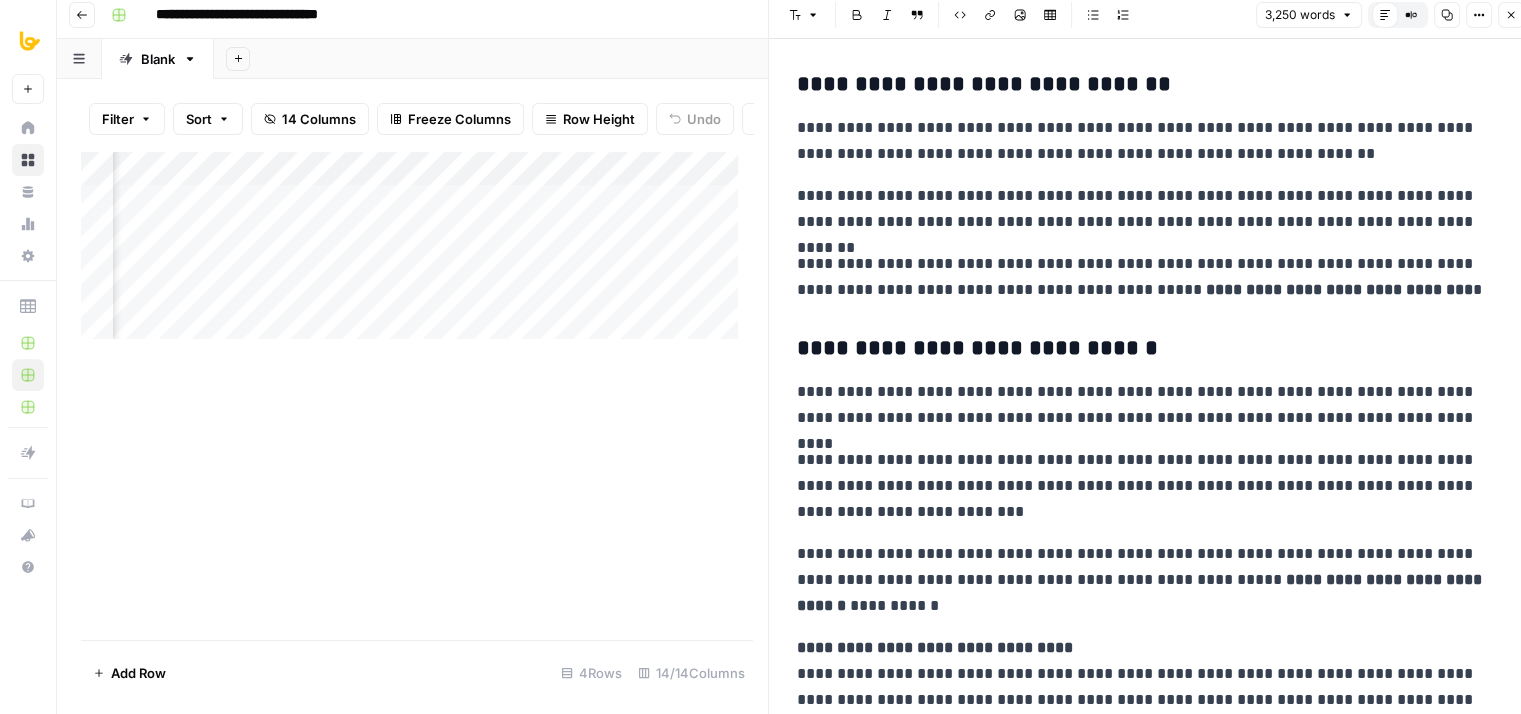 scroll, scrollTop: 7005, scrollLeft: 0, axis: vertical 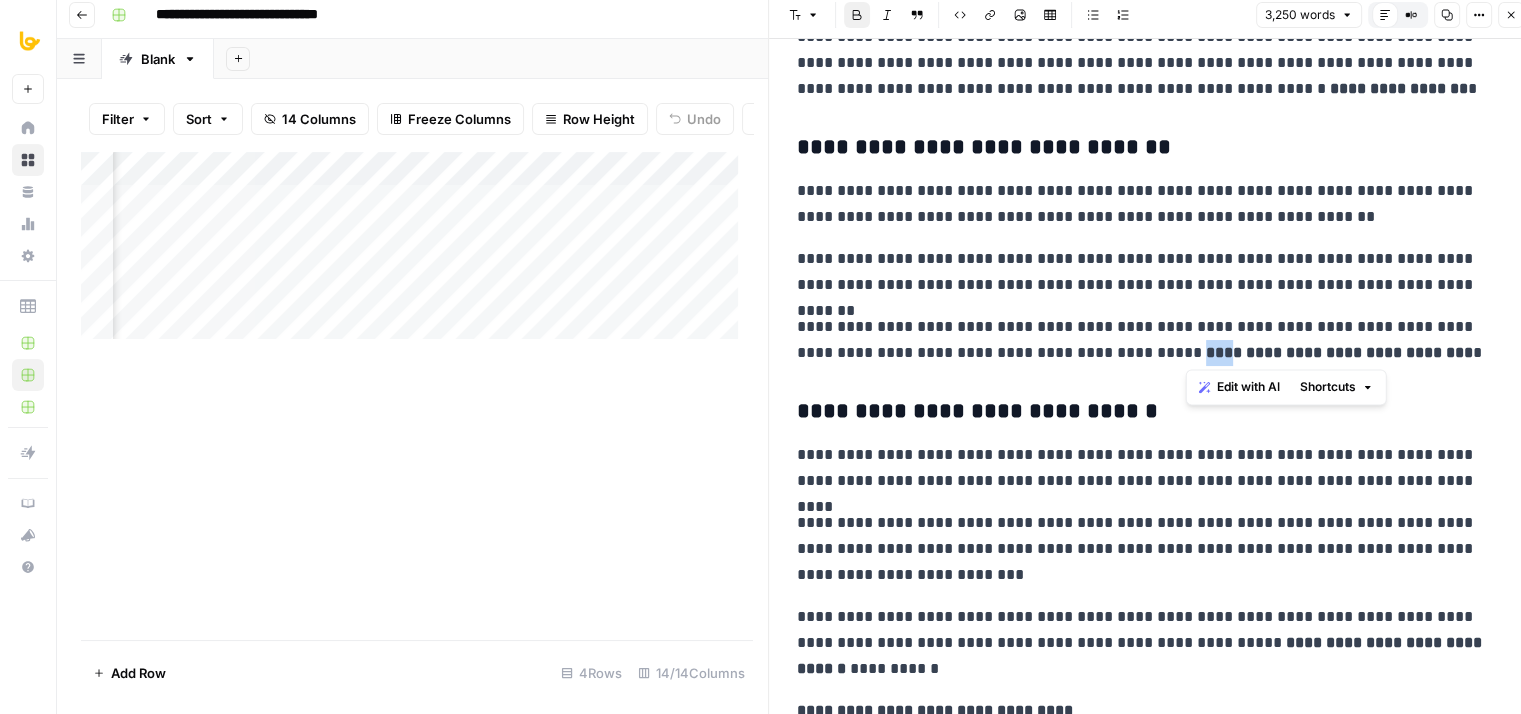 drag, startPoint x: 1213, startPoint y: 347, endPoint x: 1188, endPoint y: 346, distance: 25.019993 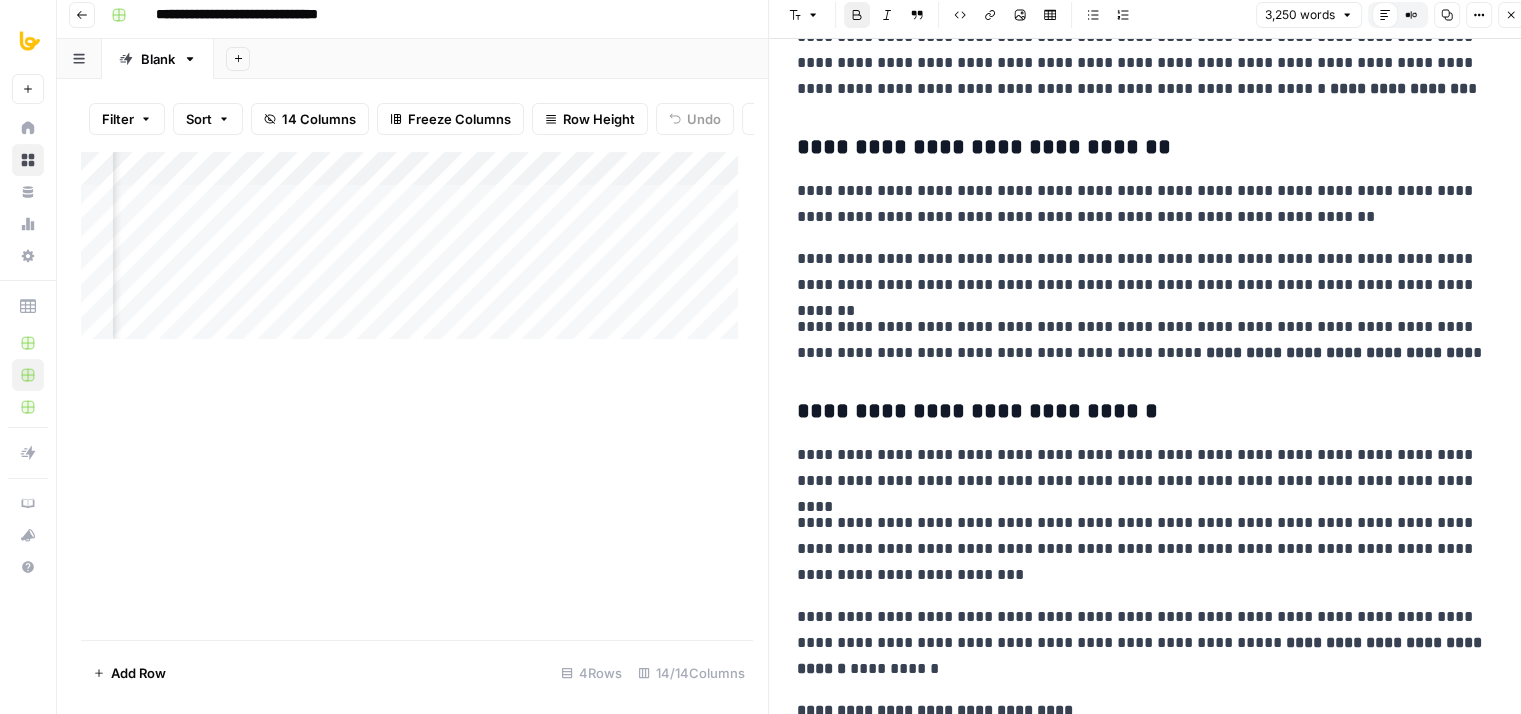 click on "**********" at bounding box center (1145, 468) 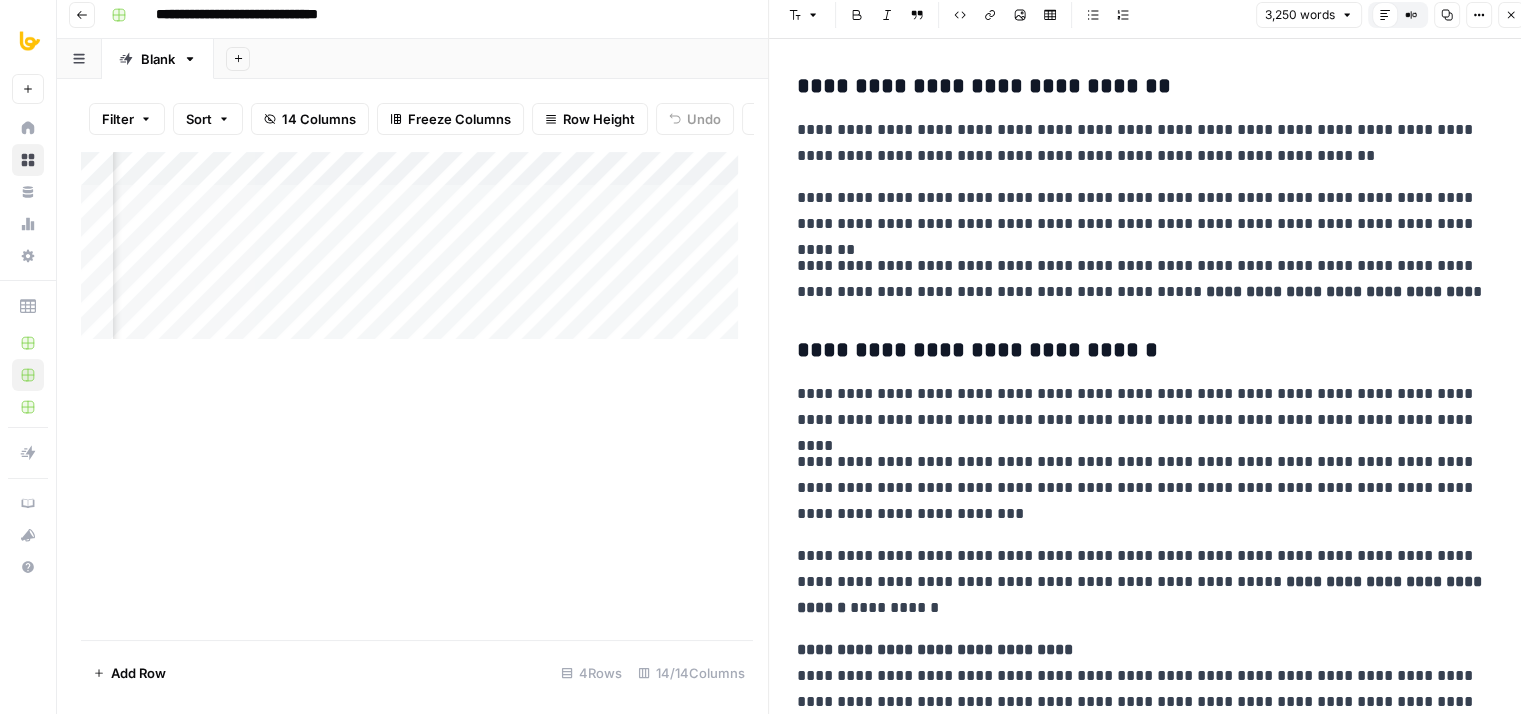 scroll, scrollTop: 7455, scrollLeft: 0, axis: vertical 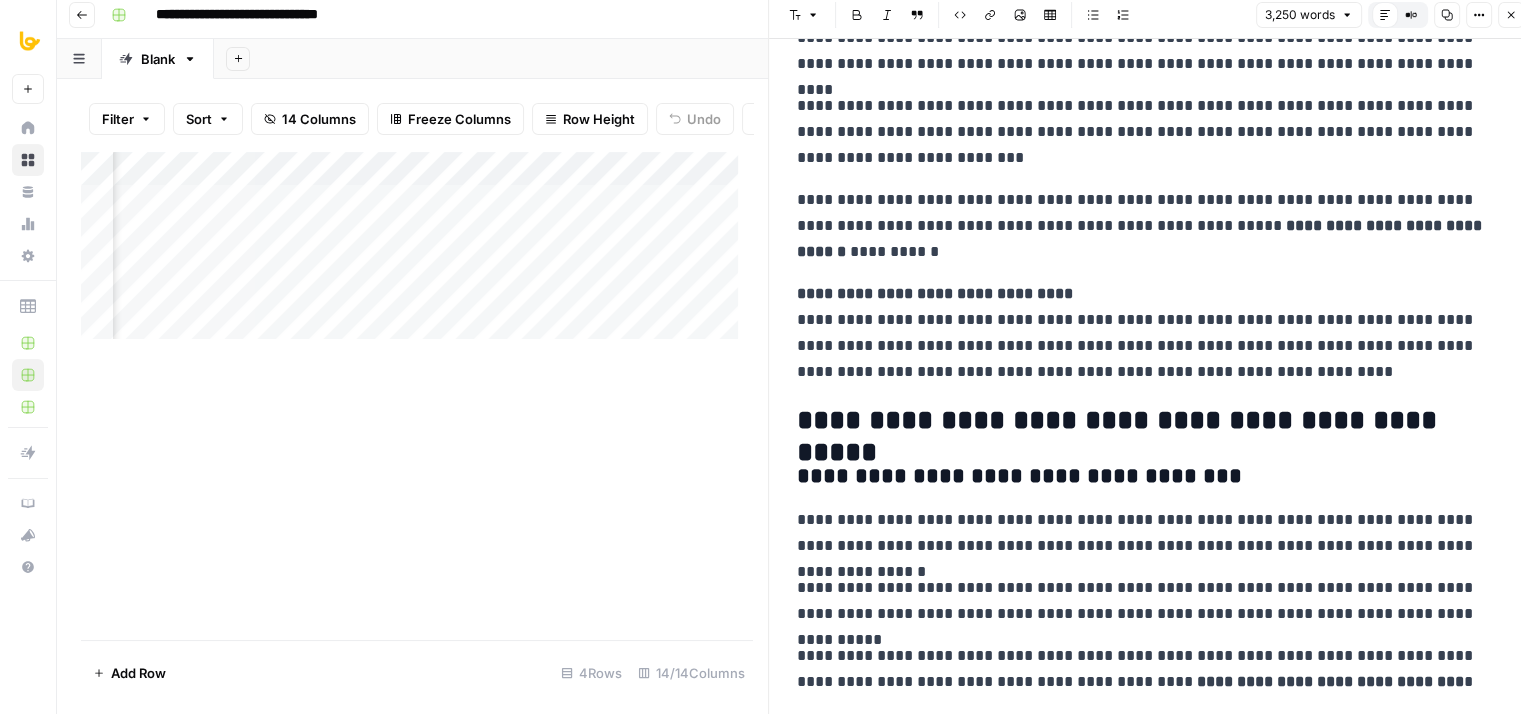 drag, startPoint x: 1213, startPoint y: 397, endPoint x: 1204, endPoint y: 501, distance: 104.388695 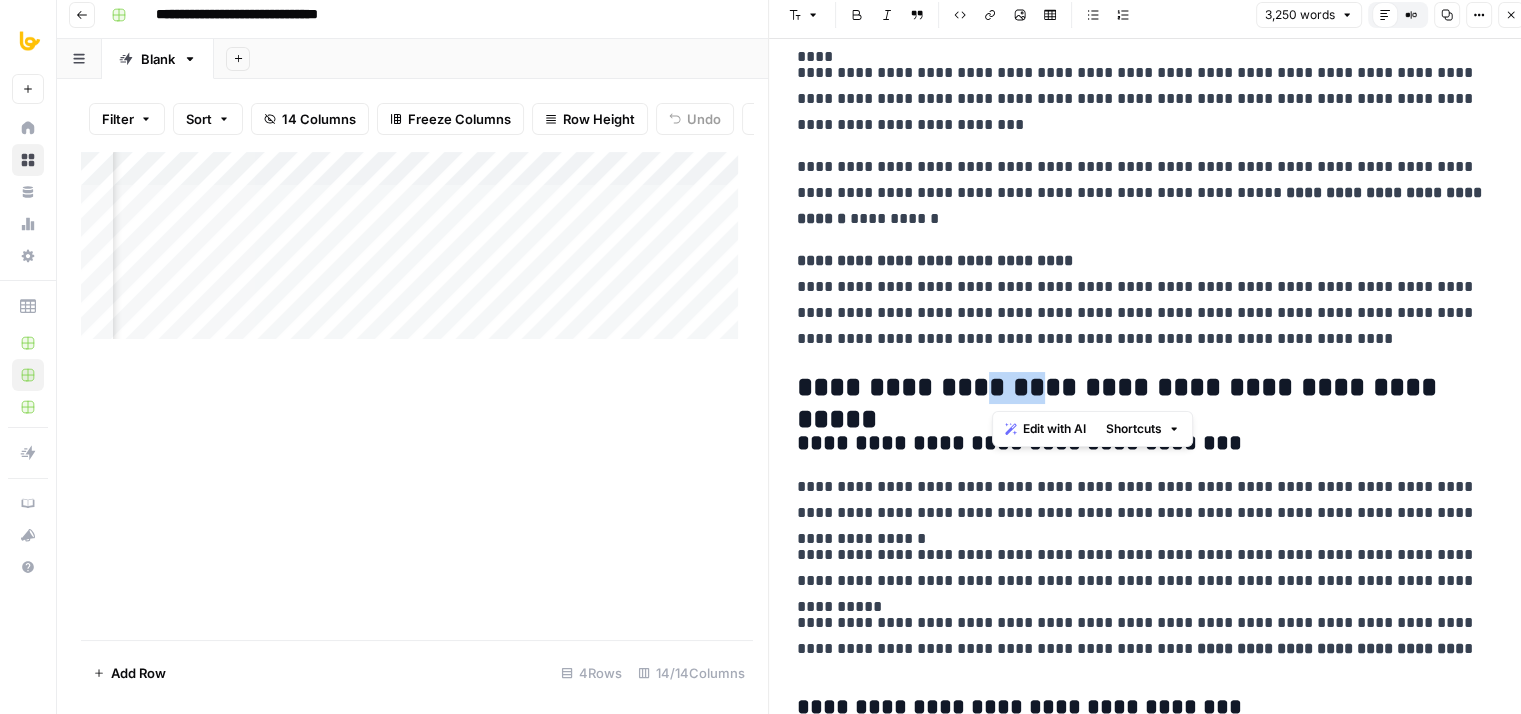 drag, startPoint x: 1048, startPoint y: 383, endPoint x: 994, endPoint y: 384, distance: 54.00926 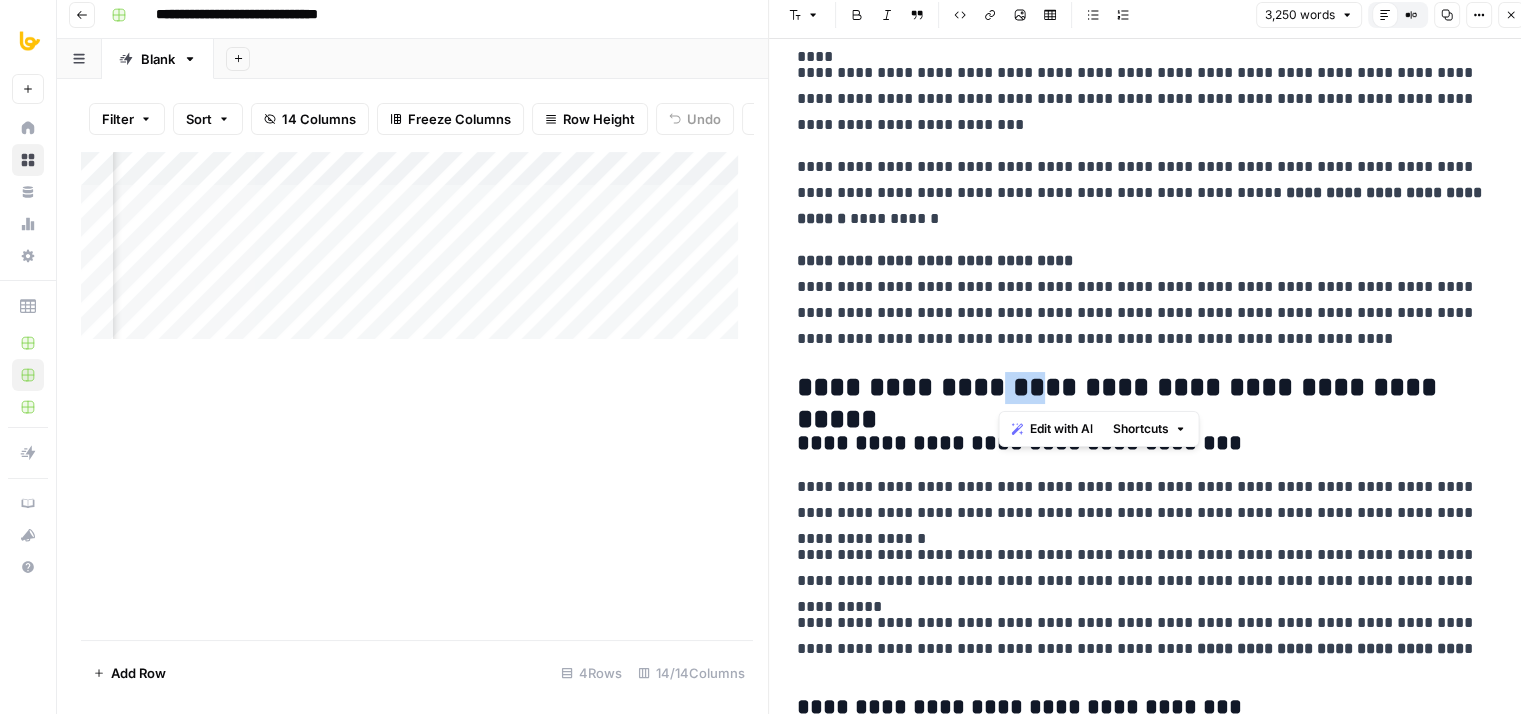 drag, startPoint x: 1036, startPoint y: 391, endPoint x: 997, endPoint y: 388, distance: 39.115215 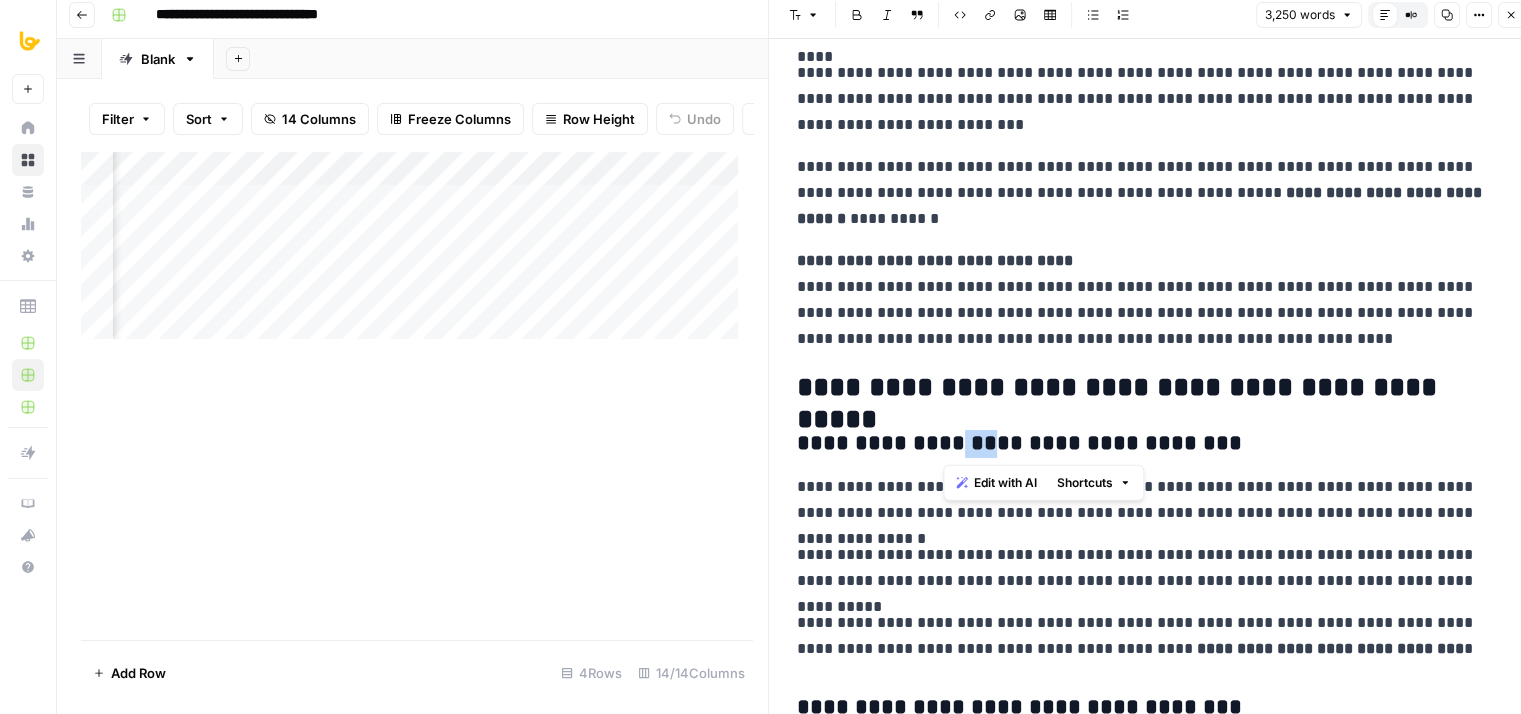 drag, startPoint x: 978, startPoint y: 442, endPoint x: 946, endPoint y: 449, distance: 32.75668 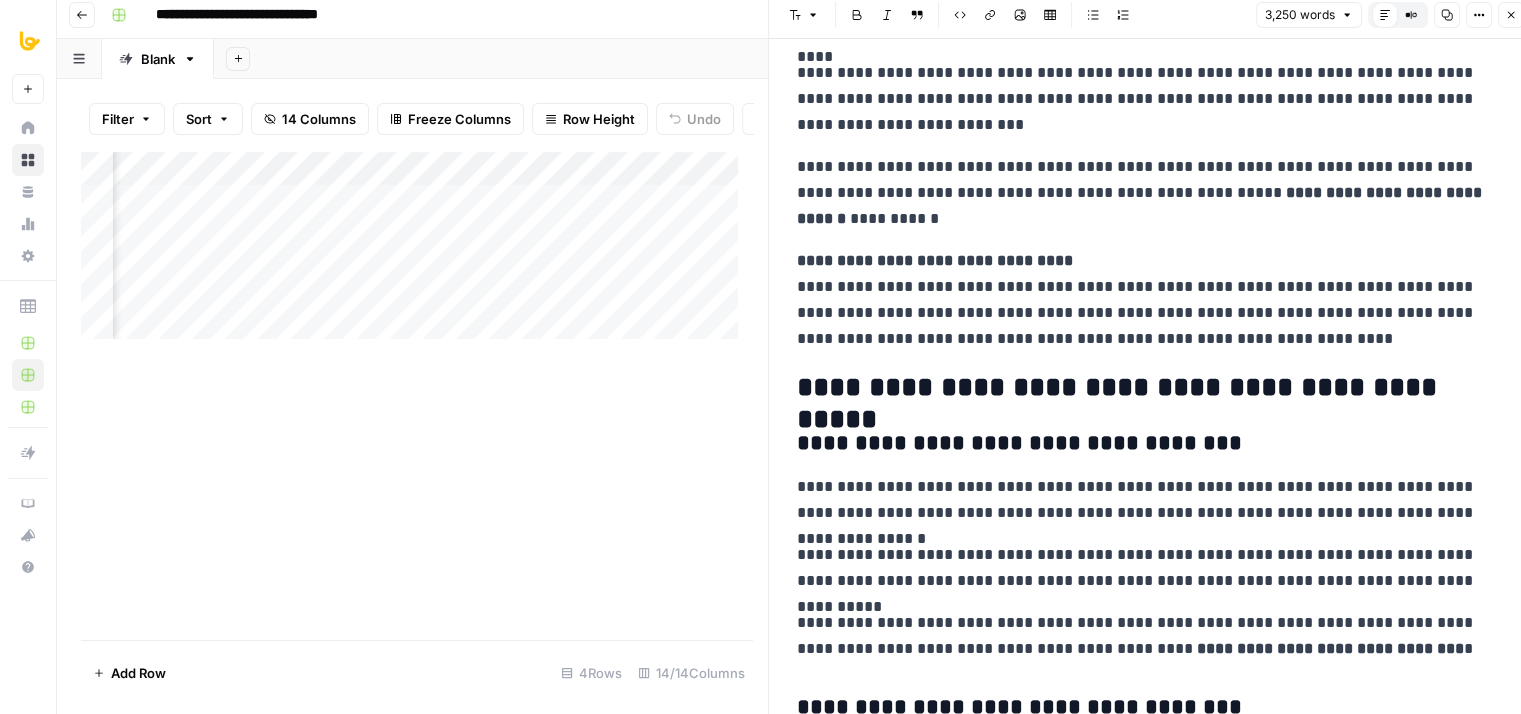 click on "**********" at bounding box center [1152, -1379] 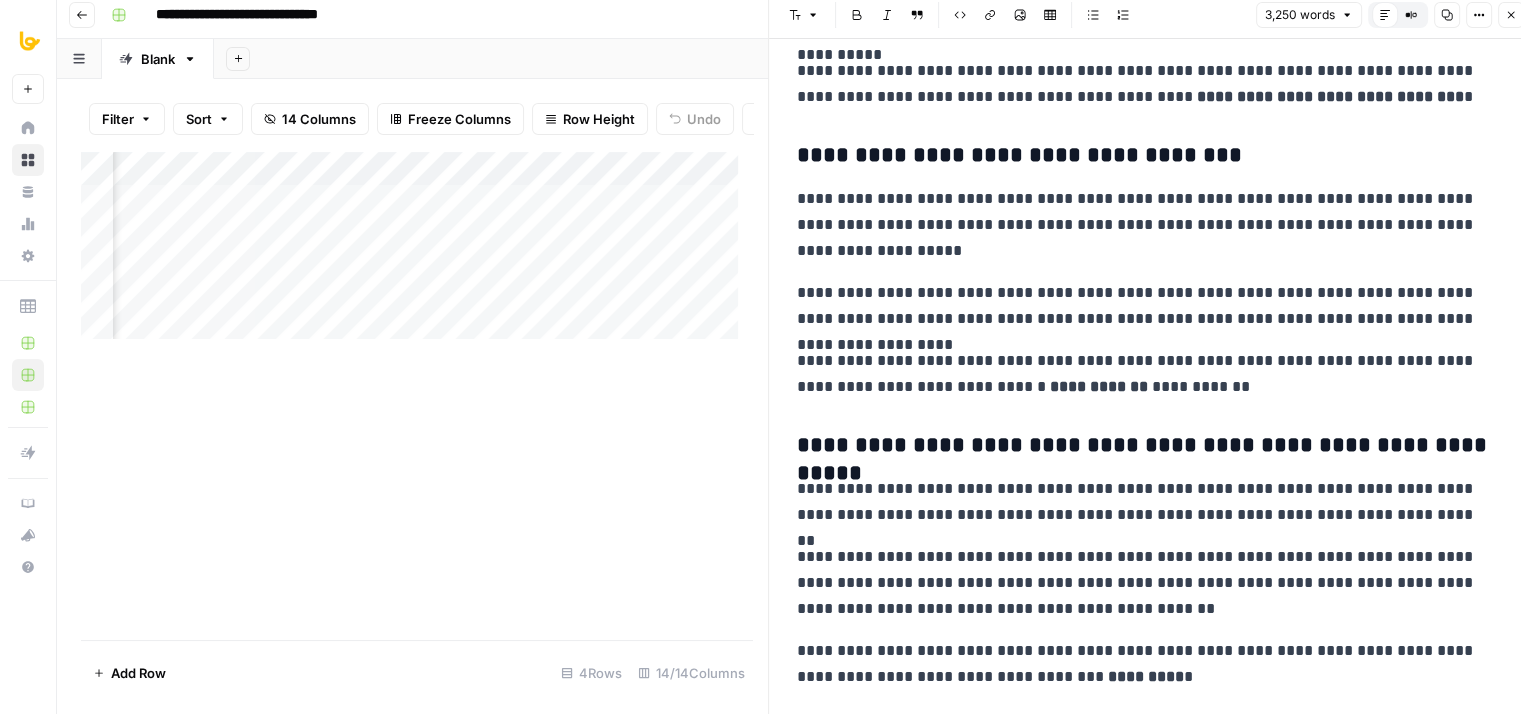 drag, startPoint x: 1177, startPoint y: 385, endPoint x: 1158, endPoint y: 488, distance: 104.73777 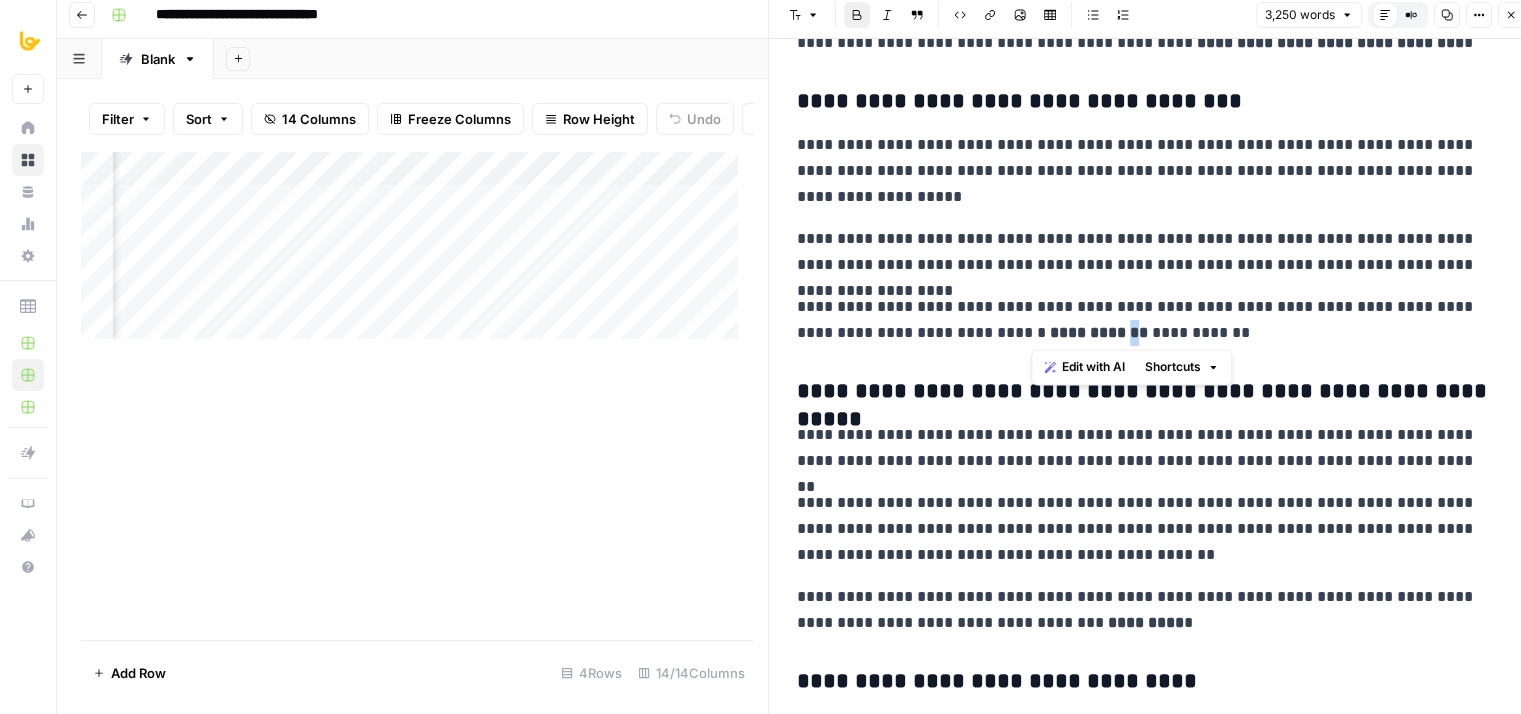 drag, startPoint x: 1044, startPoint y: 327, endPoint x: 1028, endPoint y: 329, distance: 16.124516 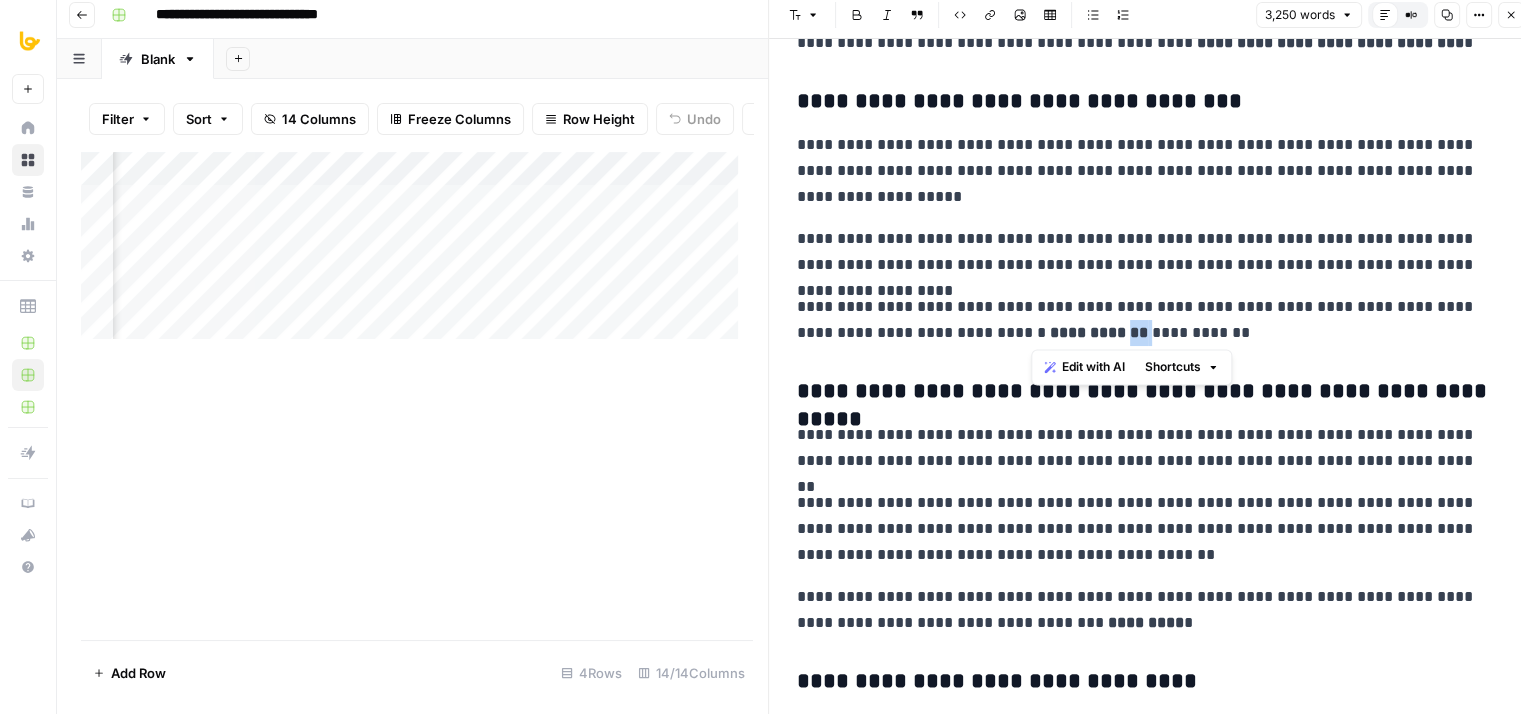 drag, startPoint x: 1052, startPoint y: 329, endPoint x: 1032, endPoint y: 330, distance: 20.024984 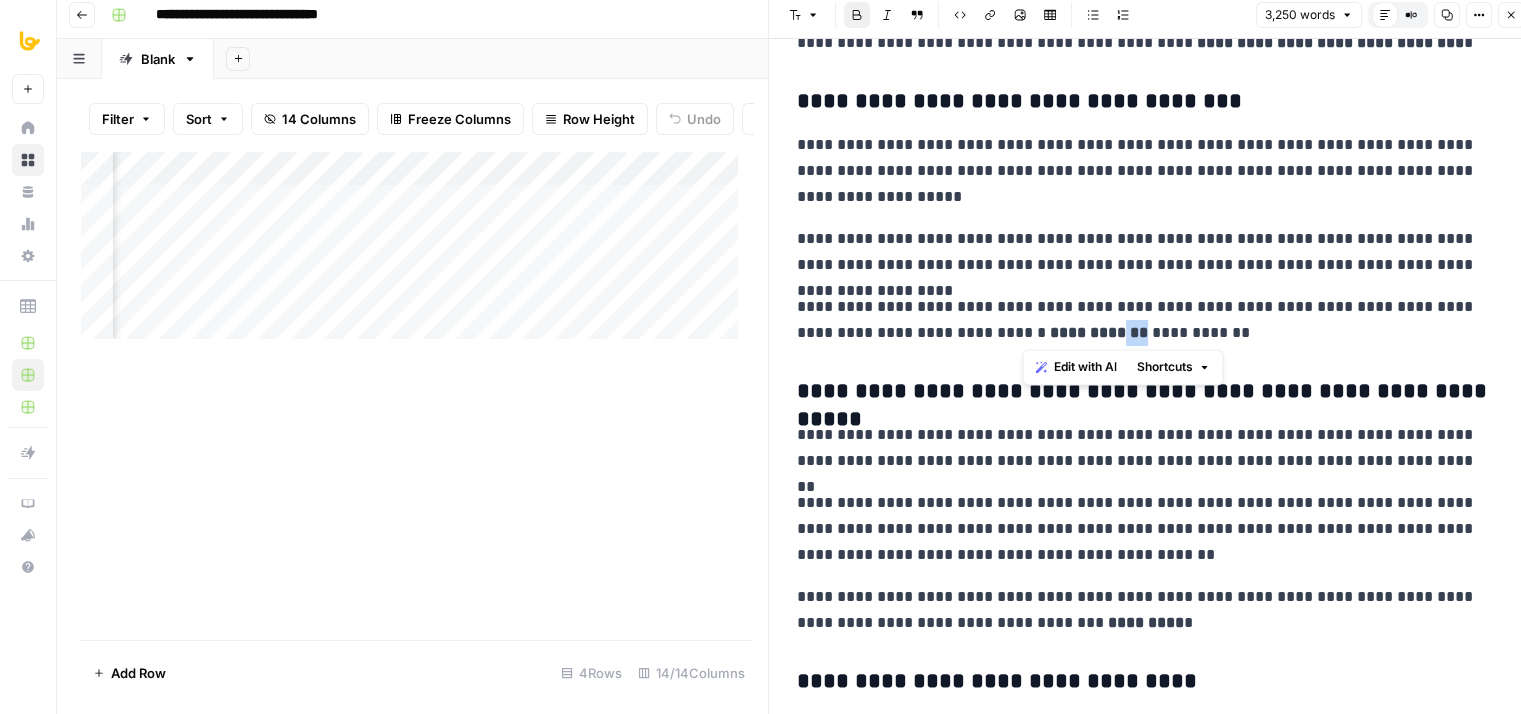 drag, startPoint x: 1048, startPoint y: 330, endPoint x: 1024, endPoint y: 329, distance: 24.020824 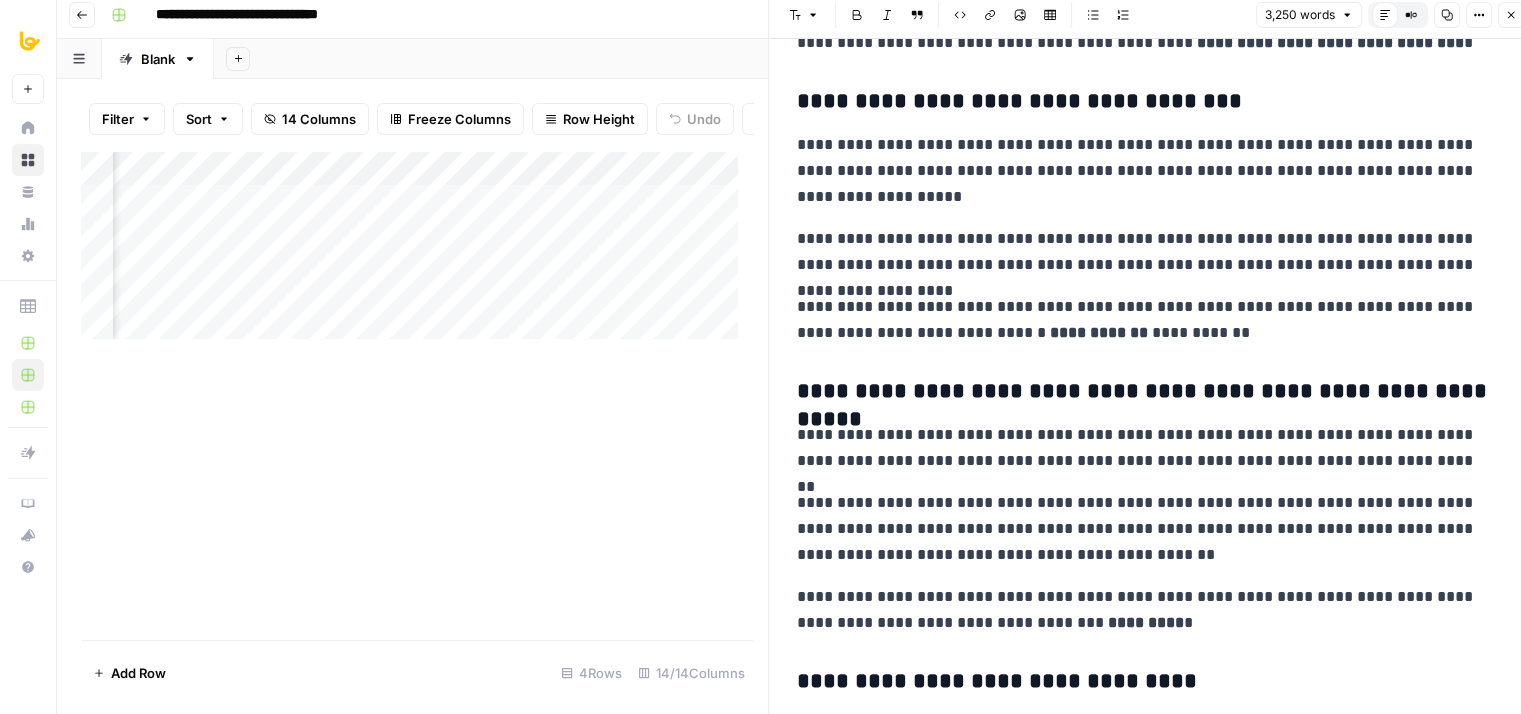 click on "**********" at bounding box center (1145, 392) 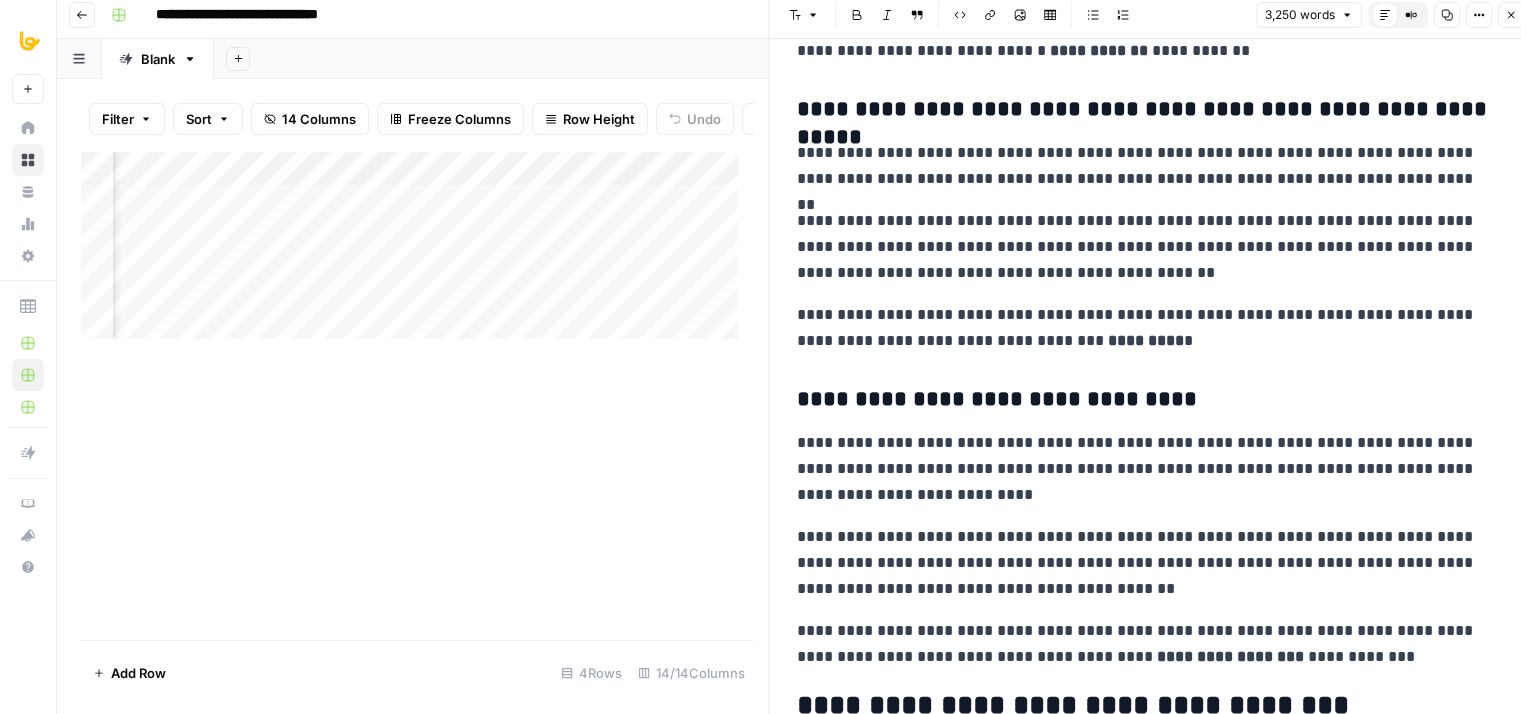 drag, startPoint x: 1136, startPoint y: 452, endPoint x: 1142, endPoint y: 522, distance: 70.256676 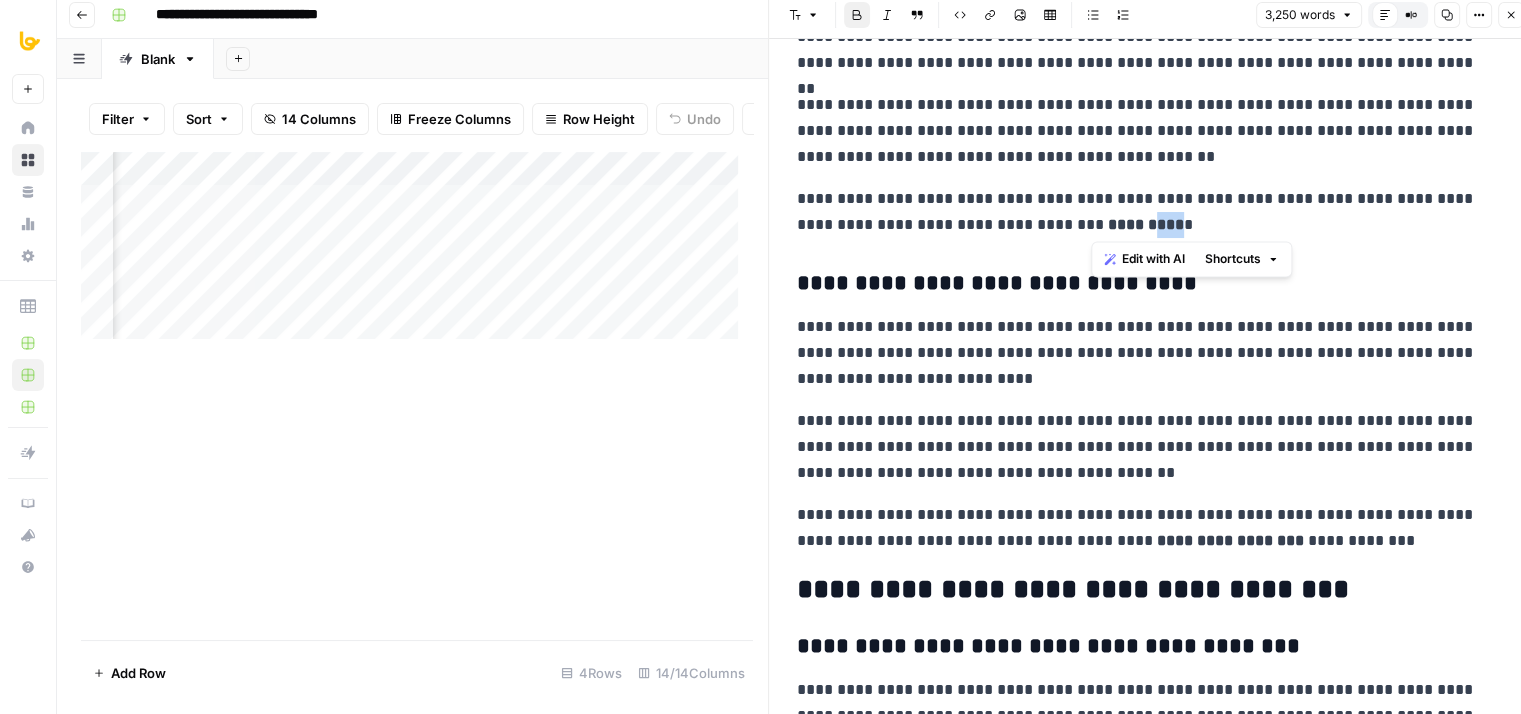 drag, startPoint x: 1114, startPoint y: 221, endPoint x: 1094, endPoint y: 218, distance: 20.22375 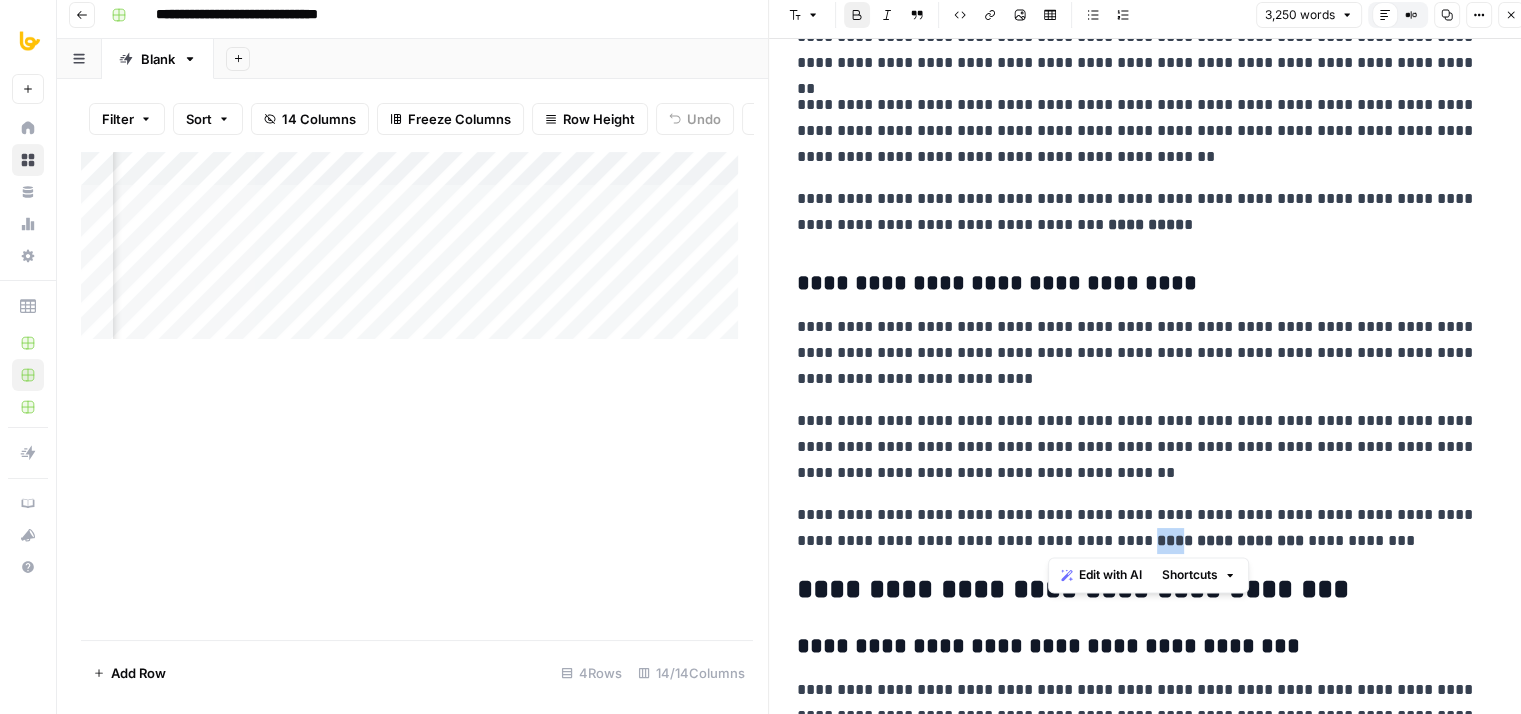 drag, startPoint x: 1073, startPoint y: 537, endPoint x: 1048, endPoint y: 535, distance: 25.079872 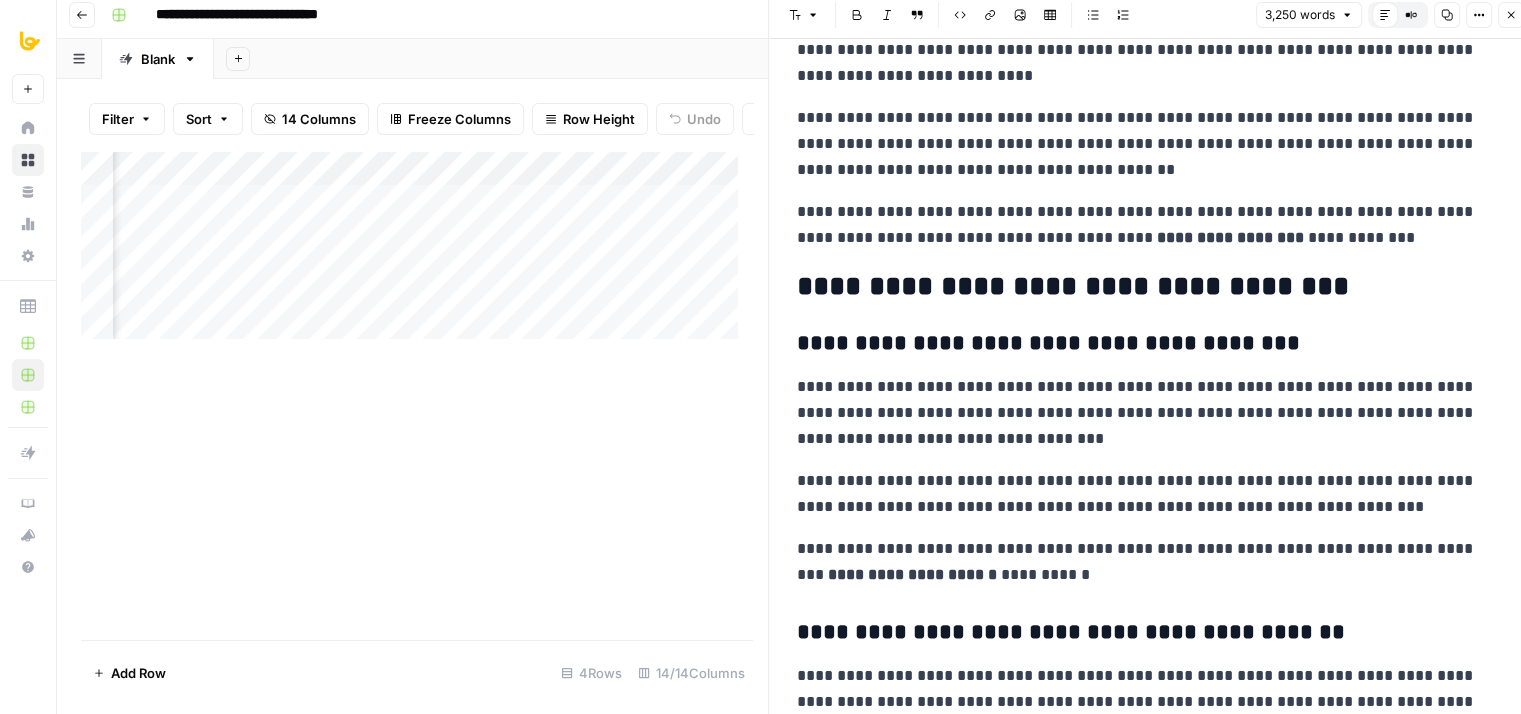 drag, startPoint x: 1096, startPoint y: 370, endPoint x: 1092, endPoint y: 509, distance: 139.05754 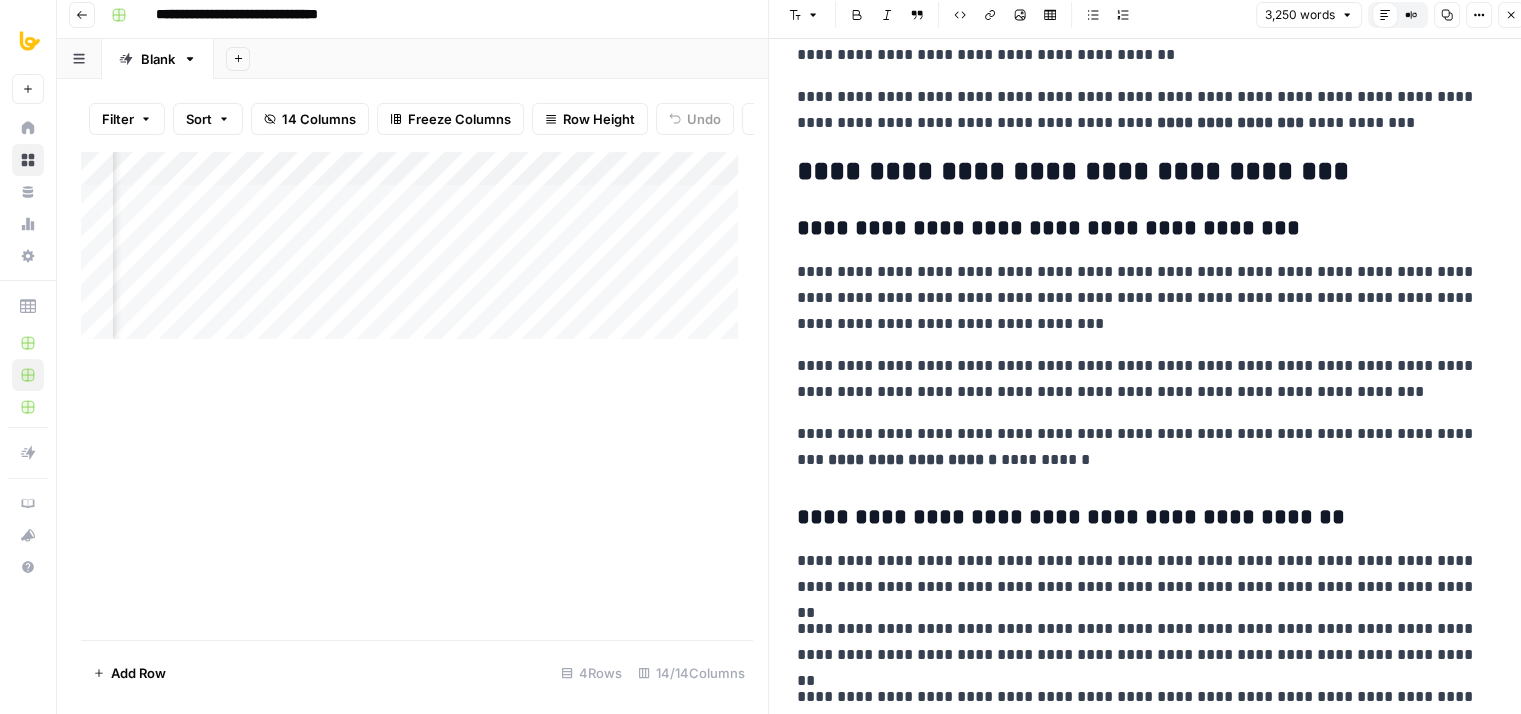 drag, startPoint x: 1126, startPoint y: 462, endPoint x: 1135, endPoint y: 511, distance: 49.819675 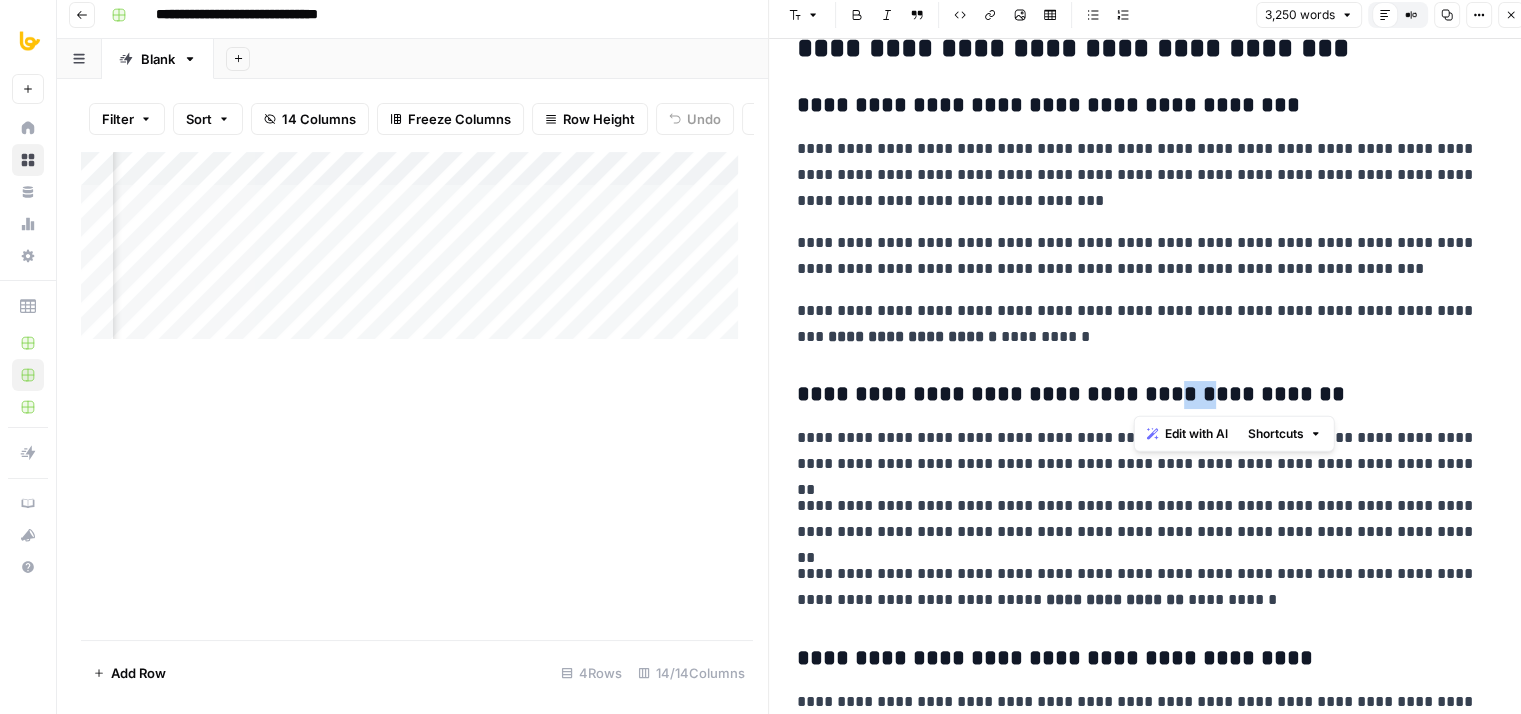 drag, startPoint x: 1168, startPoint y: 393, endPoint x: 1136, endPoint y: 381, distance: 34.176014 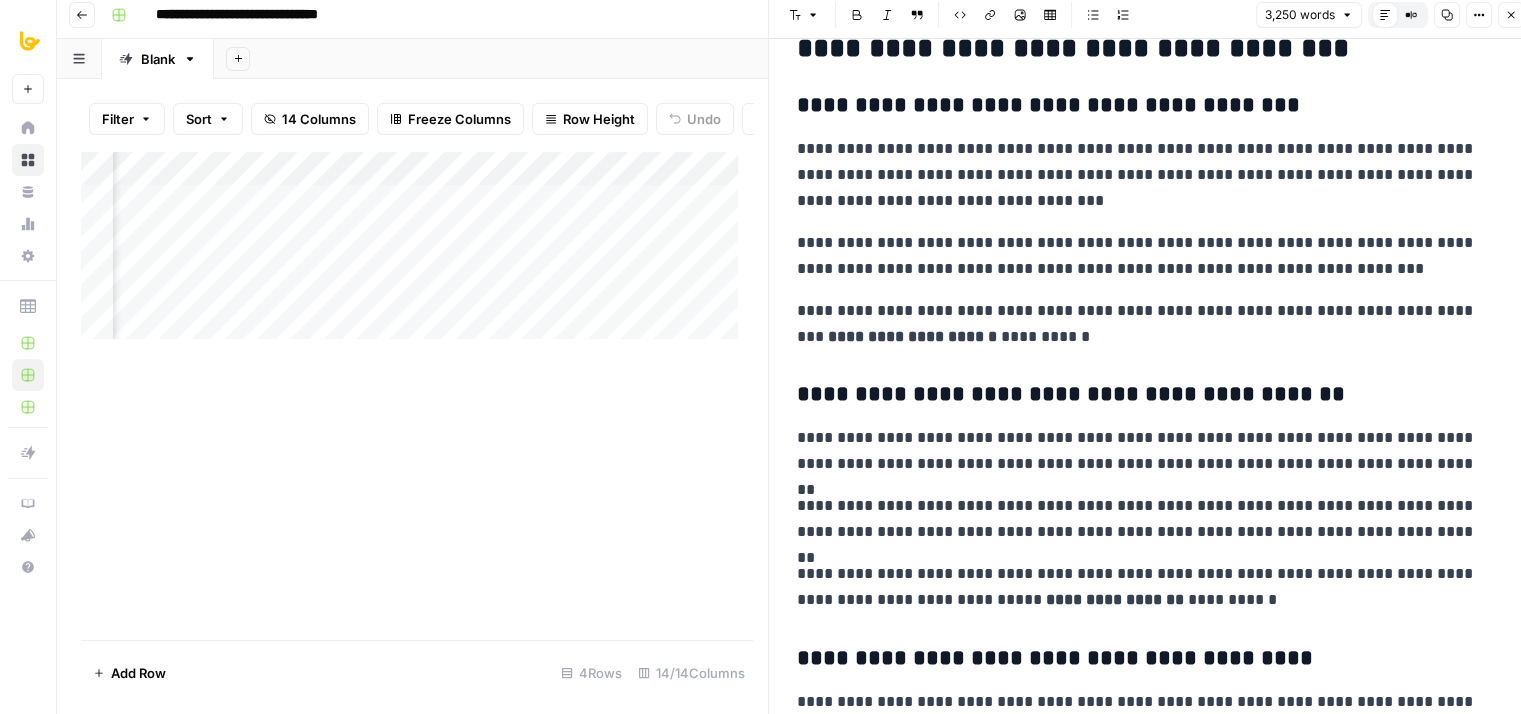 click on "**********" at bounding box center (1152, -2924) 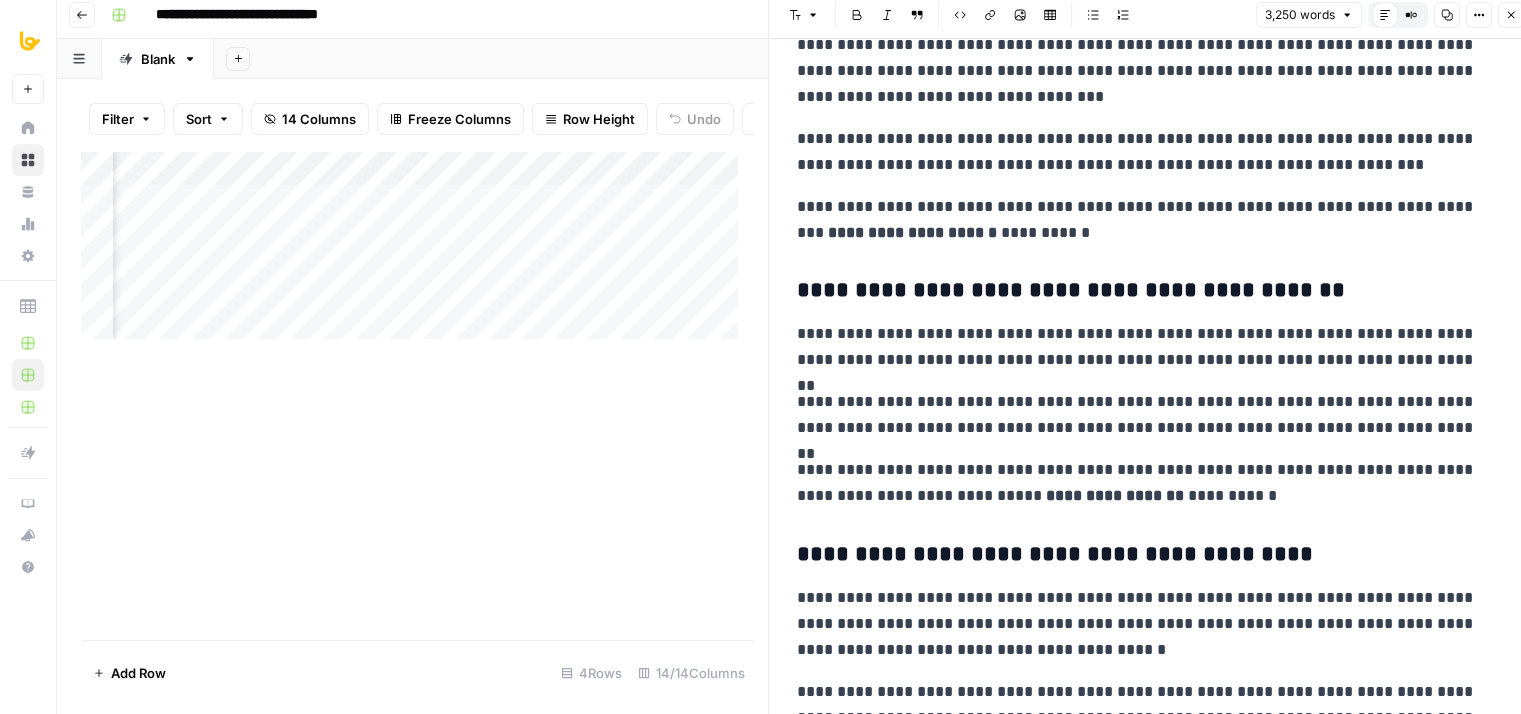 drag, startPoint x: 1194, startPoint y: 273, endPoint x: 1184, endPoint y: 356, distance: 83.60024 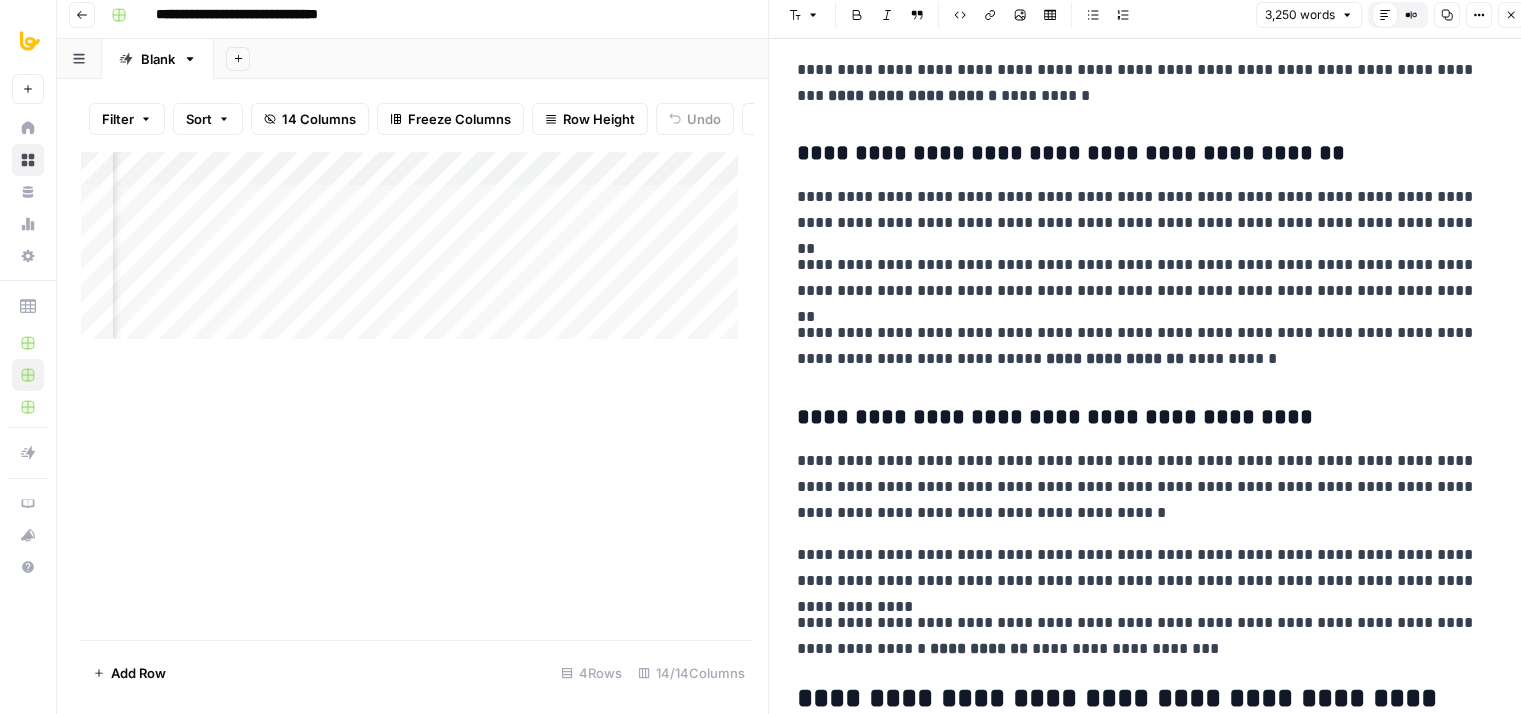 drag, startPoint x: 988, startPoint y: 349, endPoint x: 864, endPoint y: 187, distance: 204.0098 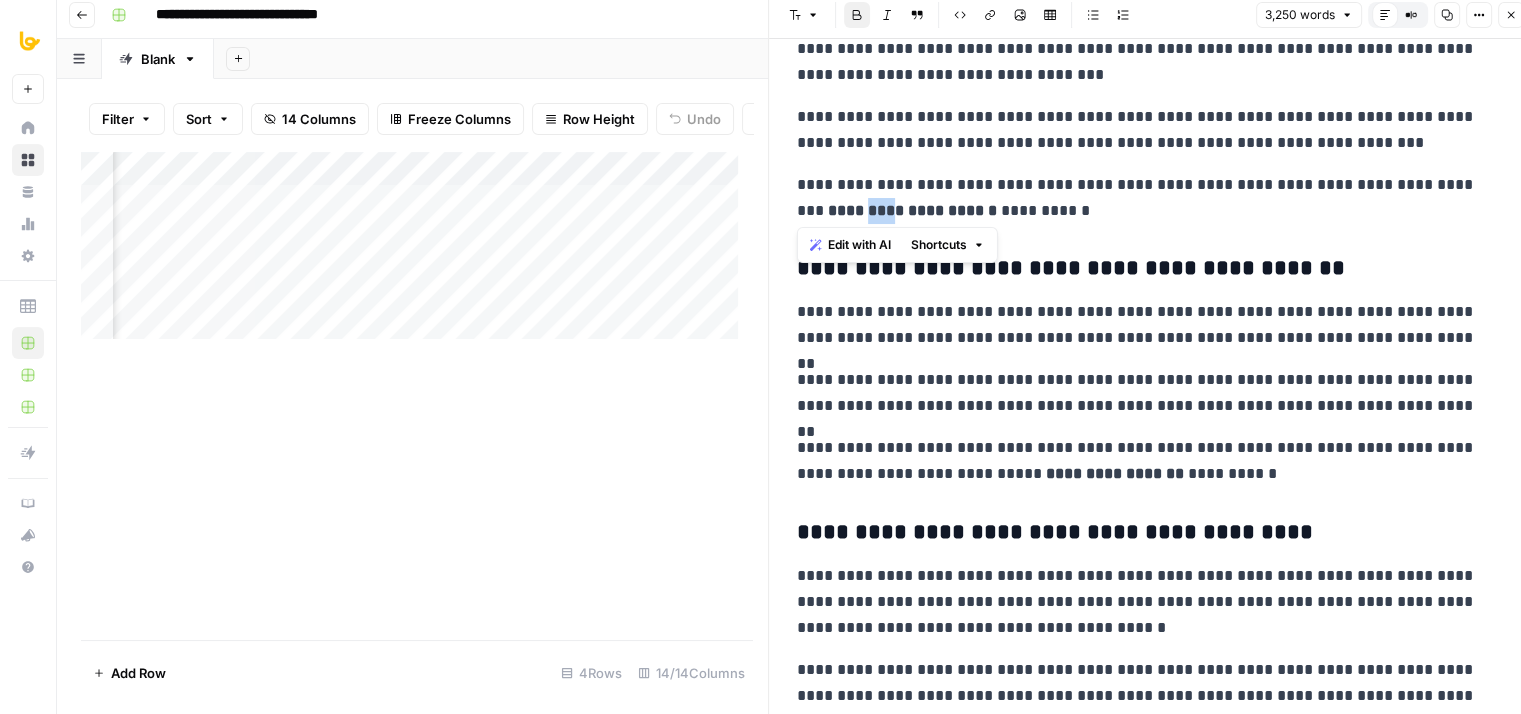 drag, startPoint x: 821, startPoint y: 210, endPoint x: 796, endPoint y: 209, distance: 25.019993 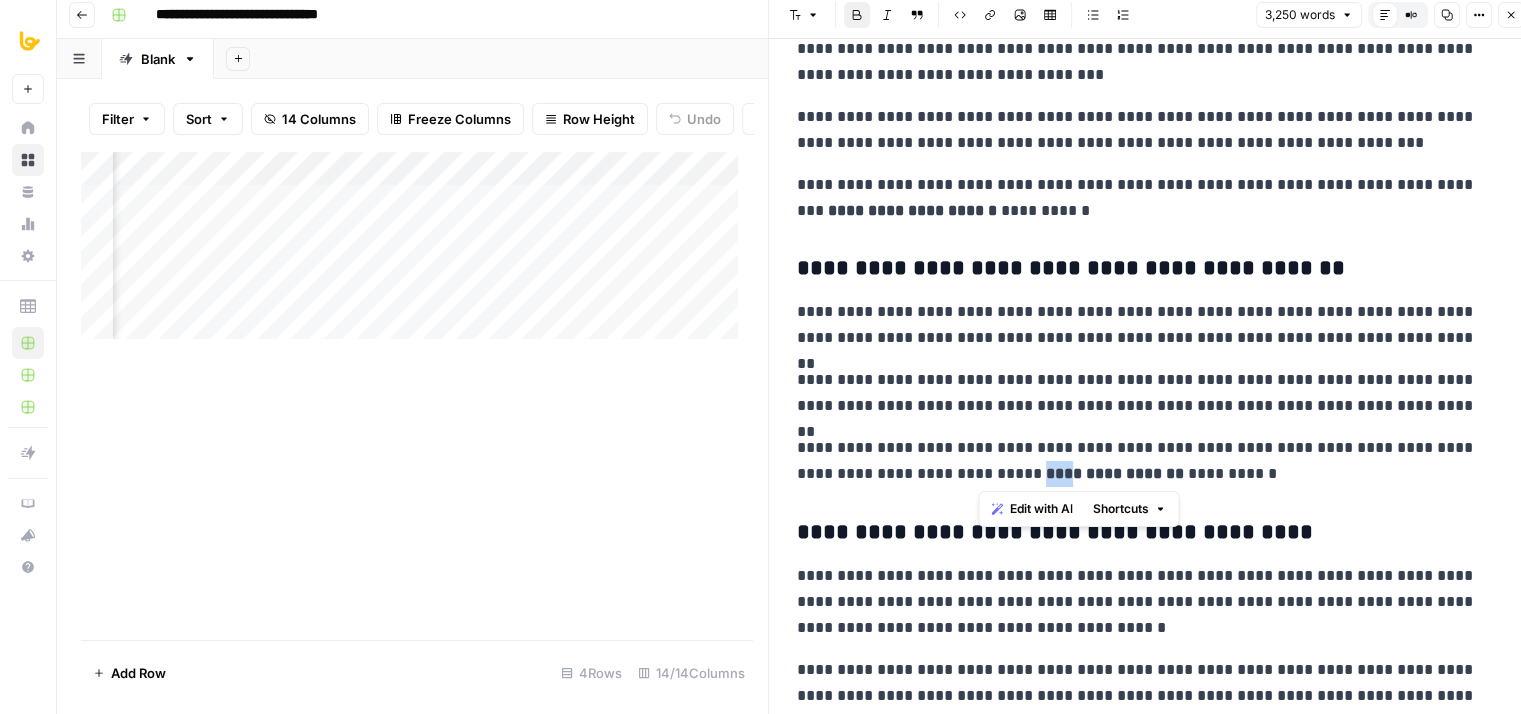 drag, startPoint x: 1004, startPoint y: 468, endPoint x: 978, endPoint y: 475, distance: 26.925823 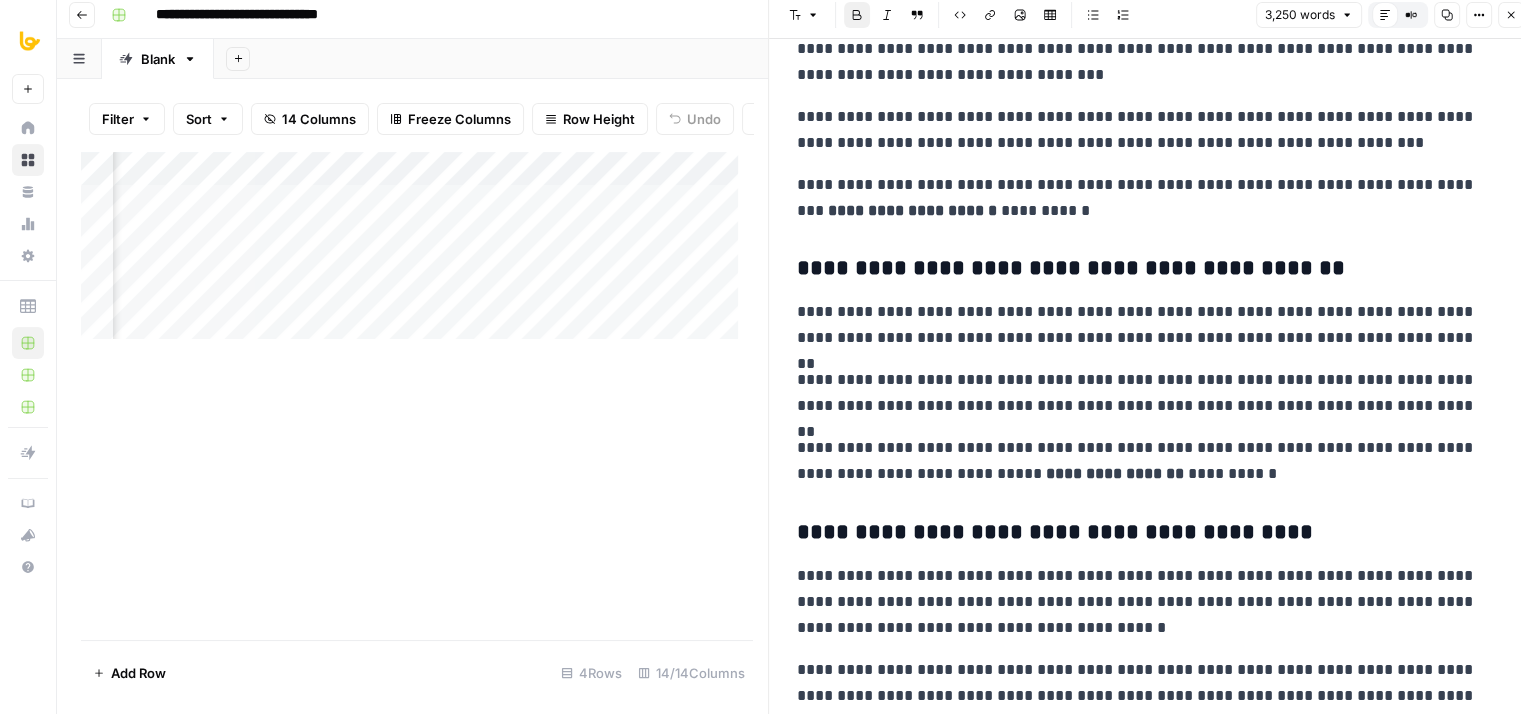 click on "**********" at bounding box center (1145, 393) 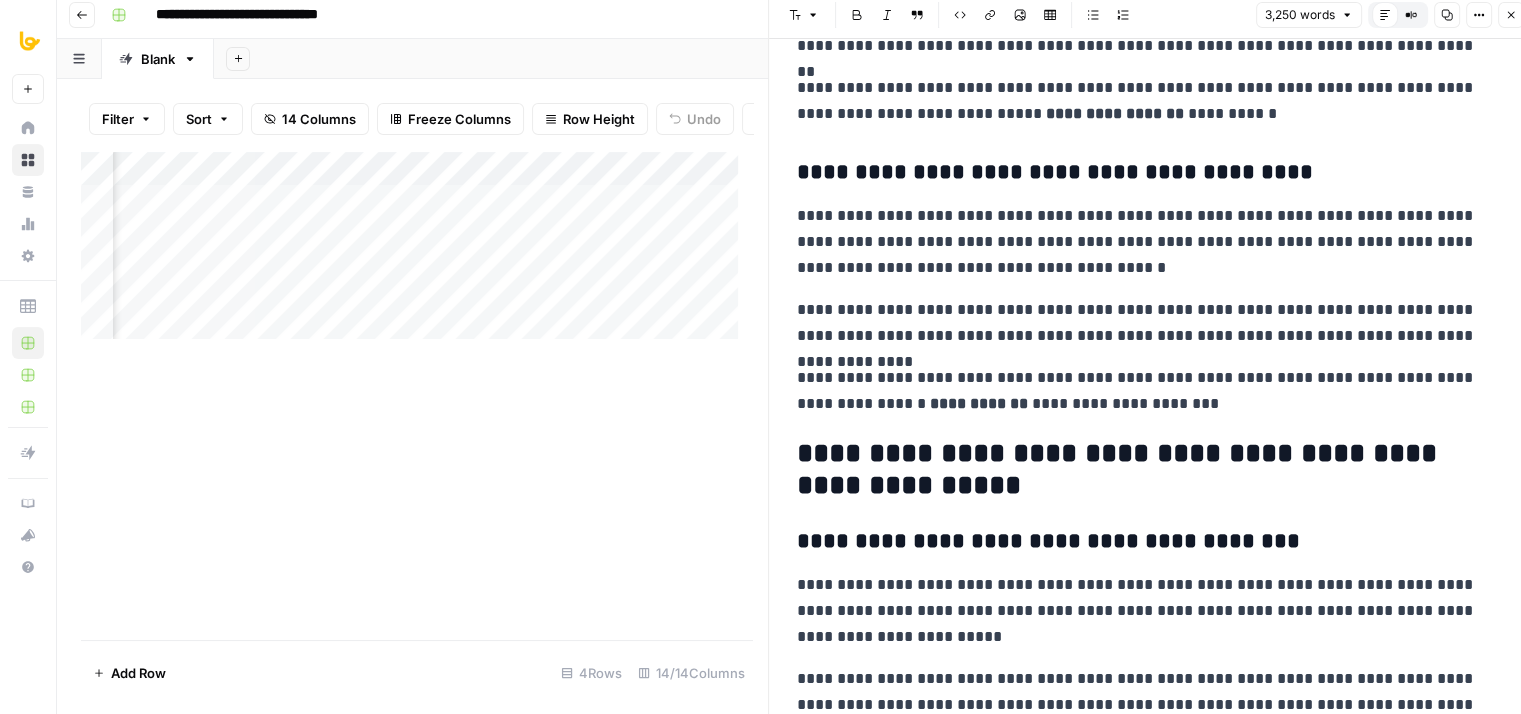 scroll, scrollTop: 9590, scrollLeft: 0, axis: vertical 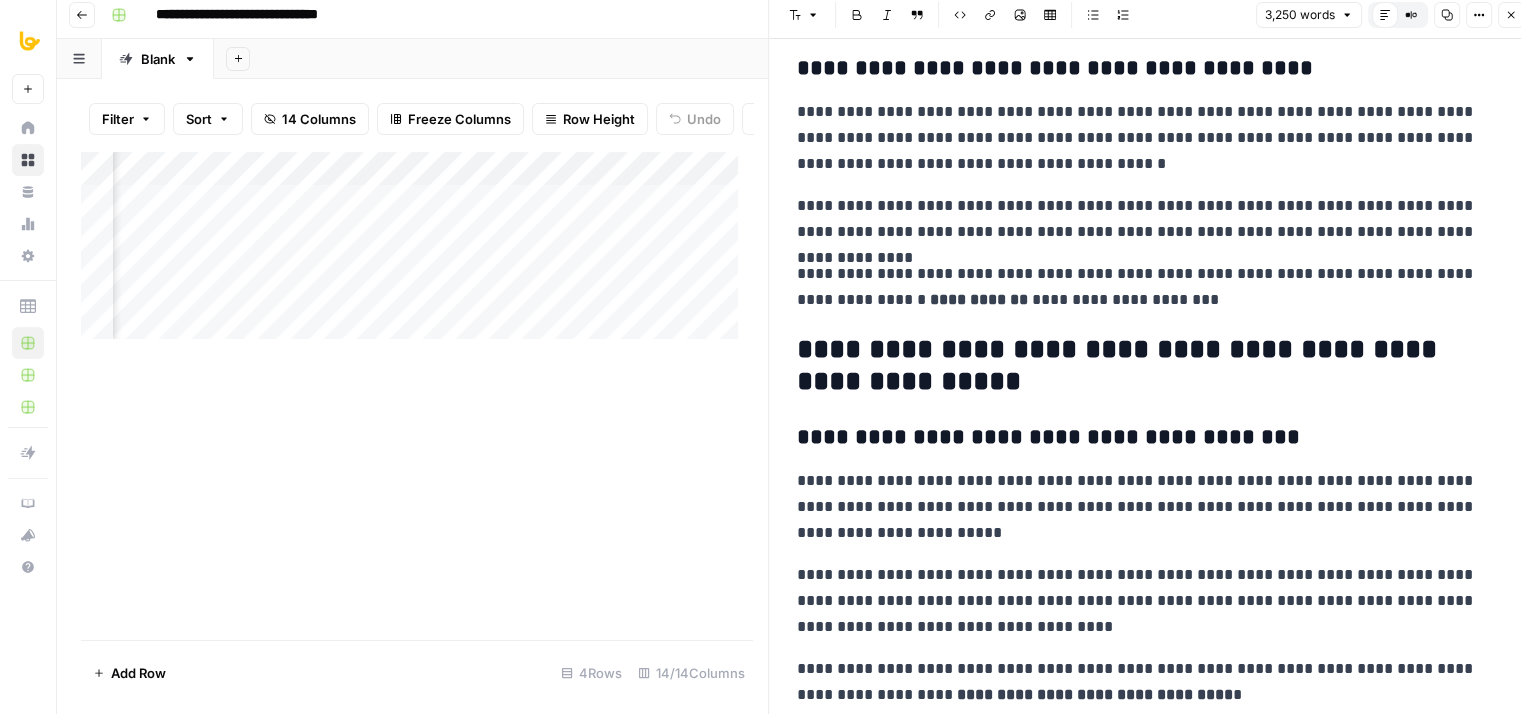 drag, startPoint x: 1156, startPoint y: 589, endPoint x: 1169, endPoint y: 654, distance: 66.287254 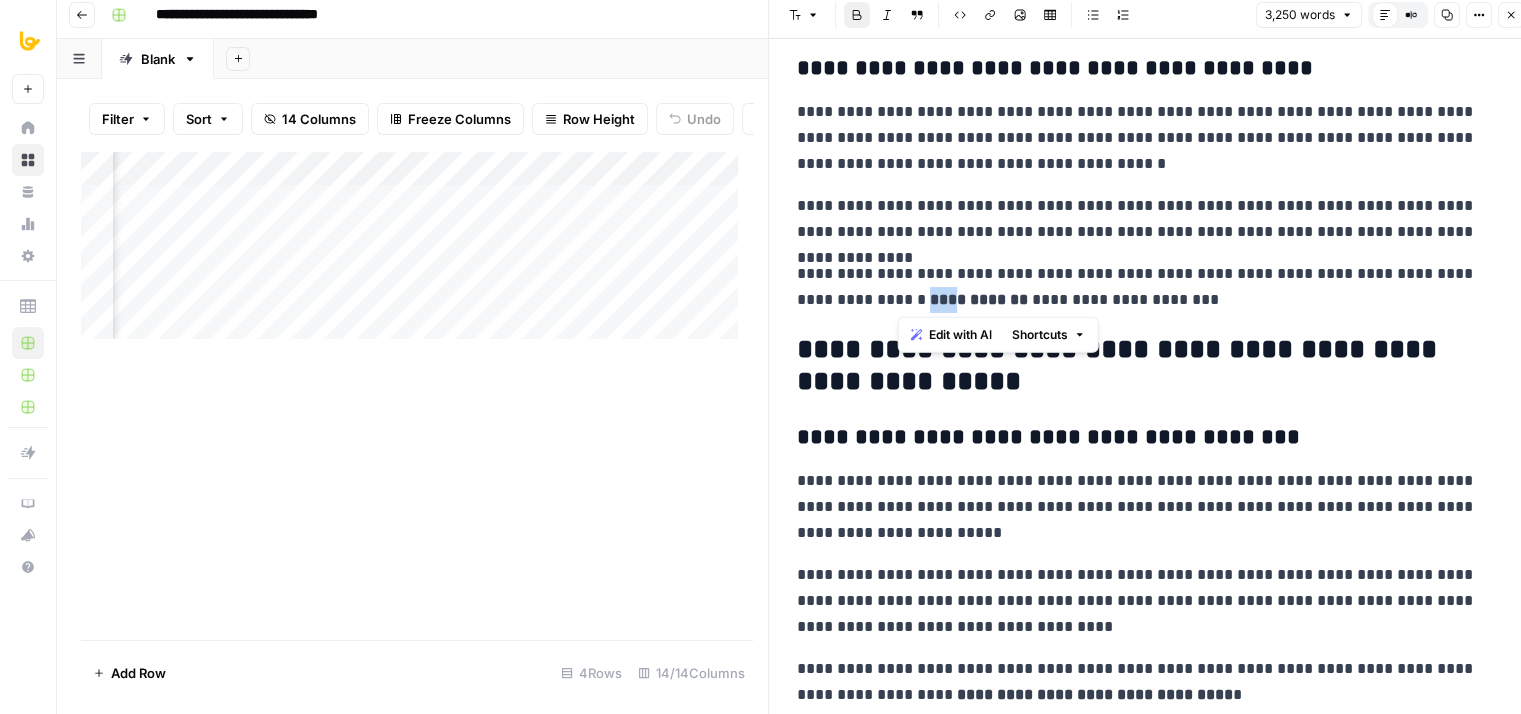 drag, startPoint x: 913, startPoint y: 297, endPoint x: 892, endPoint y: 297, distance: 21 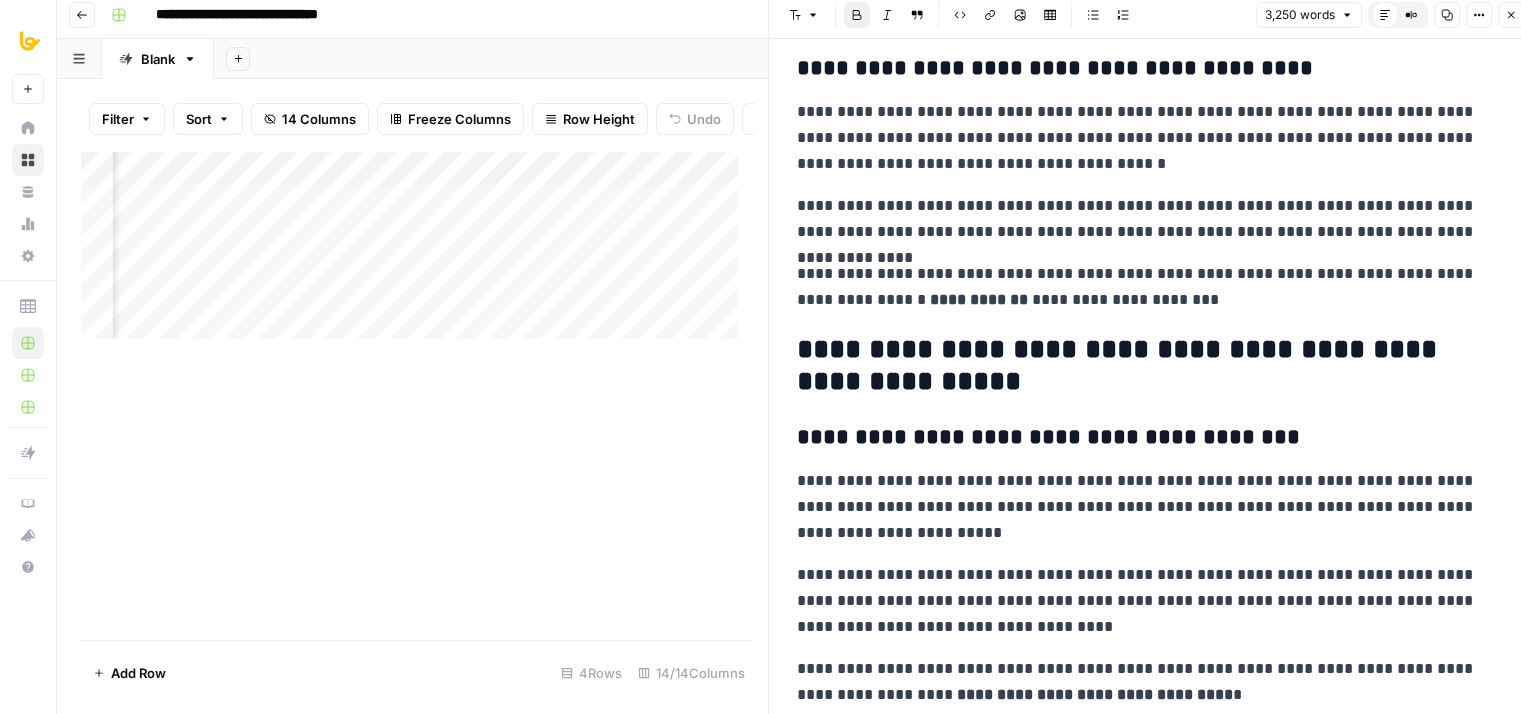 click on "**********" at bounding box center (1145, 219) 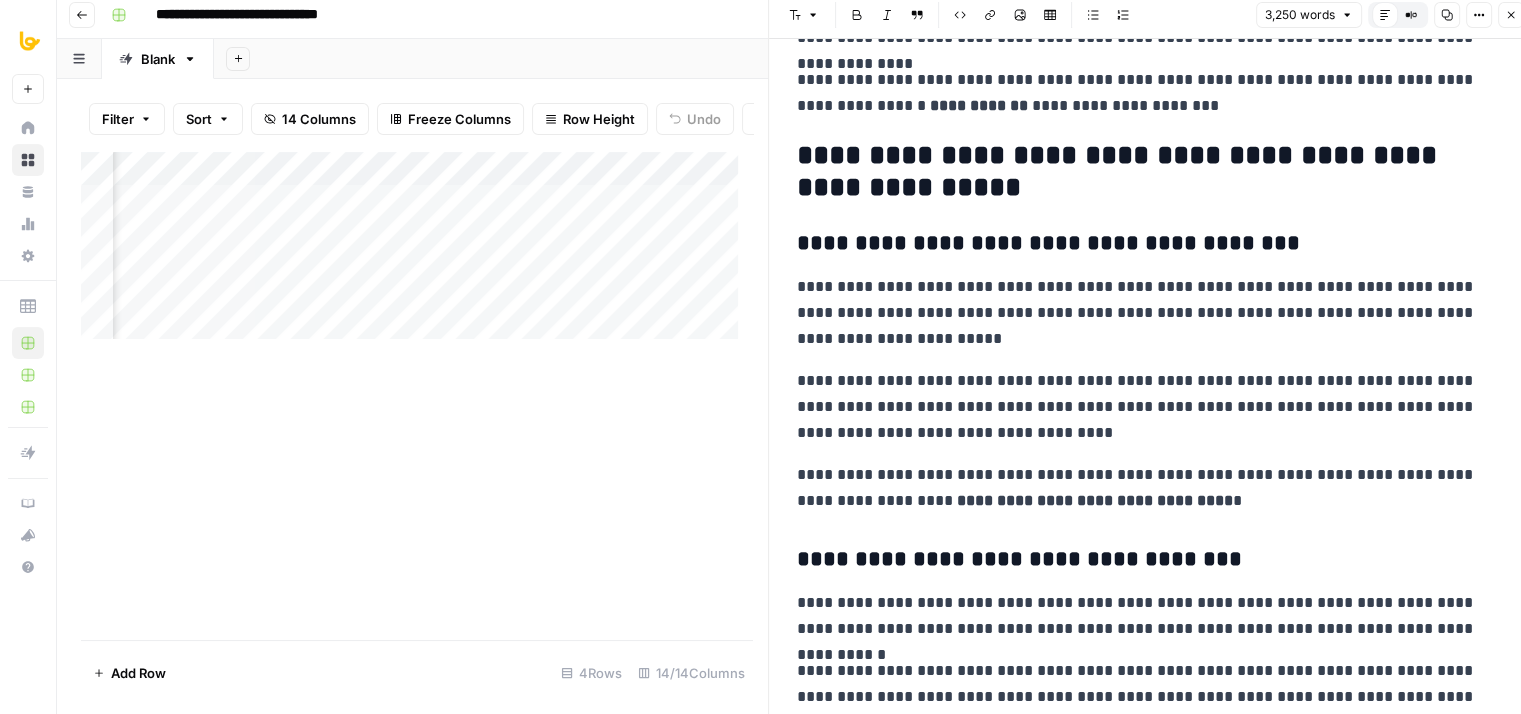 drag 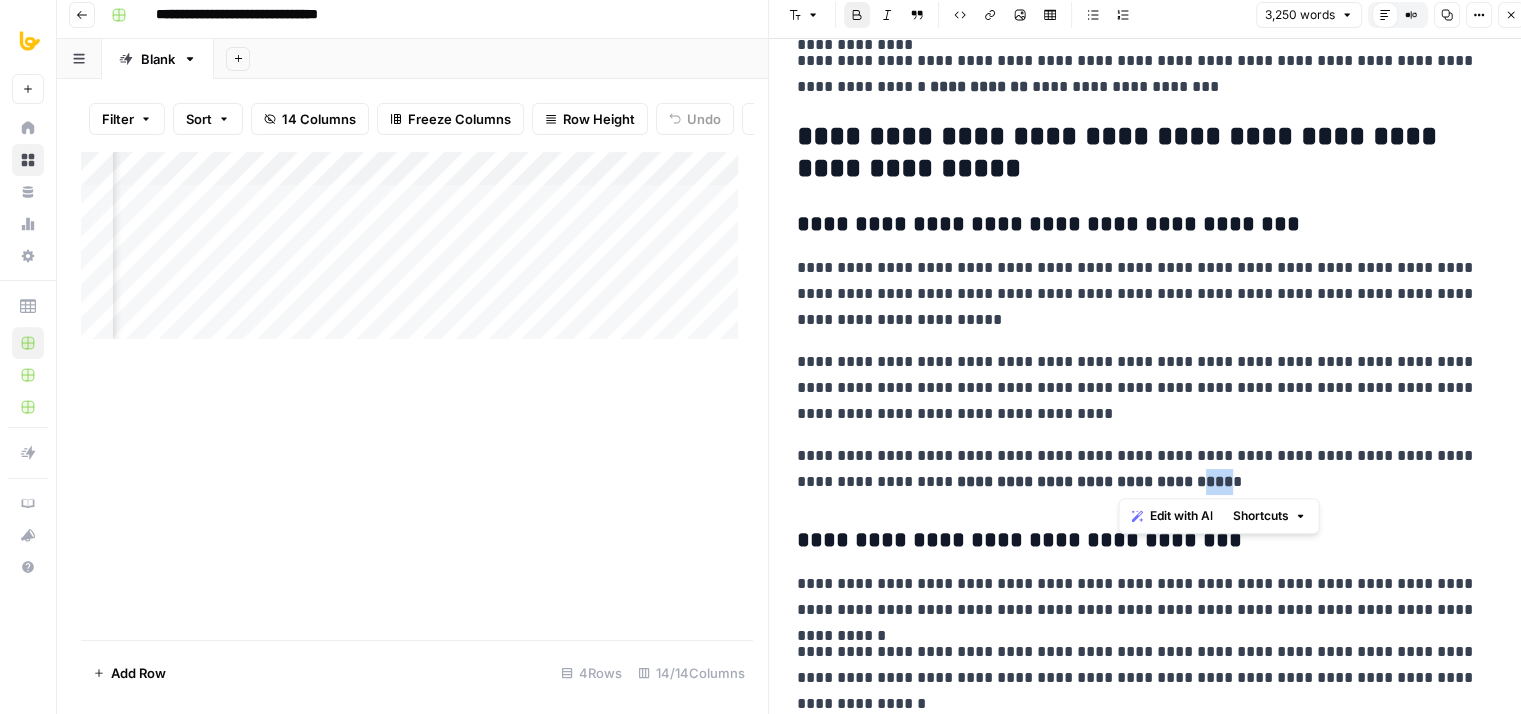 click on "**********" at bounding box center (1095, 481) 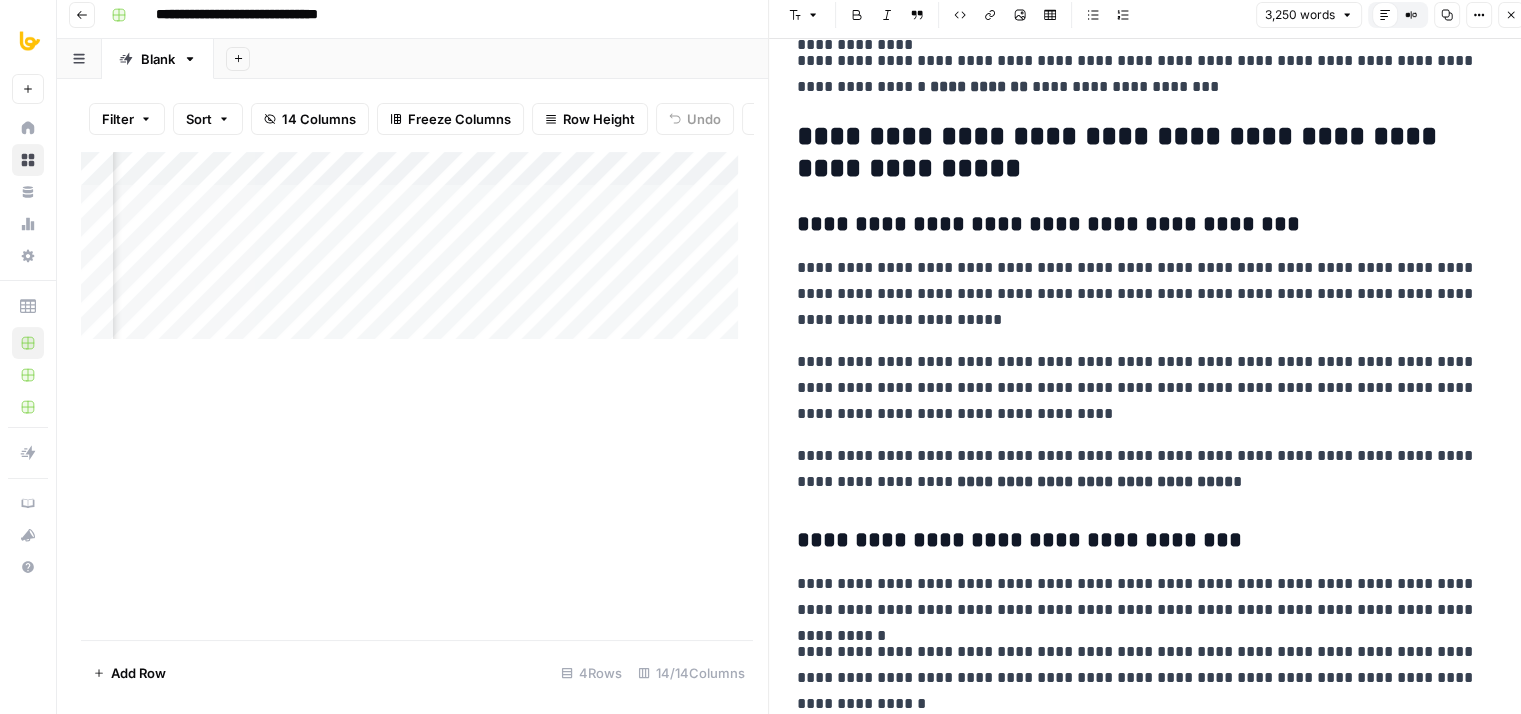 click on "**********" at bounding box center [1145, 294] 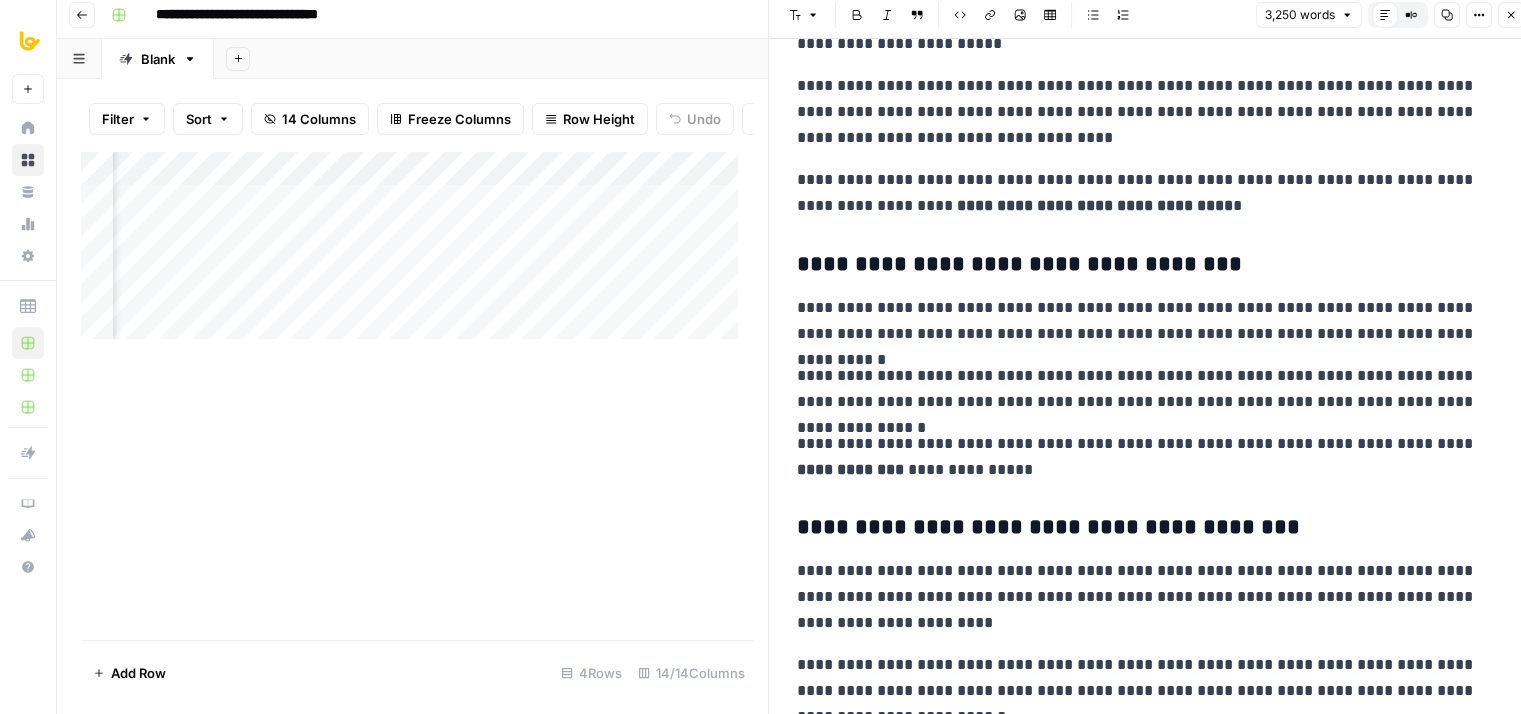 scroll, scrollTop: 10108, scrollLeft: 0, axis: vertical 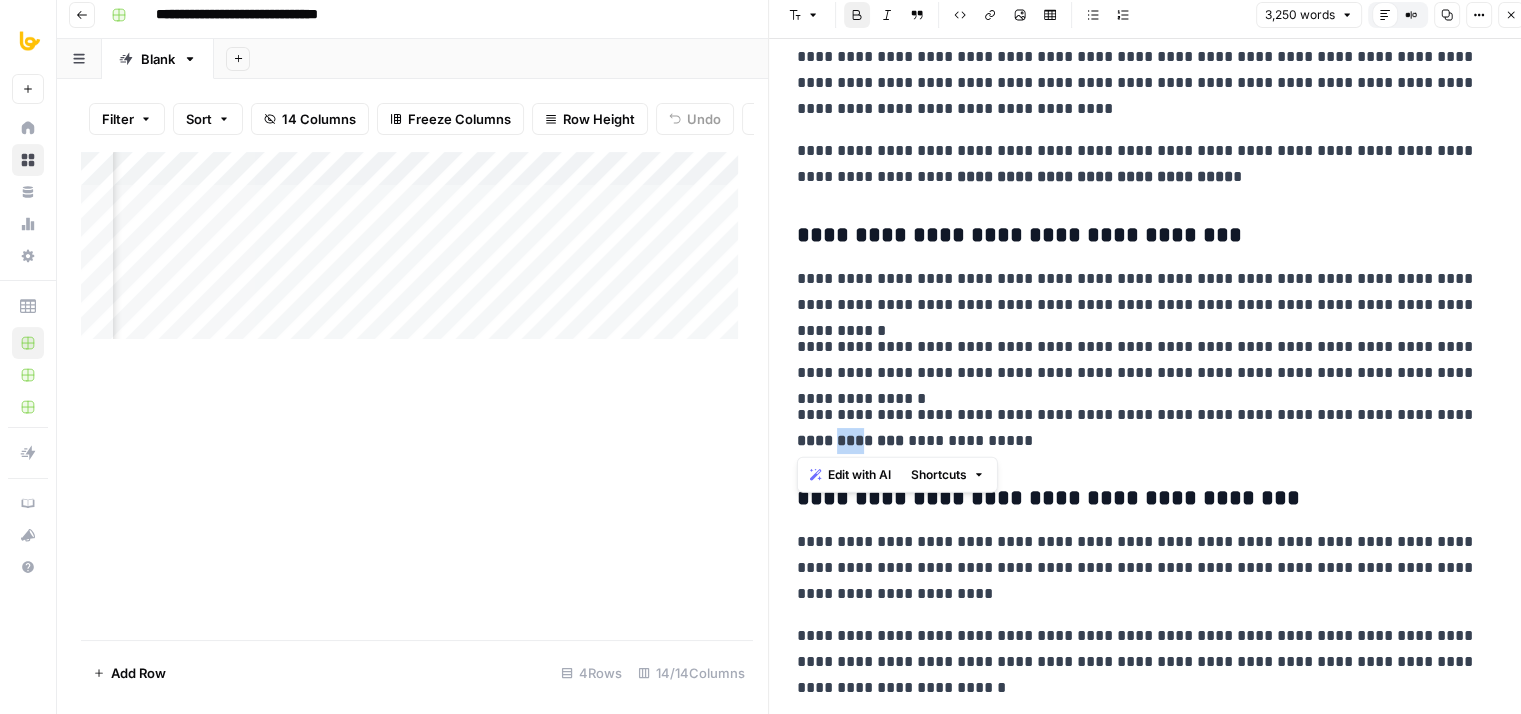 click on "**********" at bounding box center (850, 440) 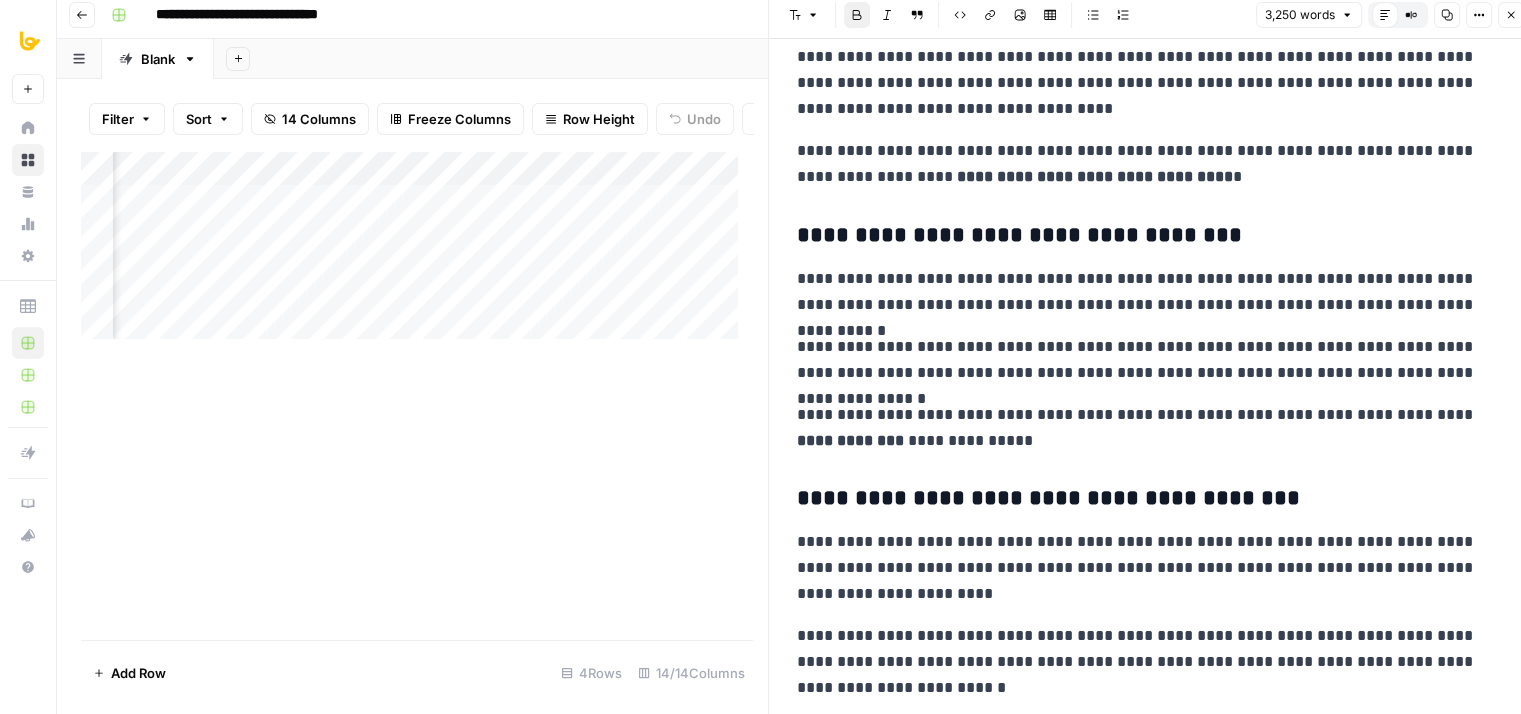 click on "**********" at bounding box center [1152, -4032] 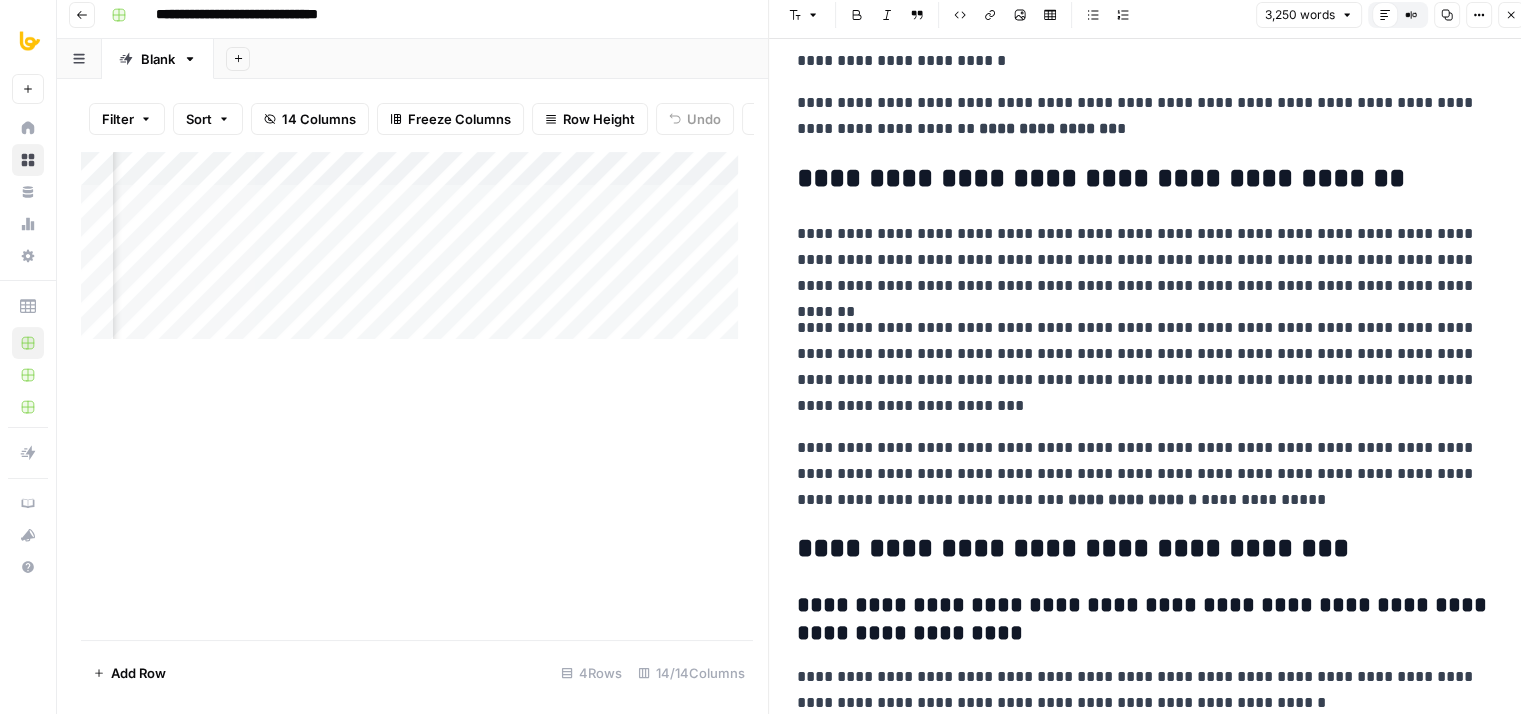 scroll, scrollTop: 10800, scrollLeft: 0, axis: vertical 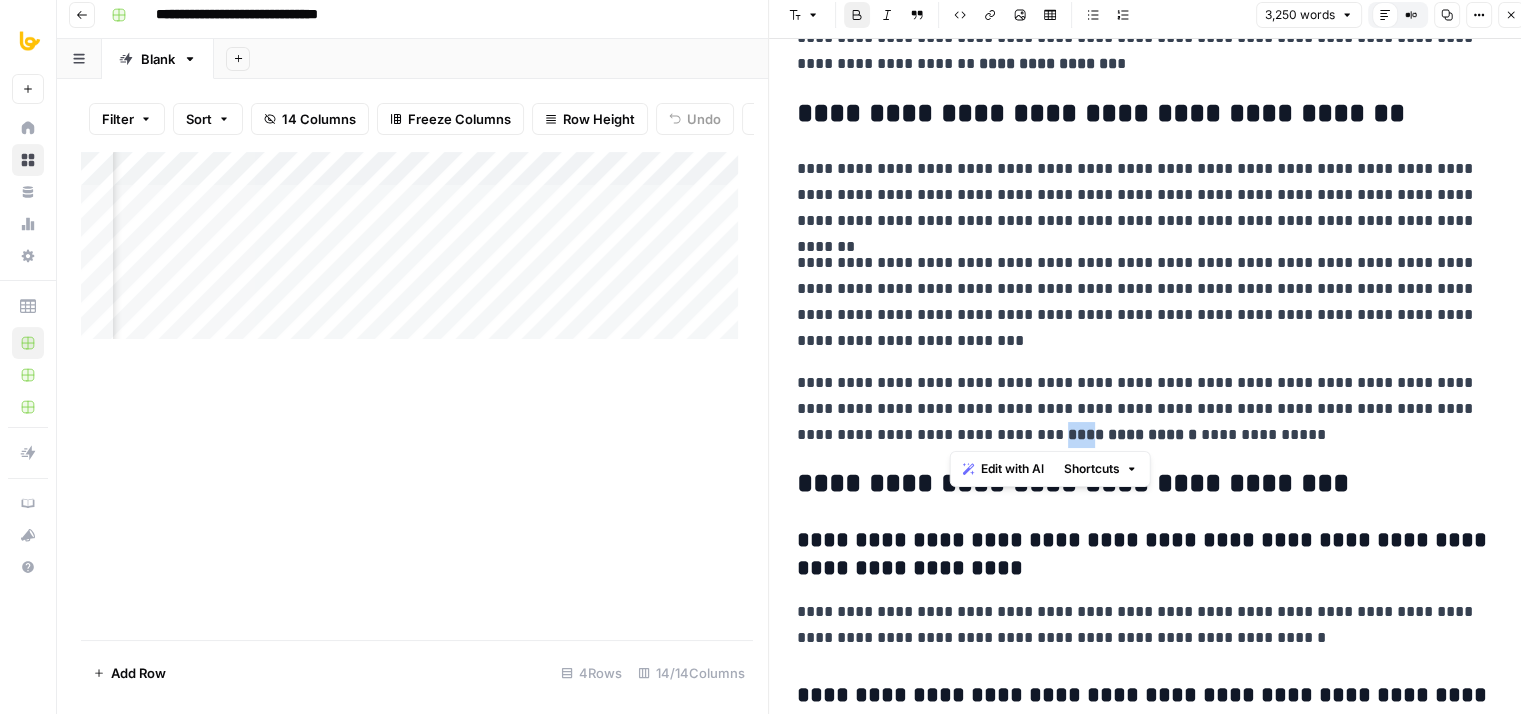 drag, startPoint x: 972, startPoint y: 429, endPoint x: 952, endPoint y: 429, distance: 20 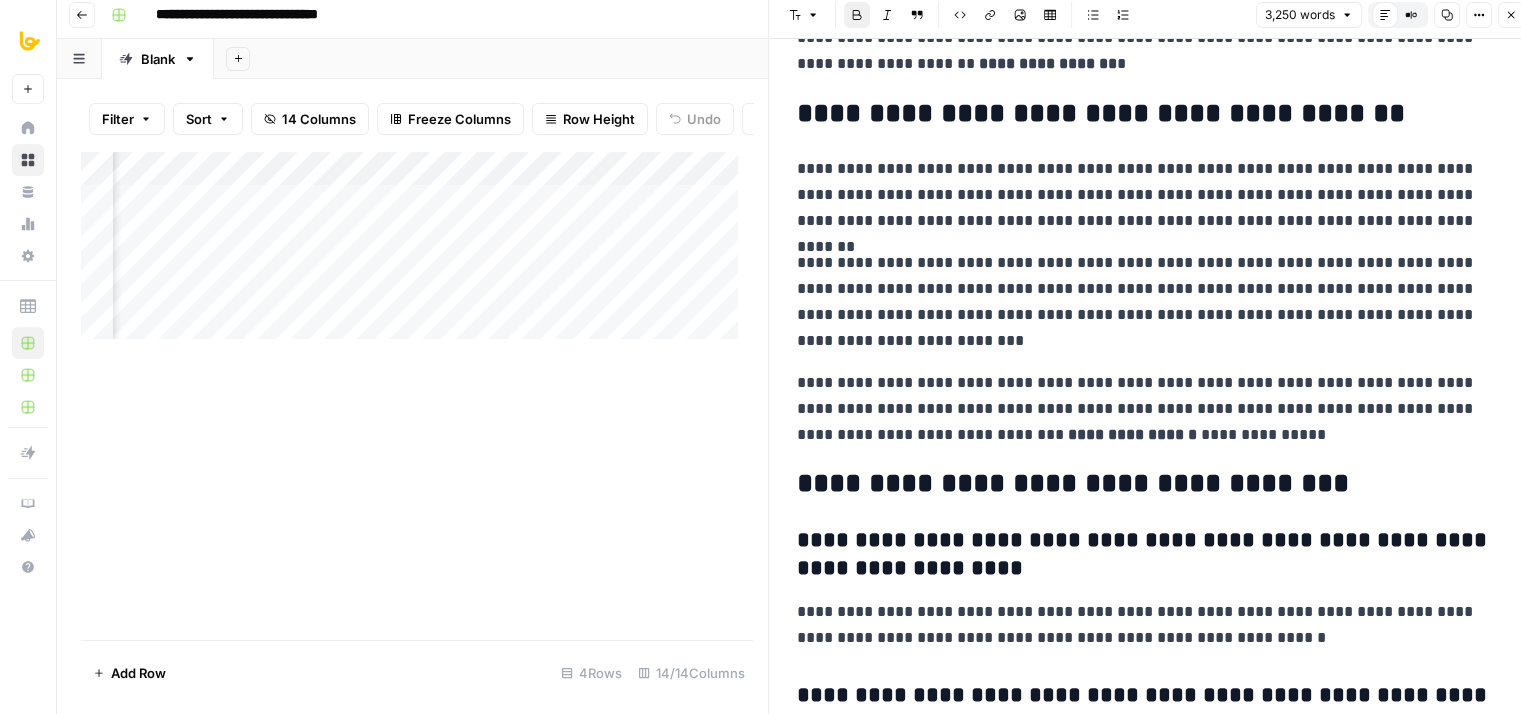 click on "**********" at bounding box center [1145, 302] 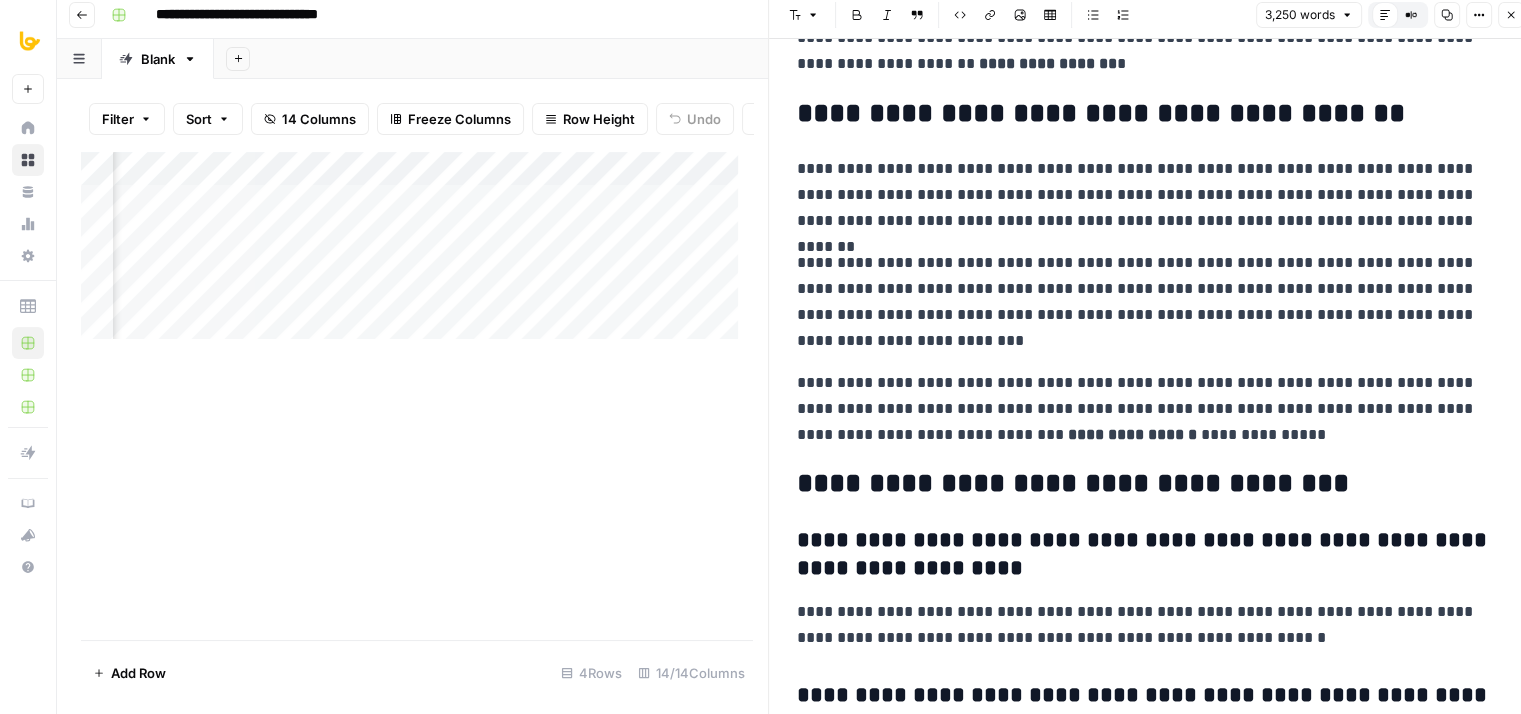 click on "**********" at bounding box center [1145, 409] 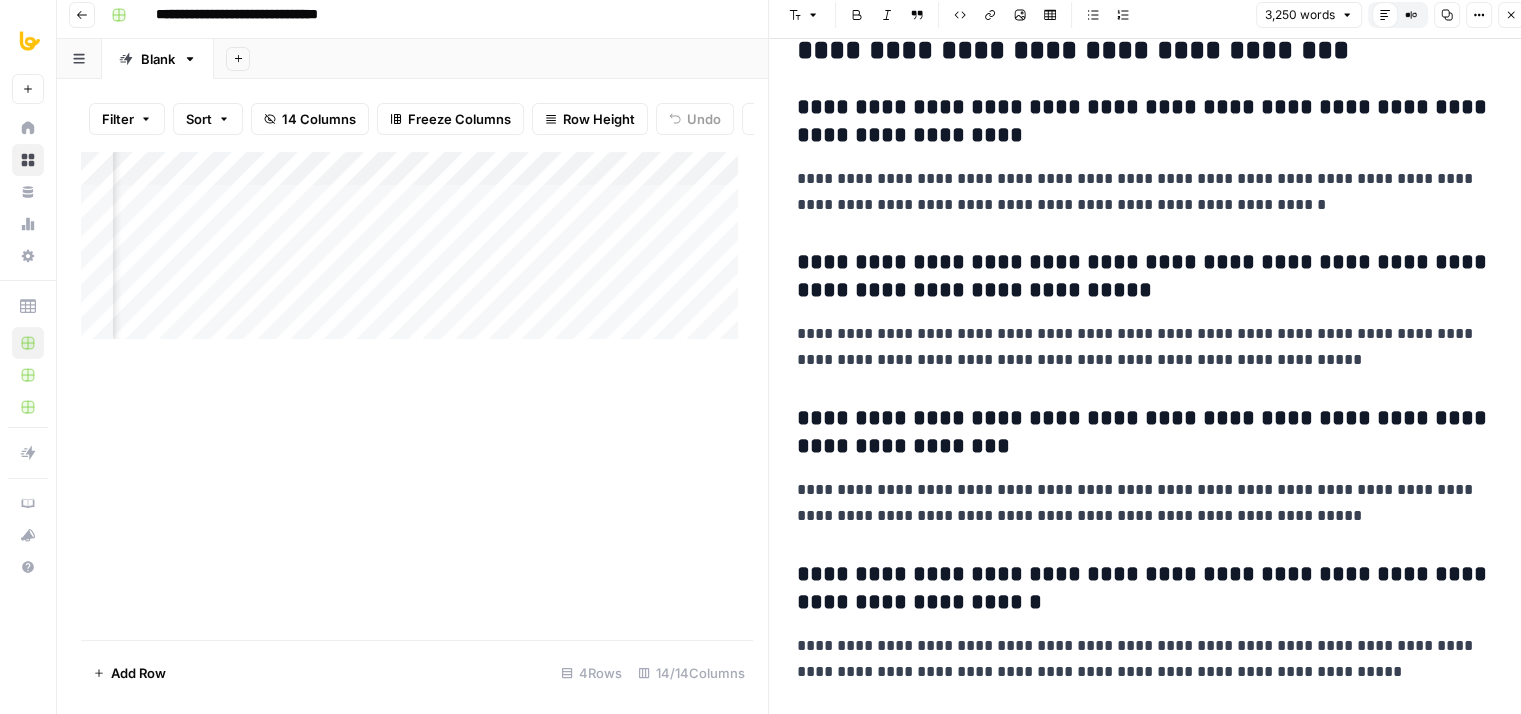 drag, startPoint x: 1148, startPoint y: 277, endPoint x: 1177, endPoint y: 401, distance: 127.345985 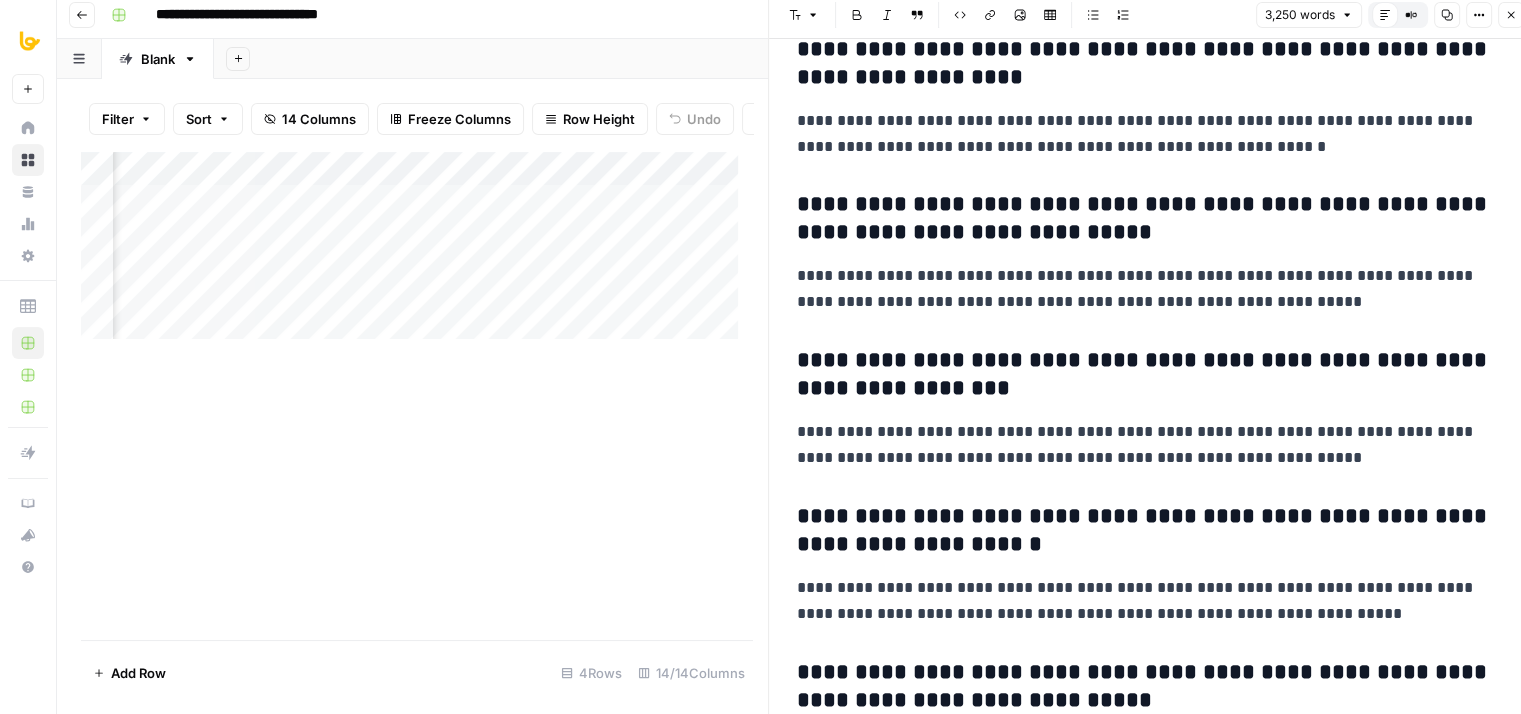 scroll, scrollTop: 11358, scrollLeft: 0, axis: vertical 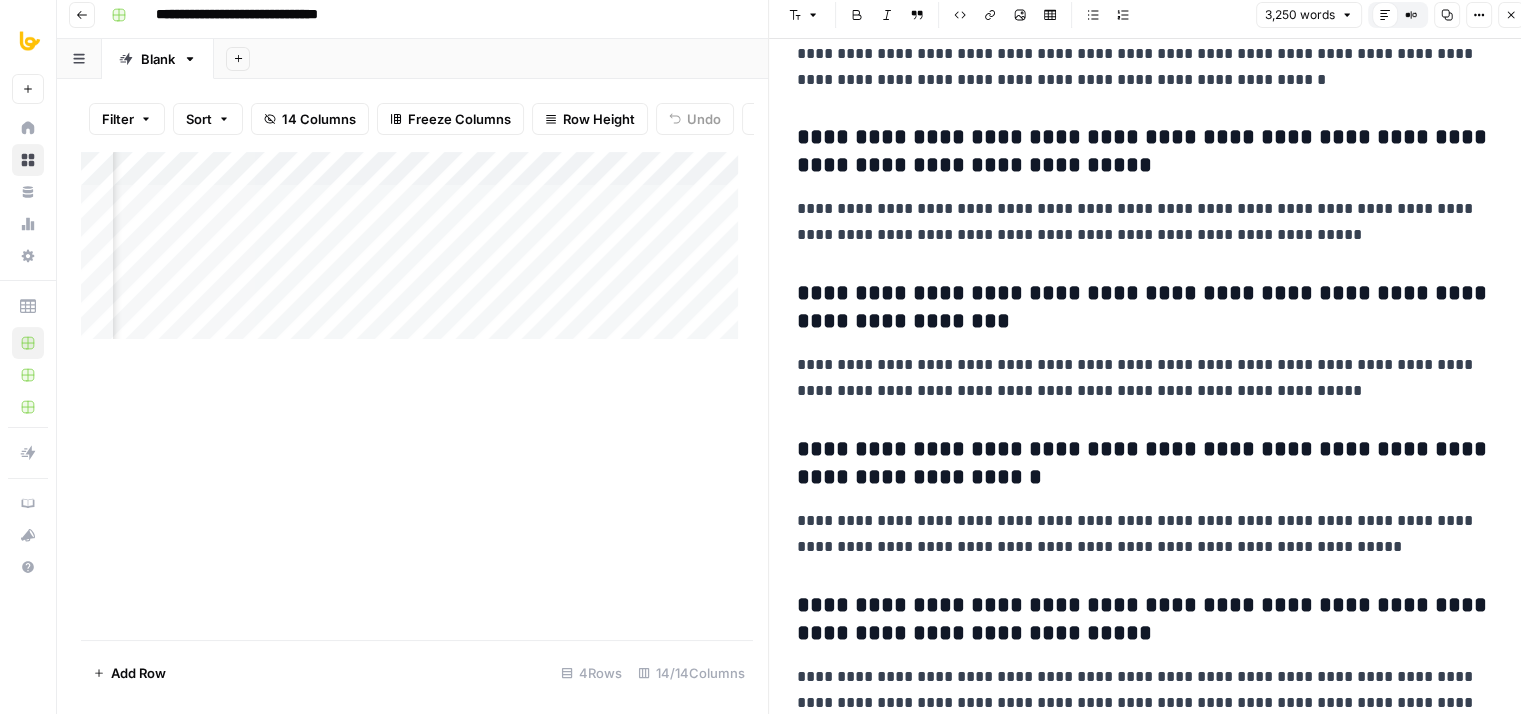drag, startPoint x: 1218, startPoint y: 436, endPoint x: 1223, endPoint y: 472, distance: 36.345562 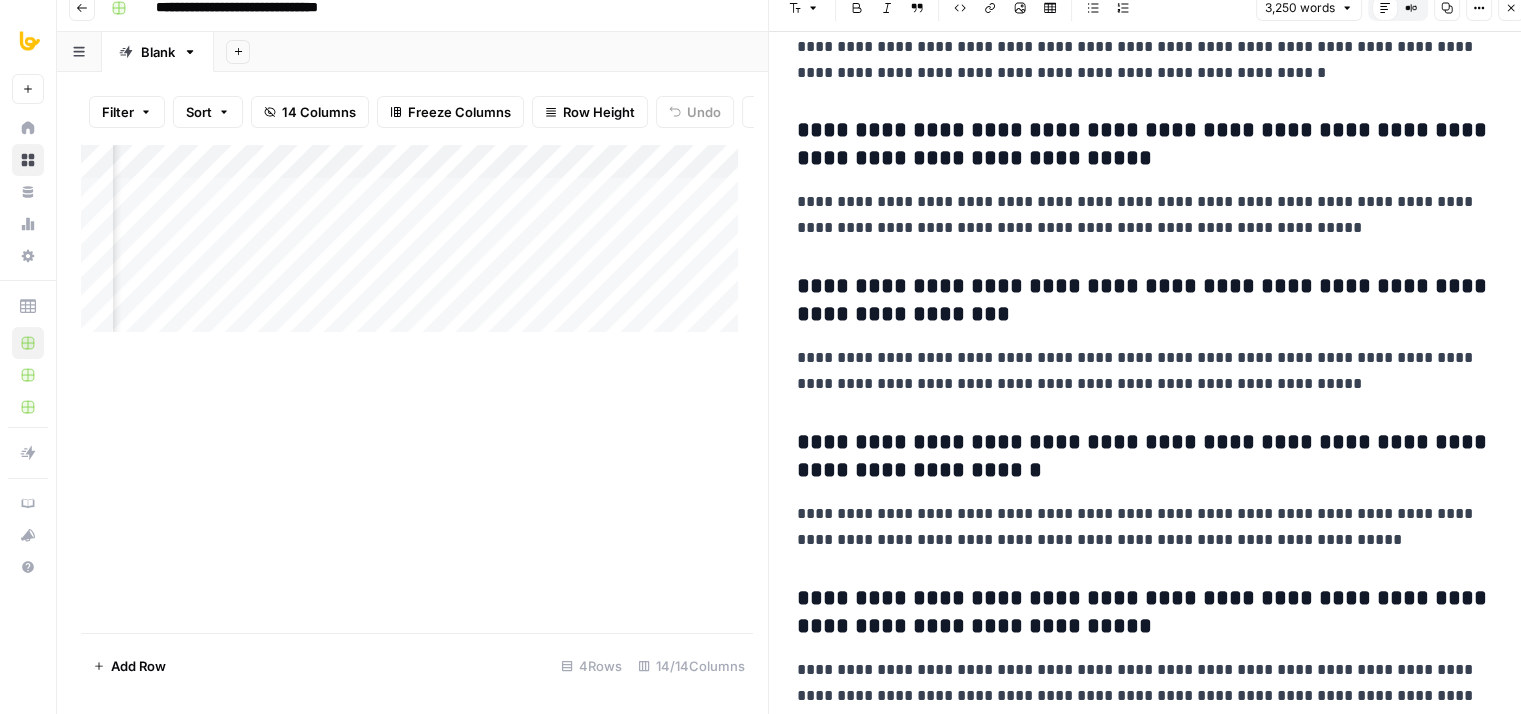 drag, startPoint x: 1188, startPoint y: 330, endPoint x: 1200, endPoint y: 519, distance: 189.38057 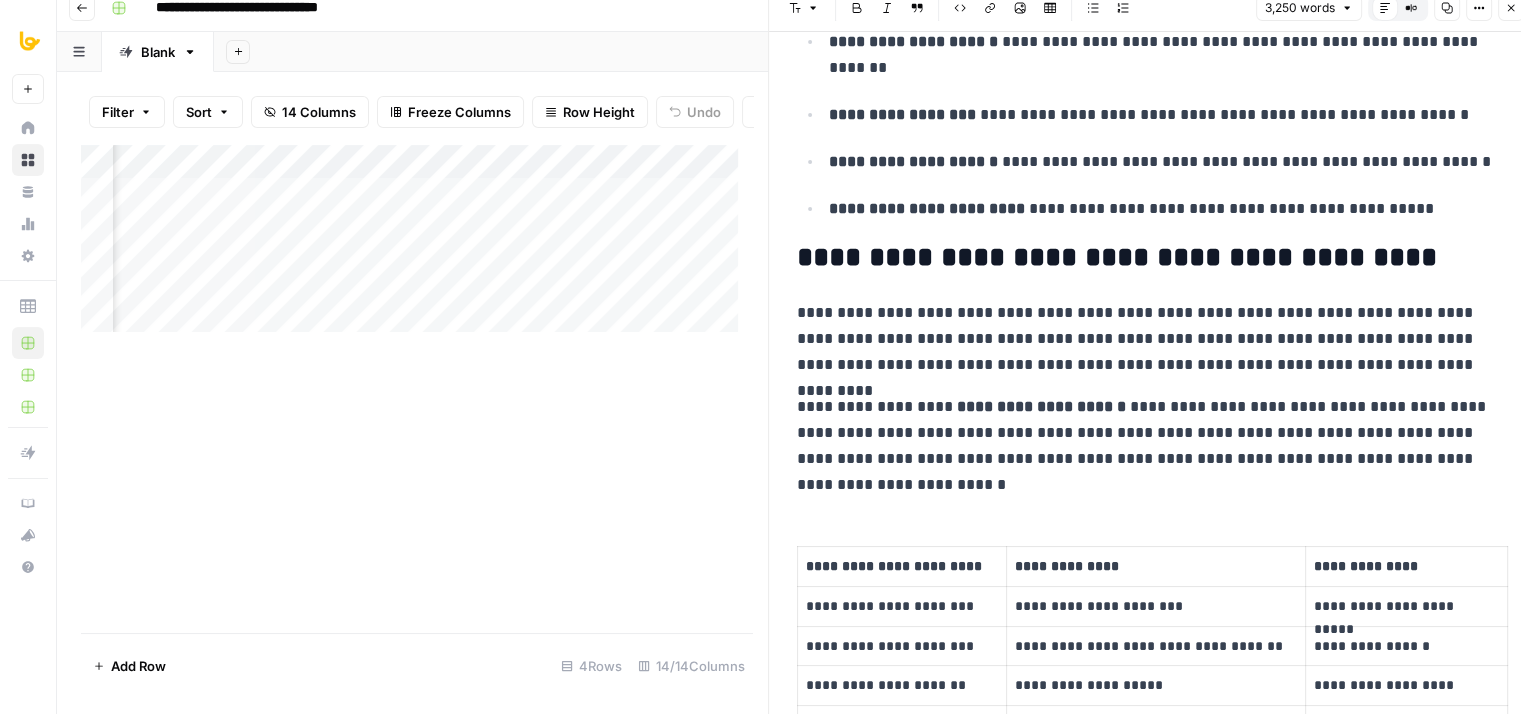 scroll, scrollTop: 0, scrollLeft: 0, axis: both 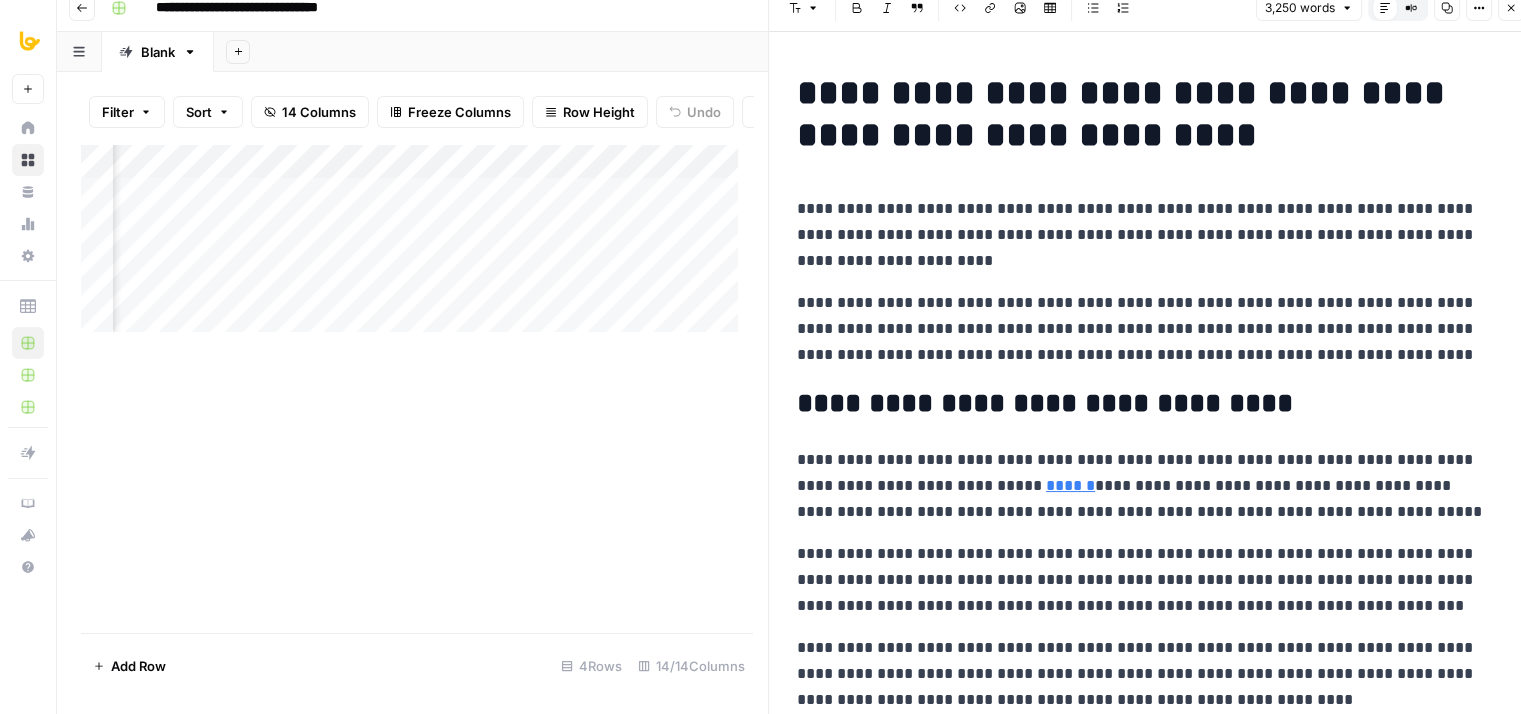 drag, startPoint x: 1194, startPoint y: 685, endPoint x: 1186, endPoint y: 235, distance: 450.0711 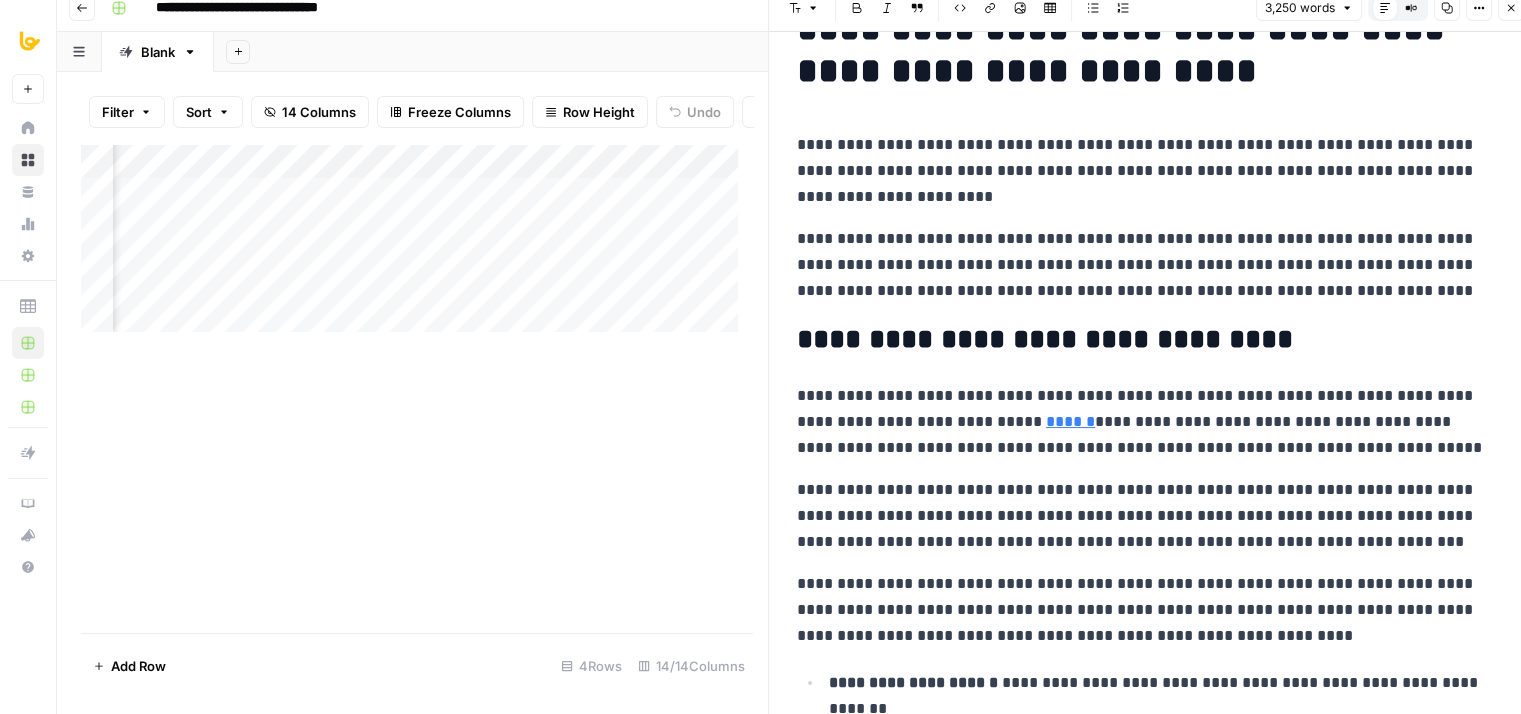 scroll, scrollTop: 770, scrollLeft: 0, axis: vertical 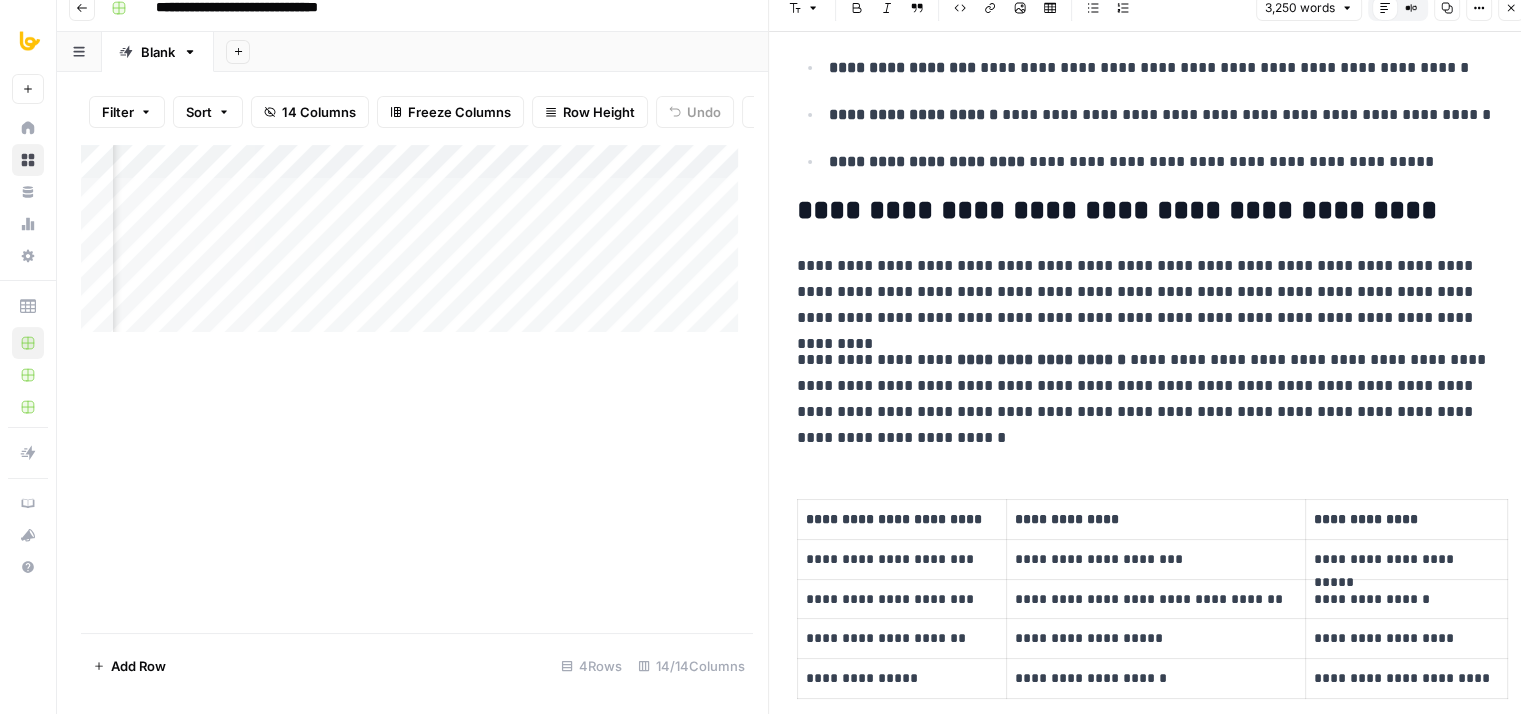 drag, startPoint x: 1340, startPoint y: 225, endPoint x: 1344, endPoint y: 443, distance: 218.0367 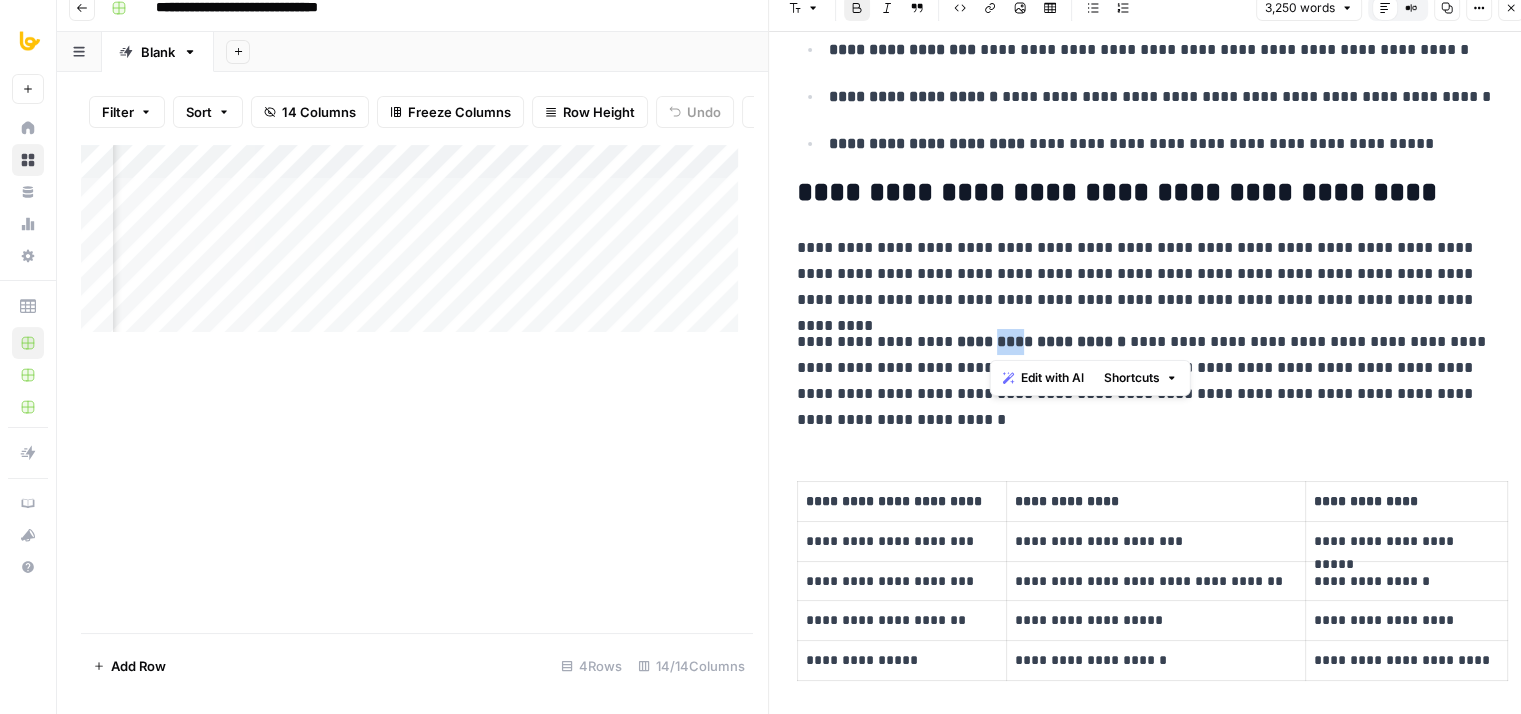 drag, startPoint x: 1016, startPoint y: 344, endPoint x: 990, endPoint y: 337, distance: 26.925823 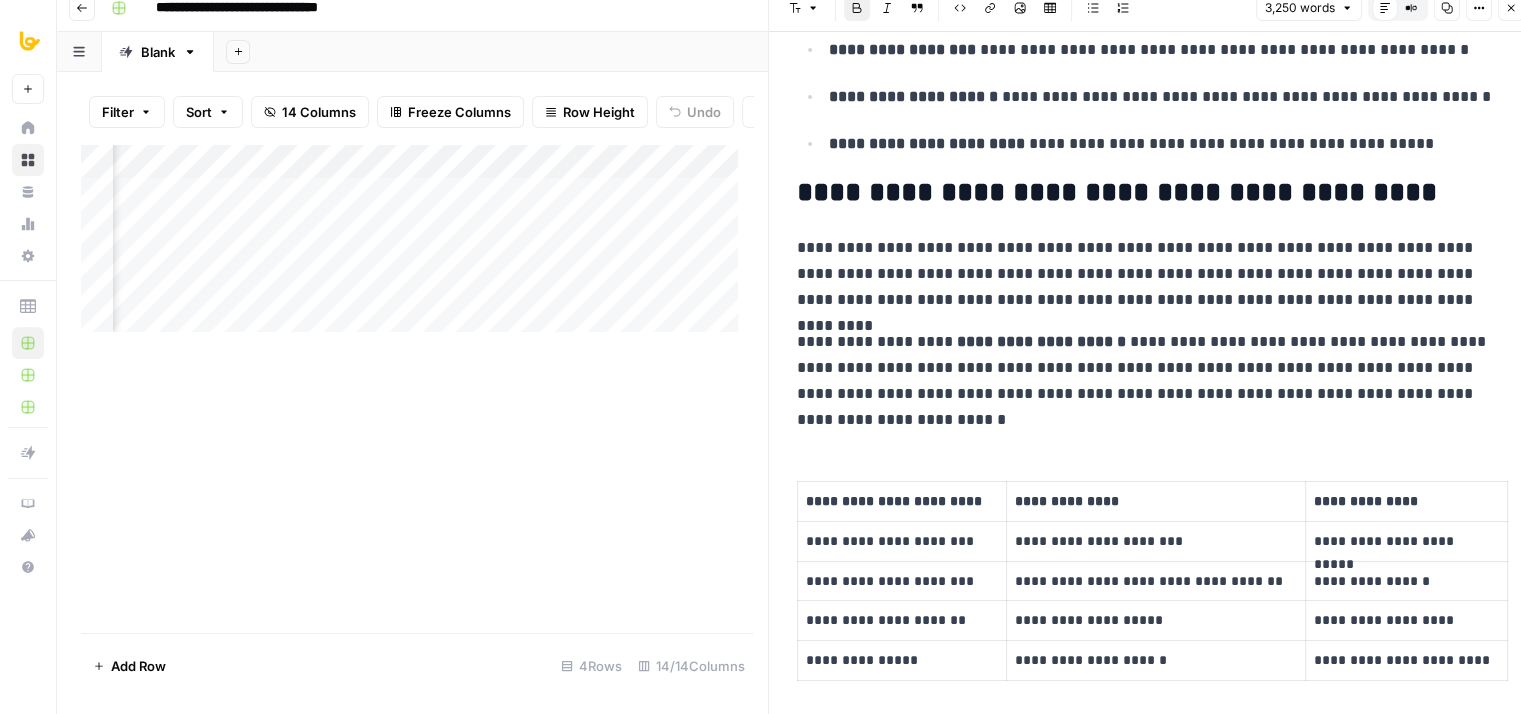 click on "**********" at bounding box center [1145, 274] 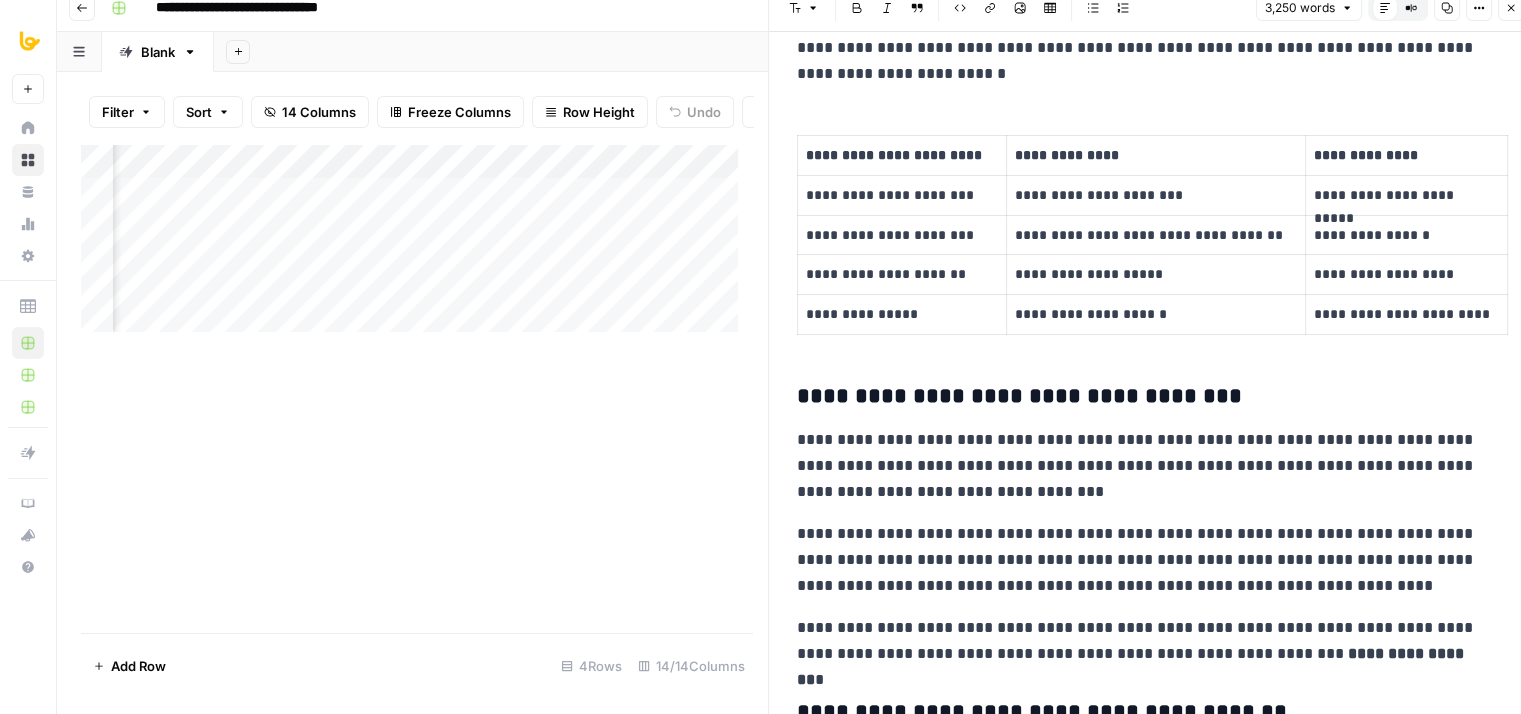 drag, startPoint x: 1202, startPoint y: 323, endPoint x: 1202, endPoint y: 374, distance: 51 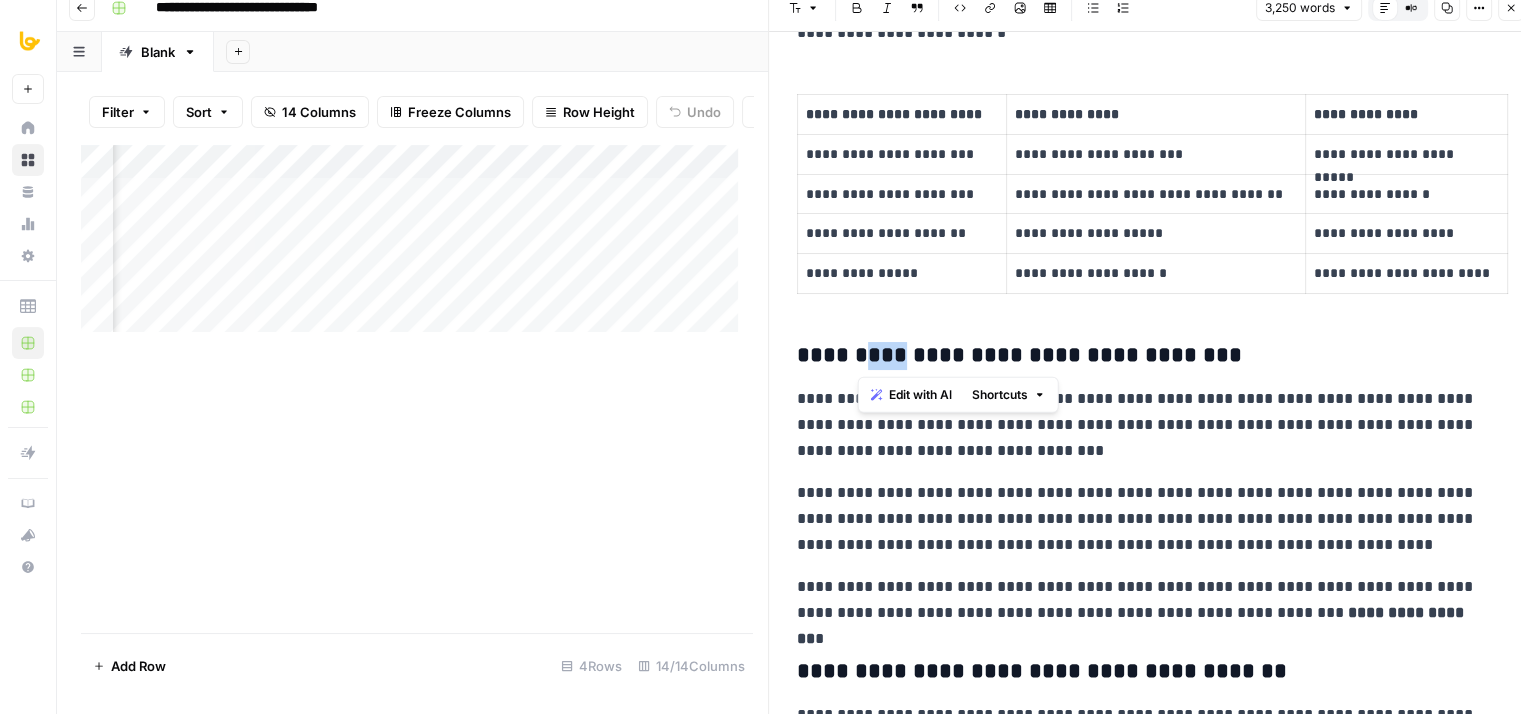drag, startPoint x: 884, startPoint y: 355, endPoint x: 856, endPoint y: 361, distance: 28.635643 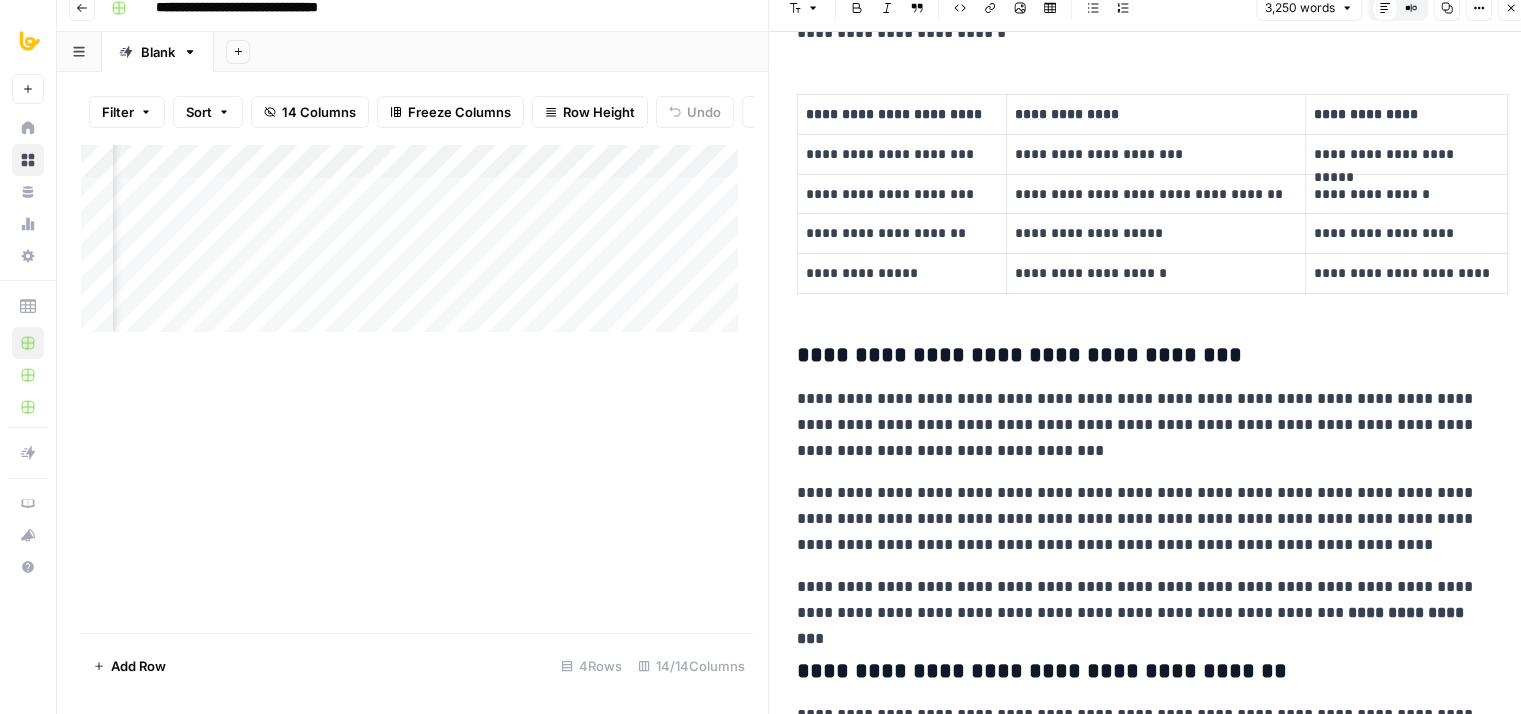 click on "**********" at bounding box center (1145, 425) 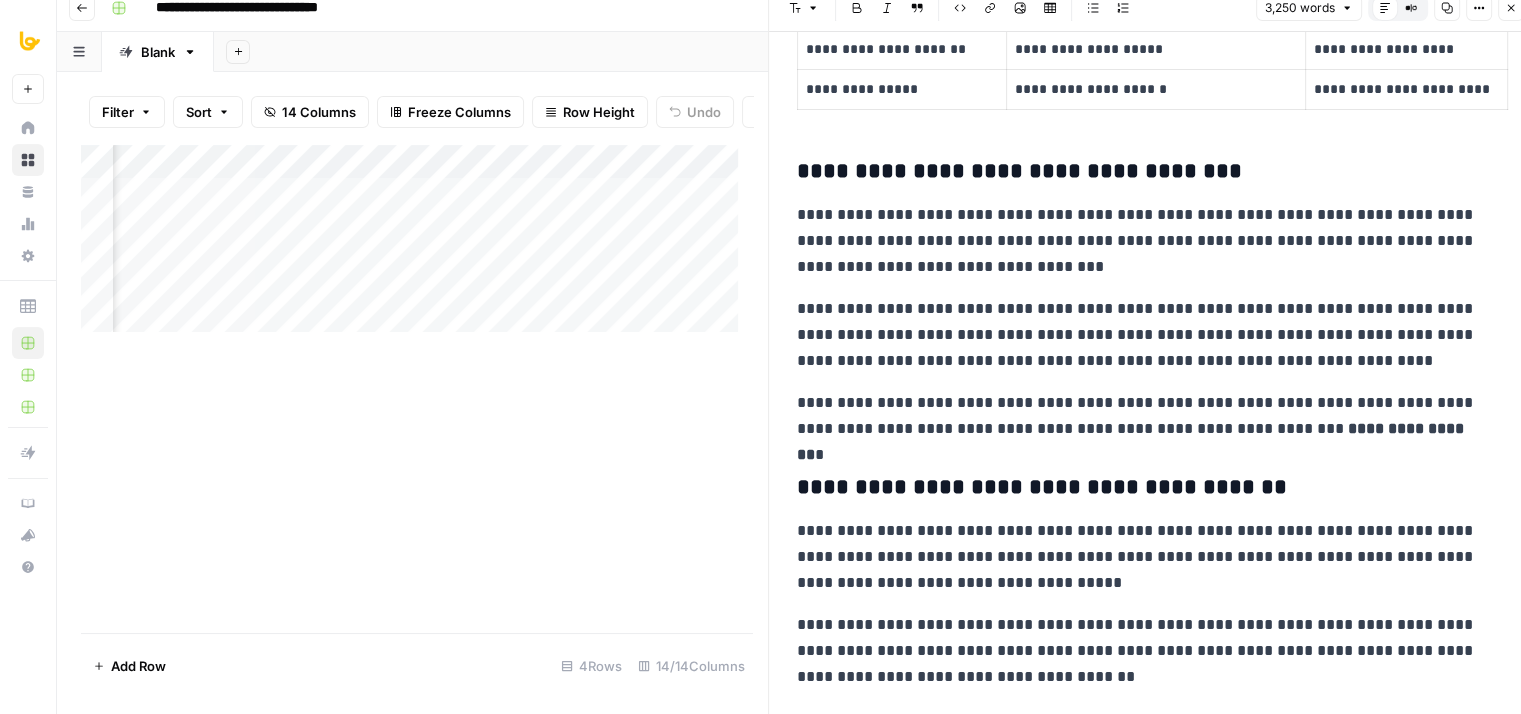 scroll, scrollTop: 1458, scrollLeft: 0, axis: vertical 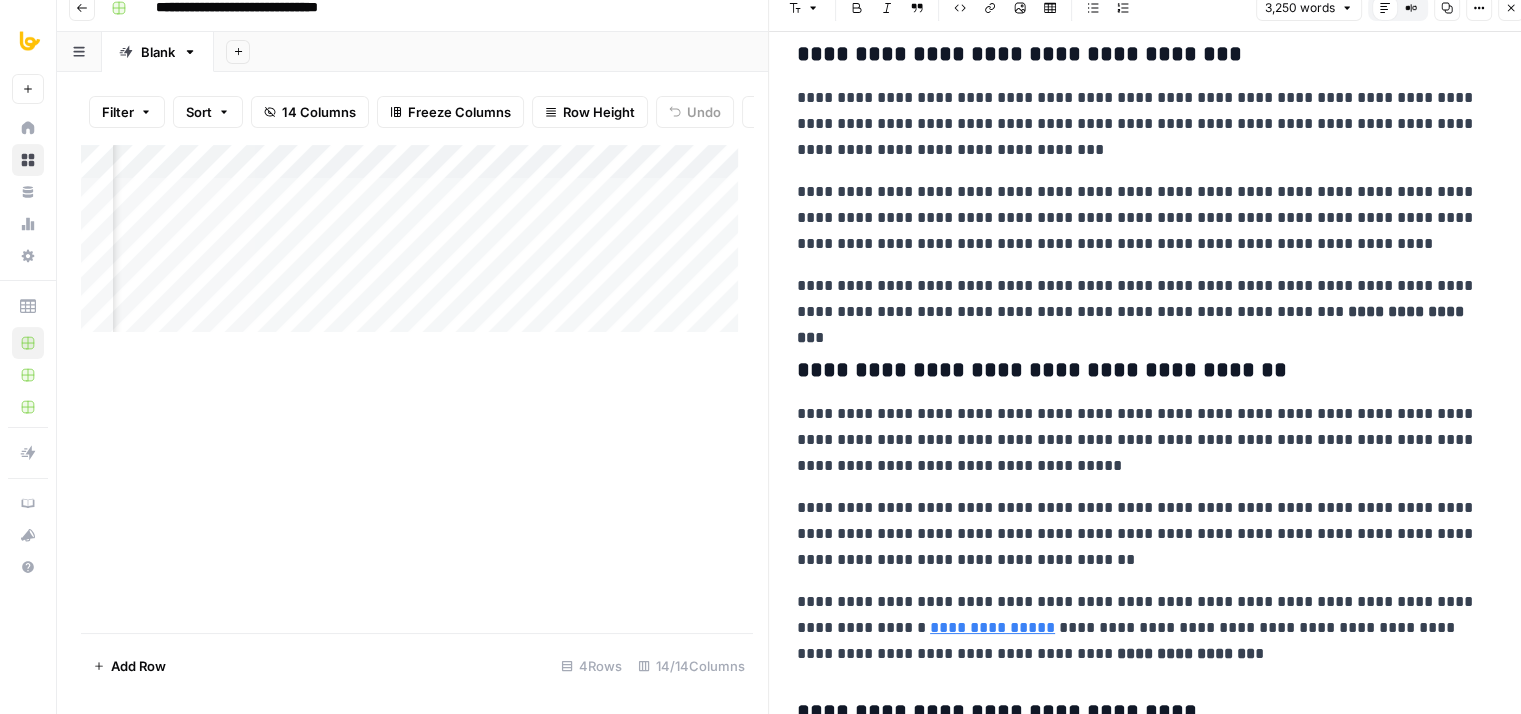 drag, startPoint x: 1186, startPoint y: 360, endPoint x: 1211, endPoint y: 449, distance: 92.44458 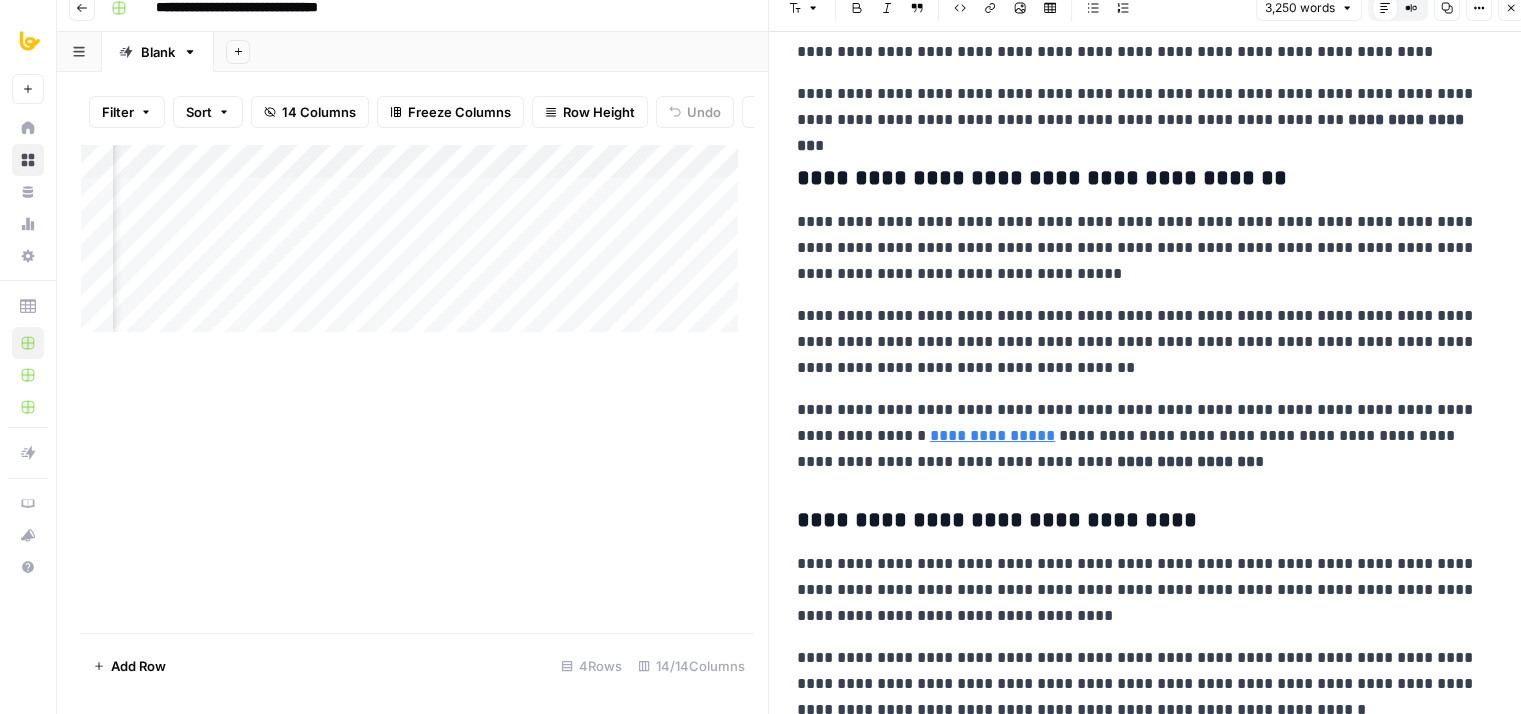 drag, startPoint x: 1147, startPoint y: 319, endPoint x: 1159, endPoint y: 428, distance: 109.65856 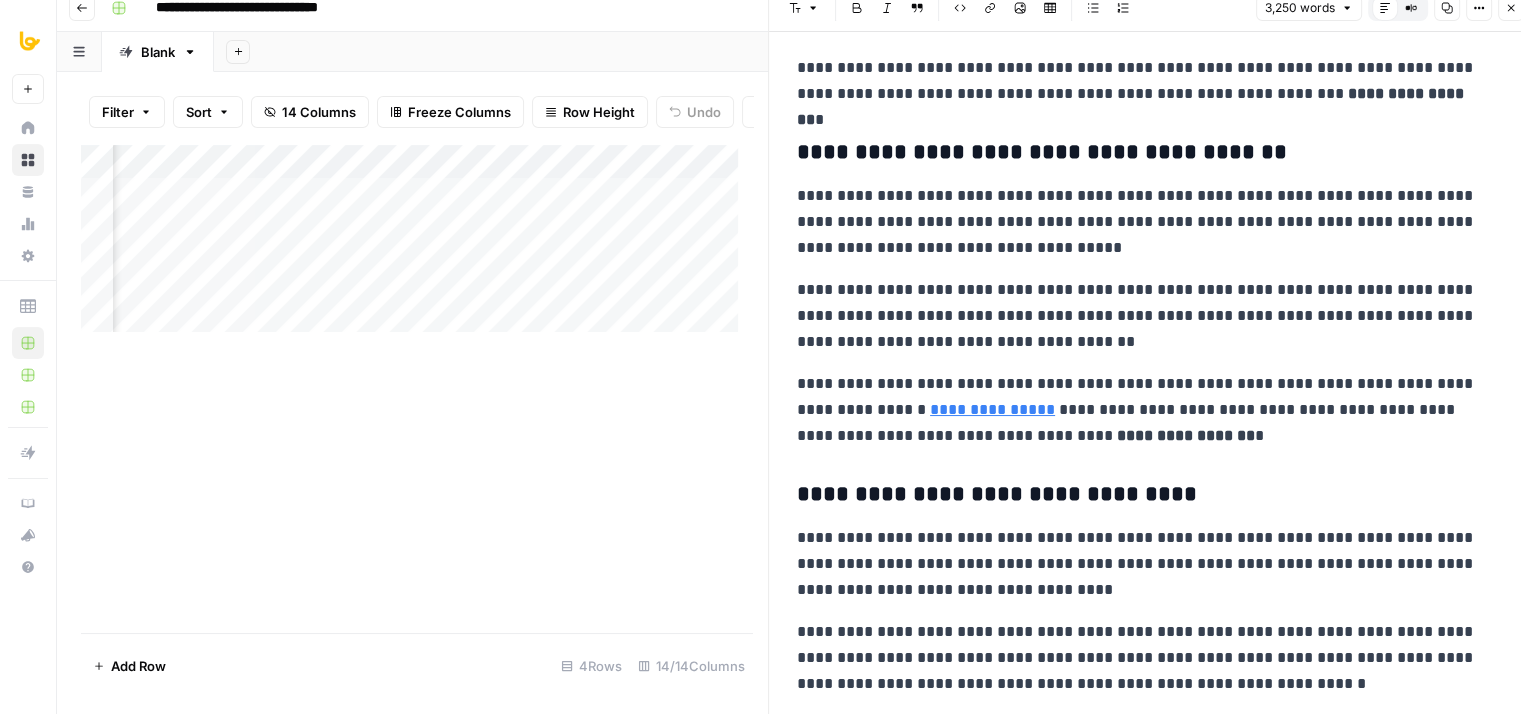 scroll, scrollTop: 1576, scrollLeft: 0, axis: vertical 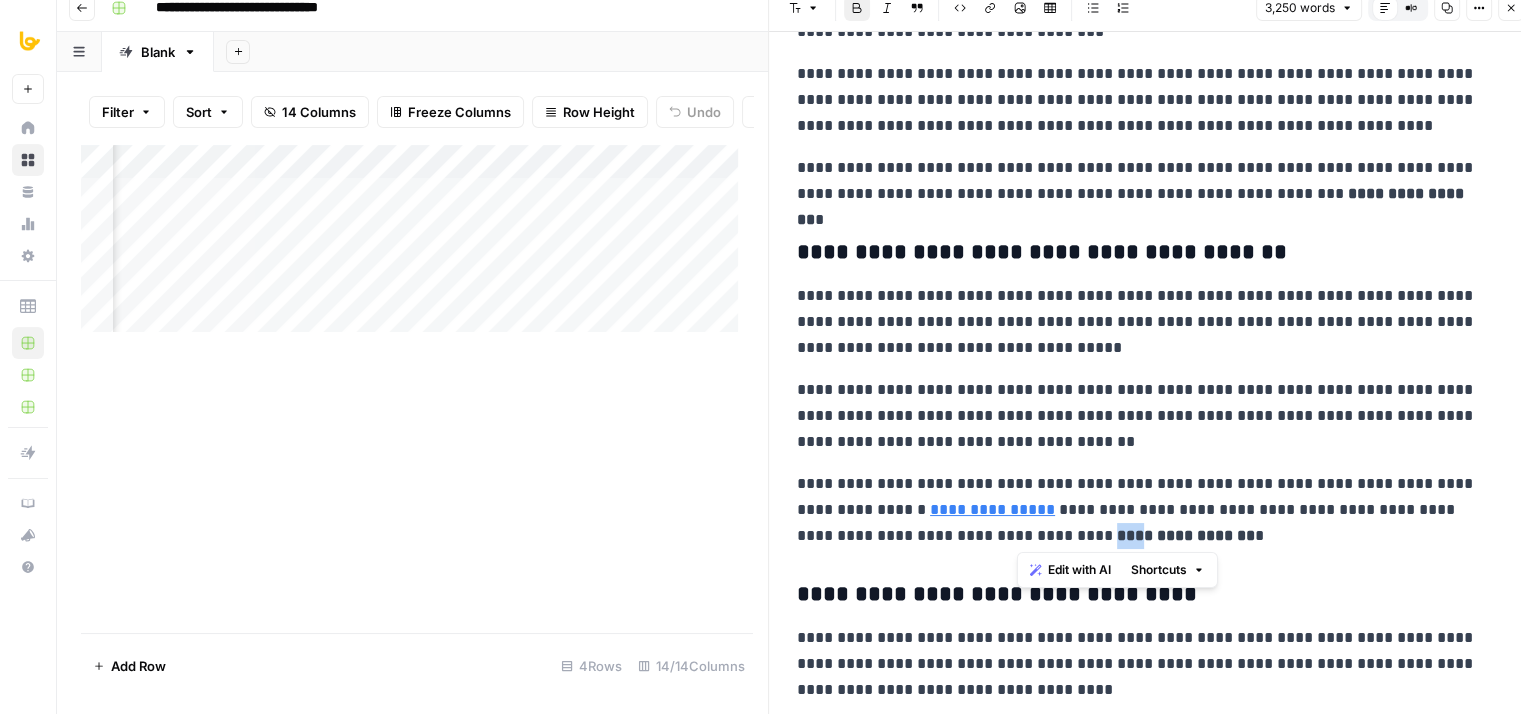 drag, startPoint x: 1043, startPoint y: 537, endPoint x: 1016, endPoint y: 533, distance: 27.294687 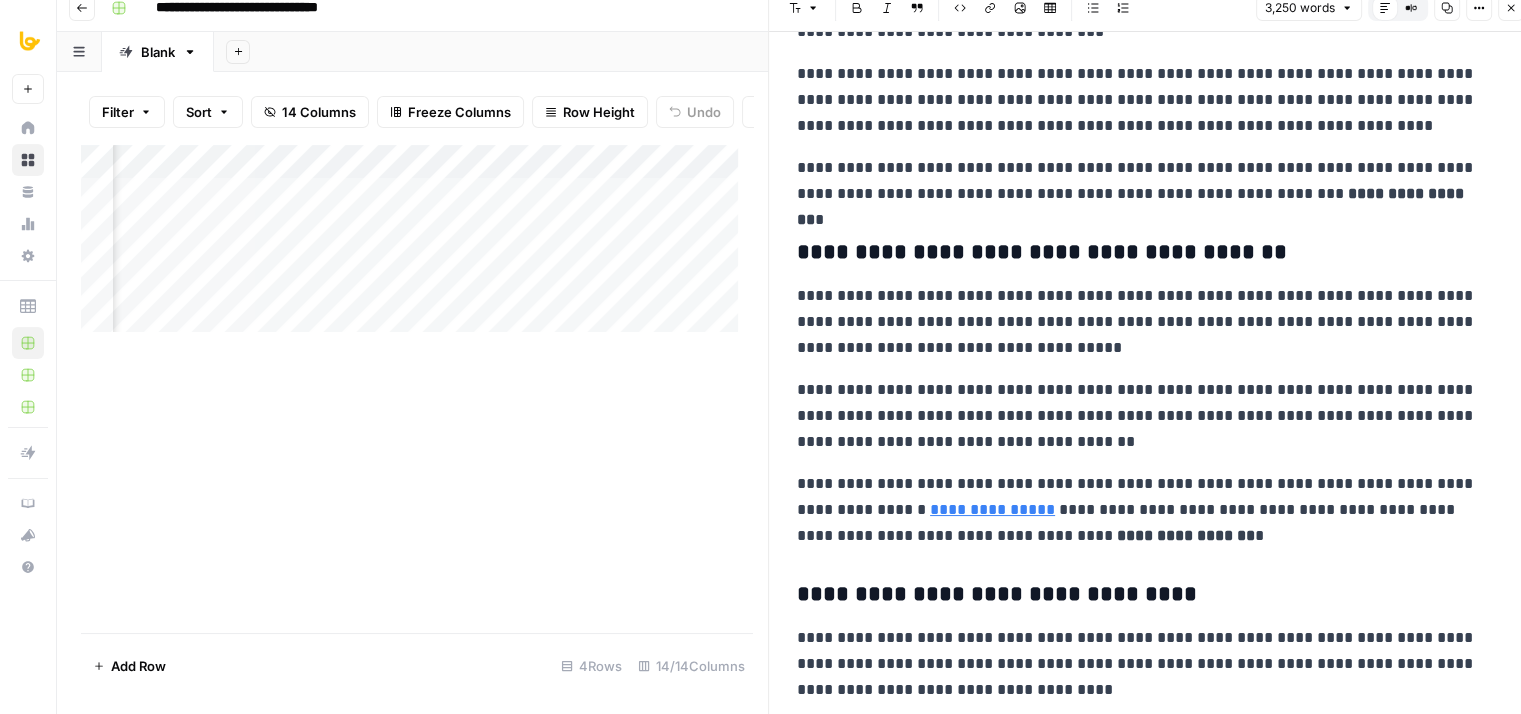 click on "**********" at bounding box center [1145, 322] 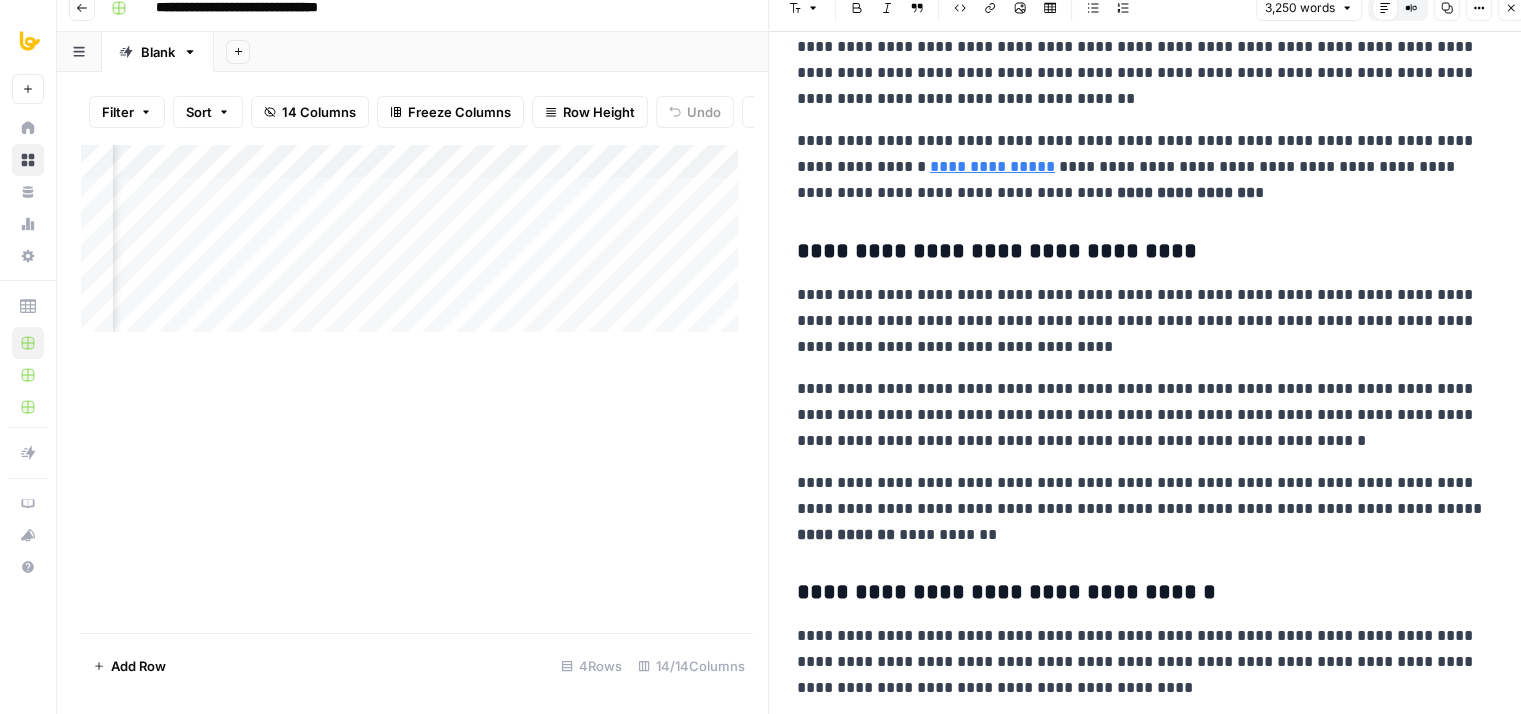 drag, startPoint x: 1264, startPoint y: 299, endPoint x: 1268, endPoint y: 448, distance: 149.05368 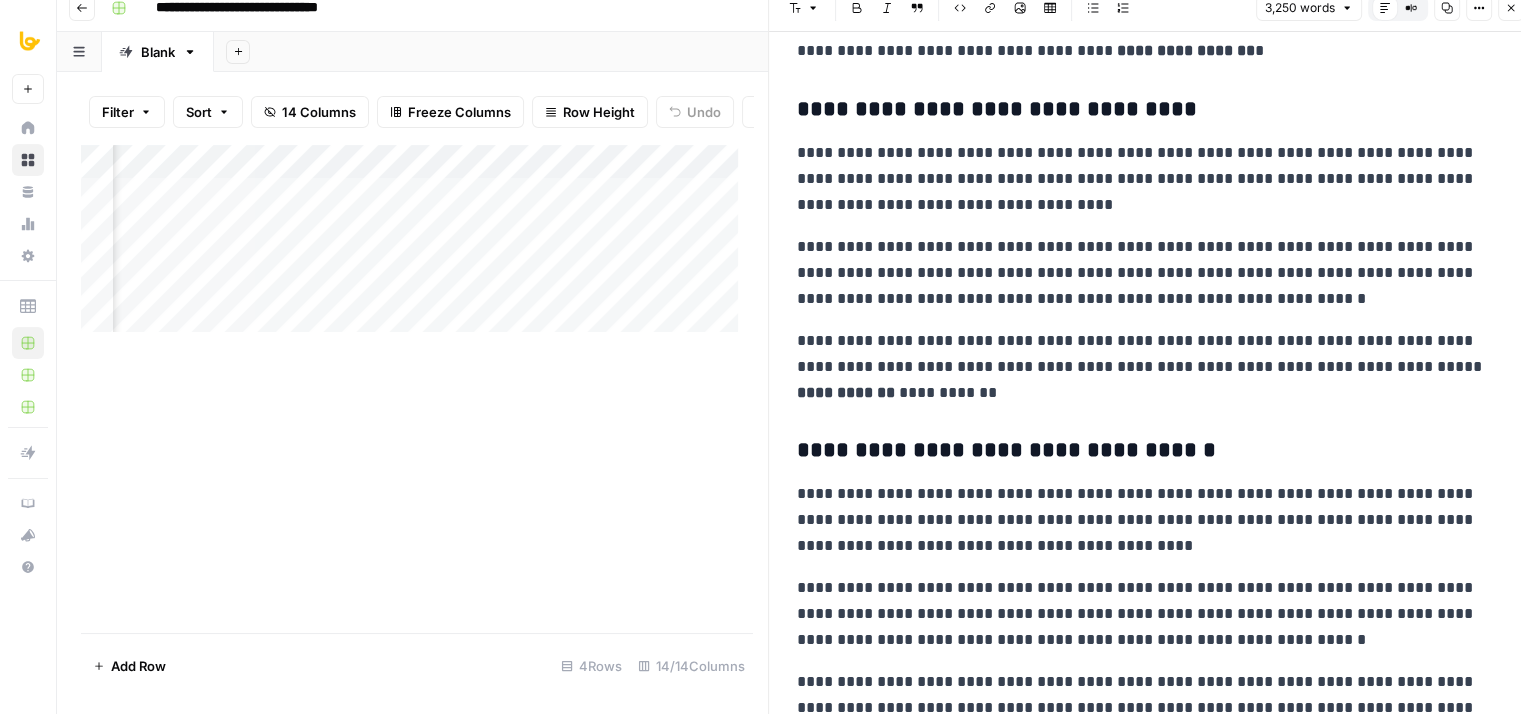 drag, startPoint x: 1145, startPoint y: 384, endPoint x: 1148, endPoint y: 421, distance: 37.12142 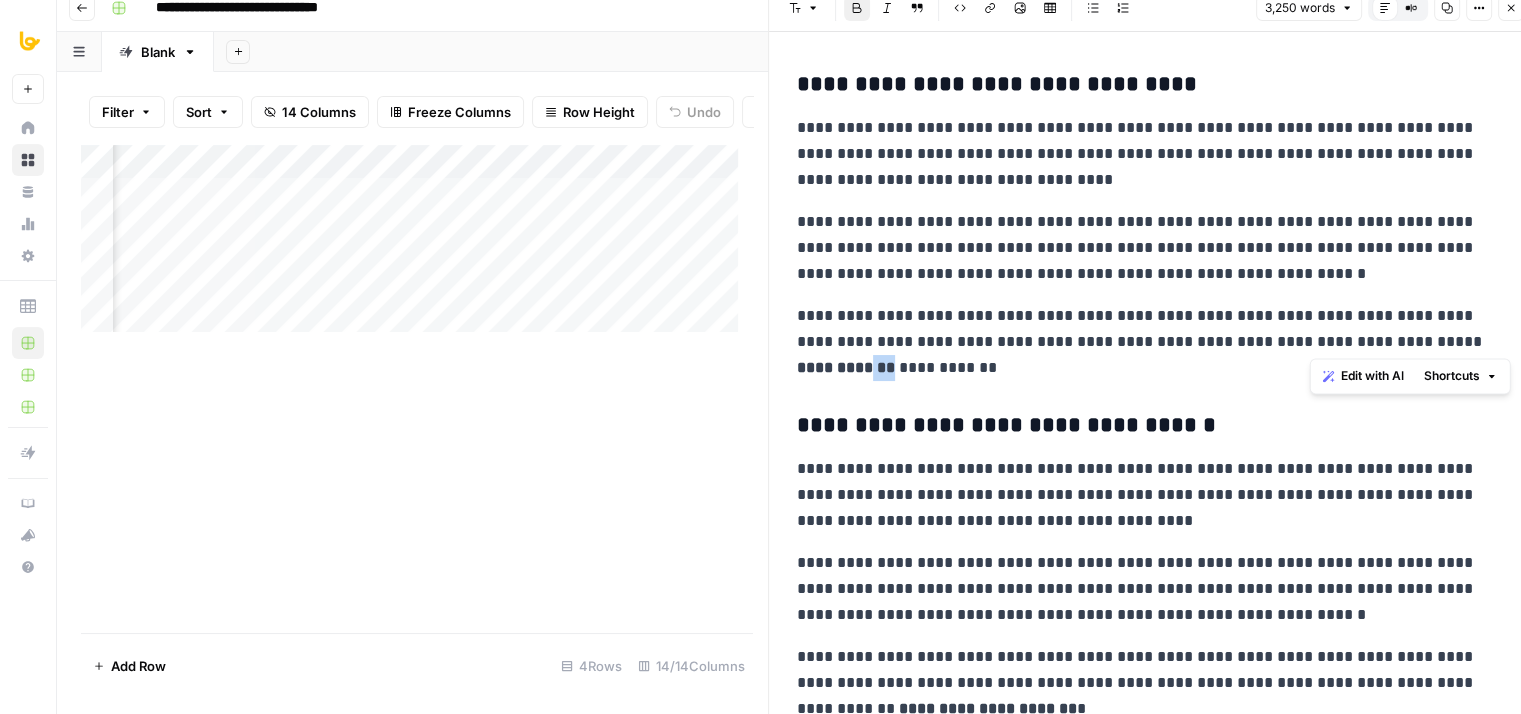 drag, startPoint x: 1472, startPoint y: 338, endPoint x: 1450, endPoint y: 334, distance: 22.36068 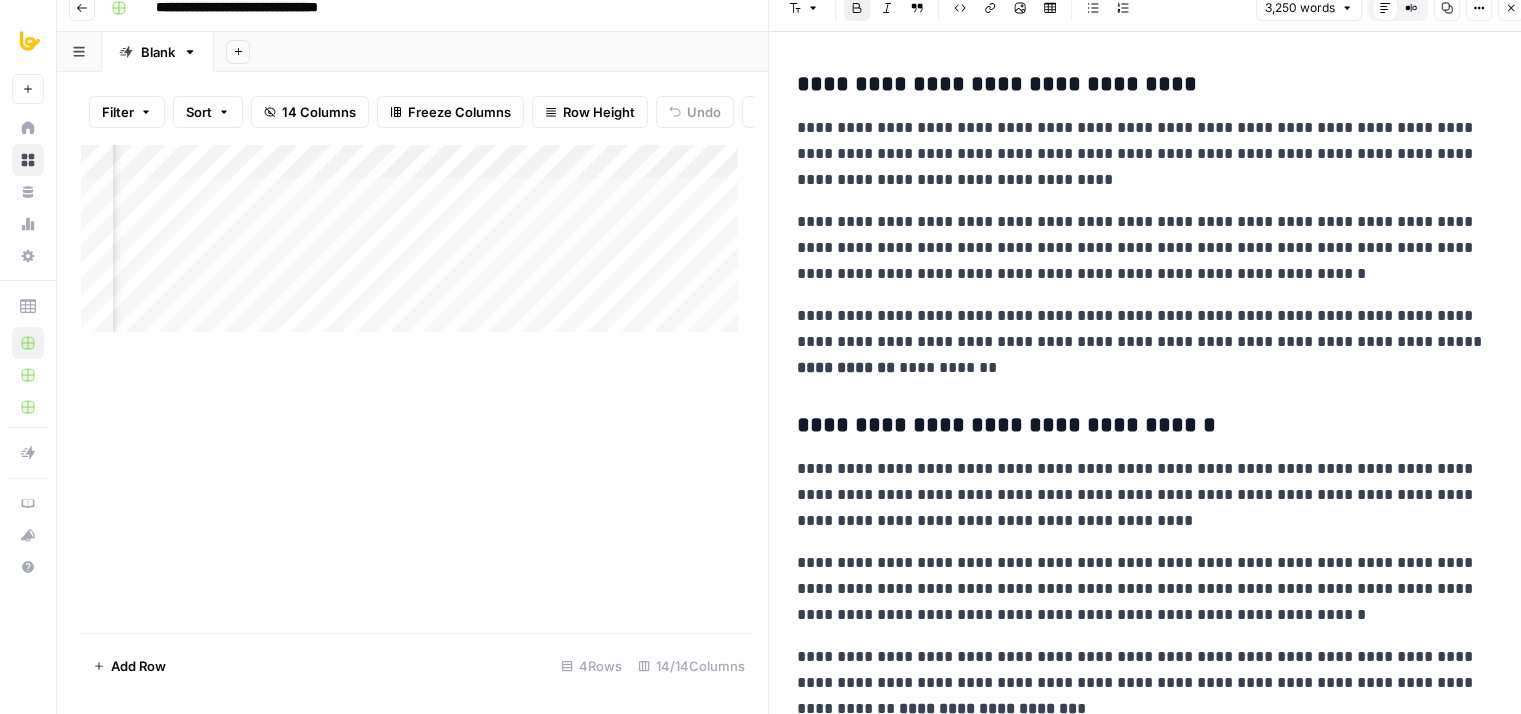 click on "**********" at bounding box center [1145, 248] 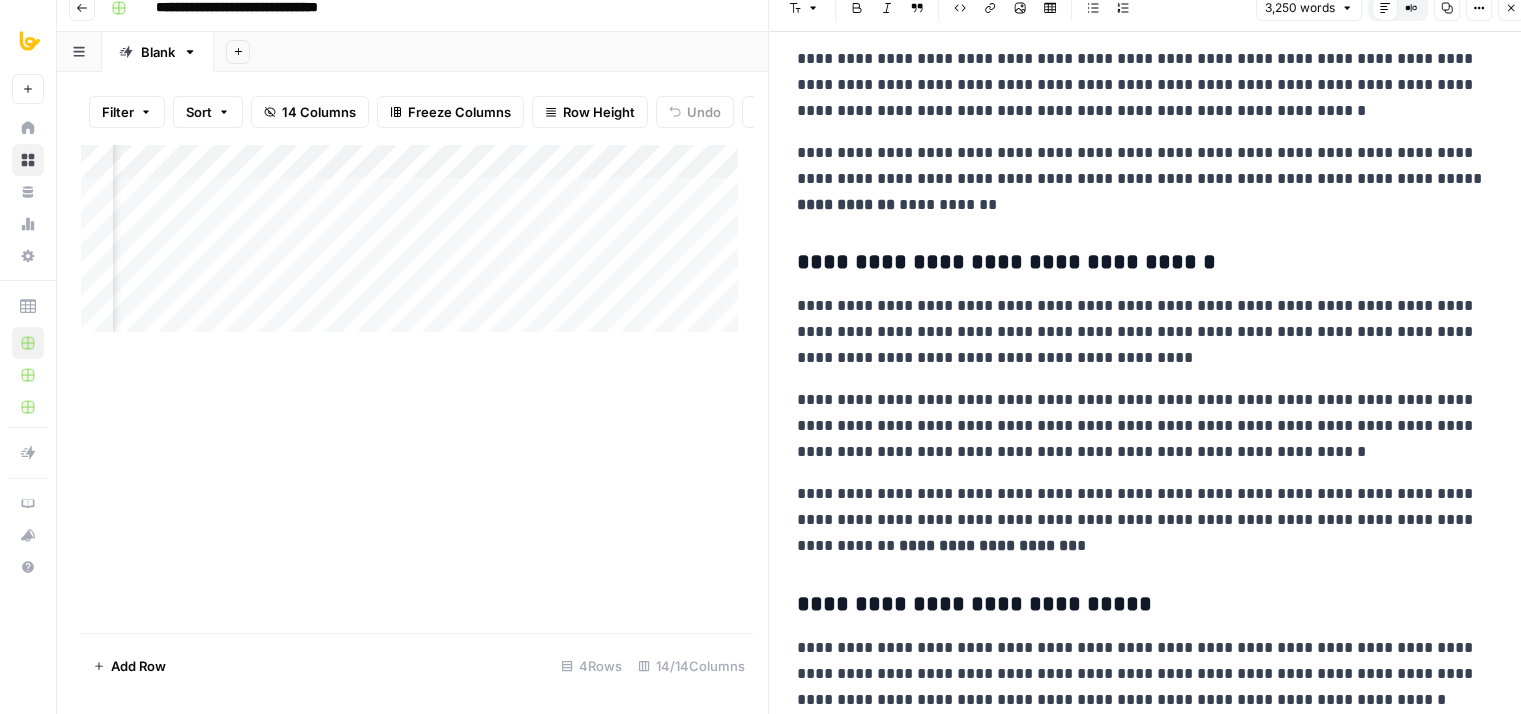 drag, startPoint x: 1320, startPoint y: 228, endPoint x: 1322, endPoint y: 341, distance: 113.0177 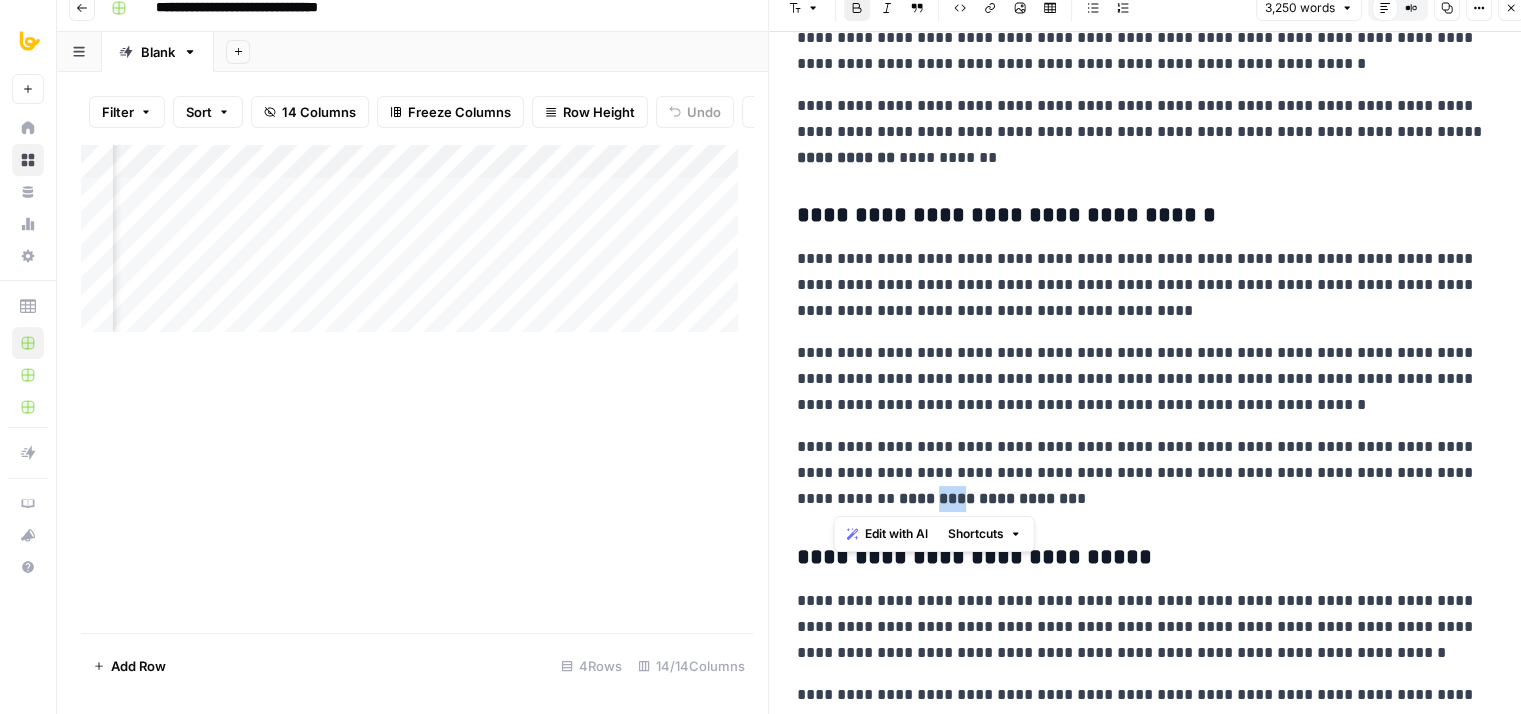 drag, startPoint x: 856, startPoint y: 495, endPoint x: 838, endPoint y: 497, distance: 18.110771 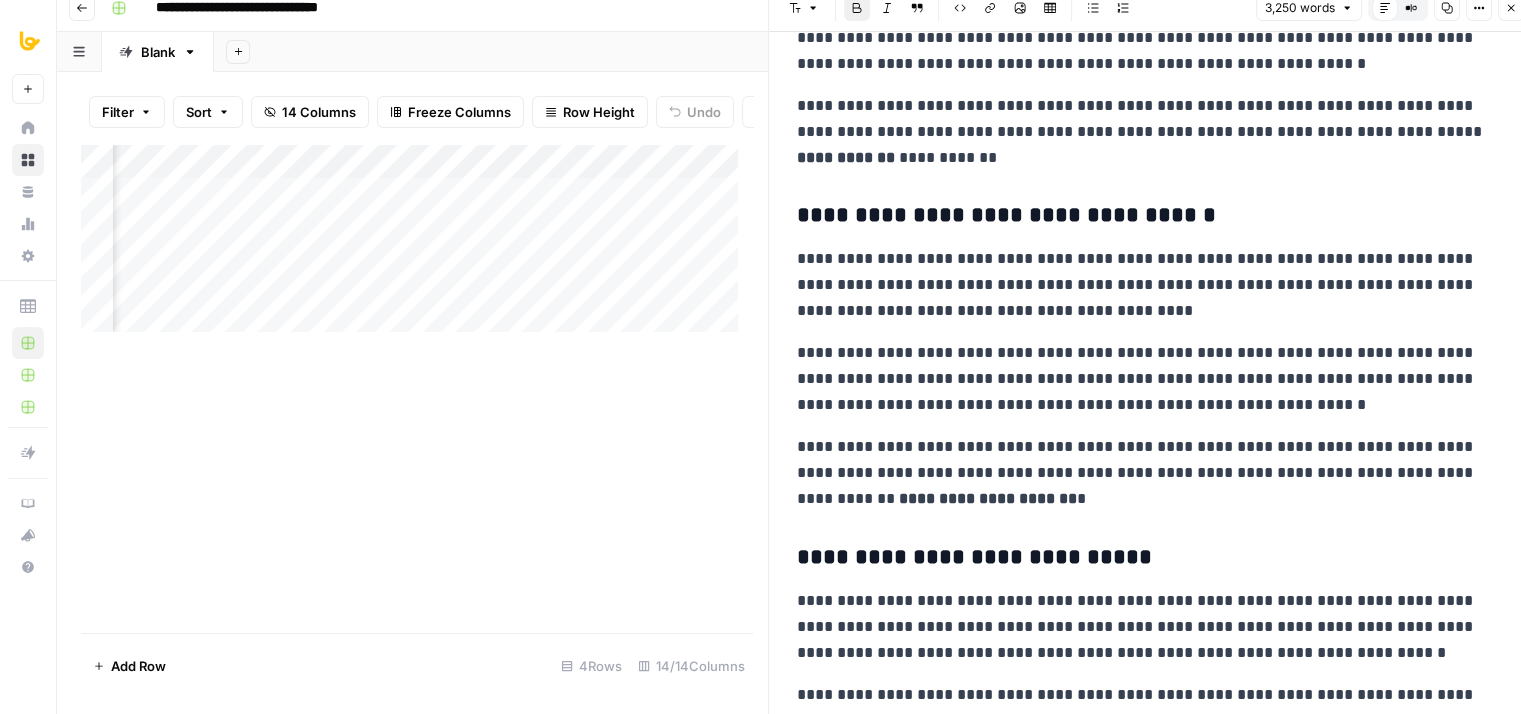 click on "**********" at bounding box center [1145, 379] 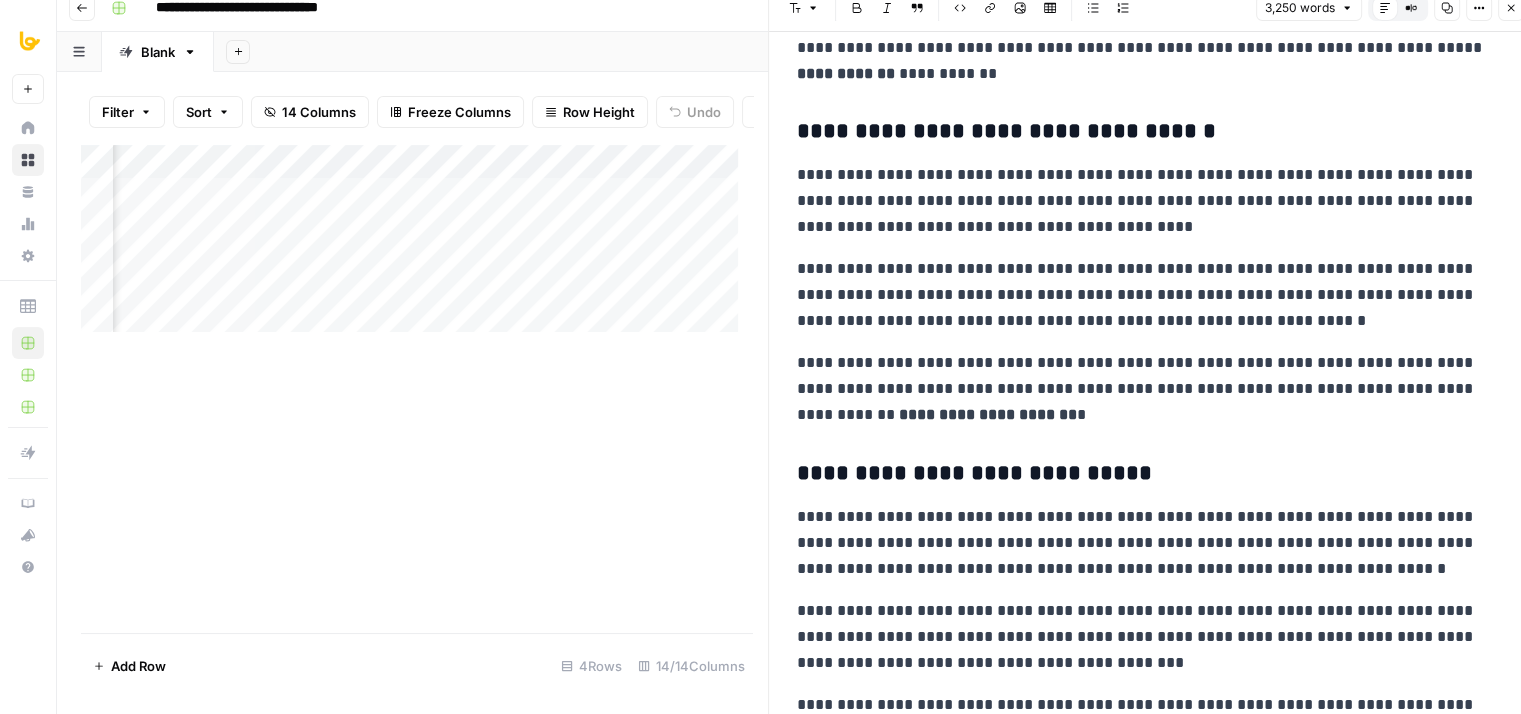 drag, startPoint x: 1204, startPoint y: 277, endPoint x: 1204, endPoint y: 383, distance: 106 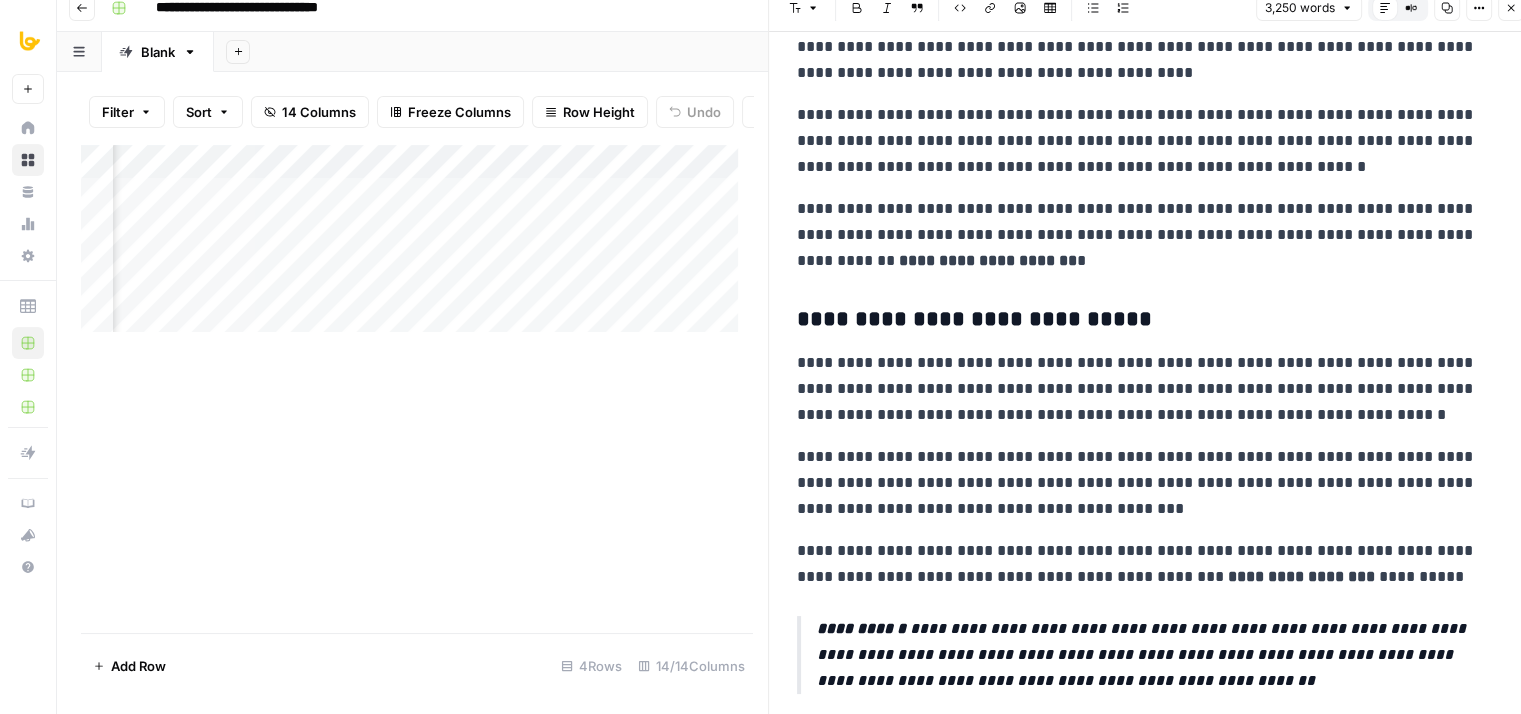 drag, startPoint x: 1168, startPoint y: 427, endPoint x: 1175, endPoint y: 489, distance: 62.39391 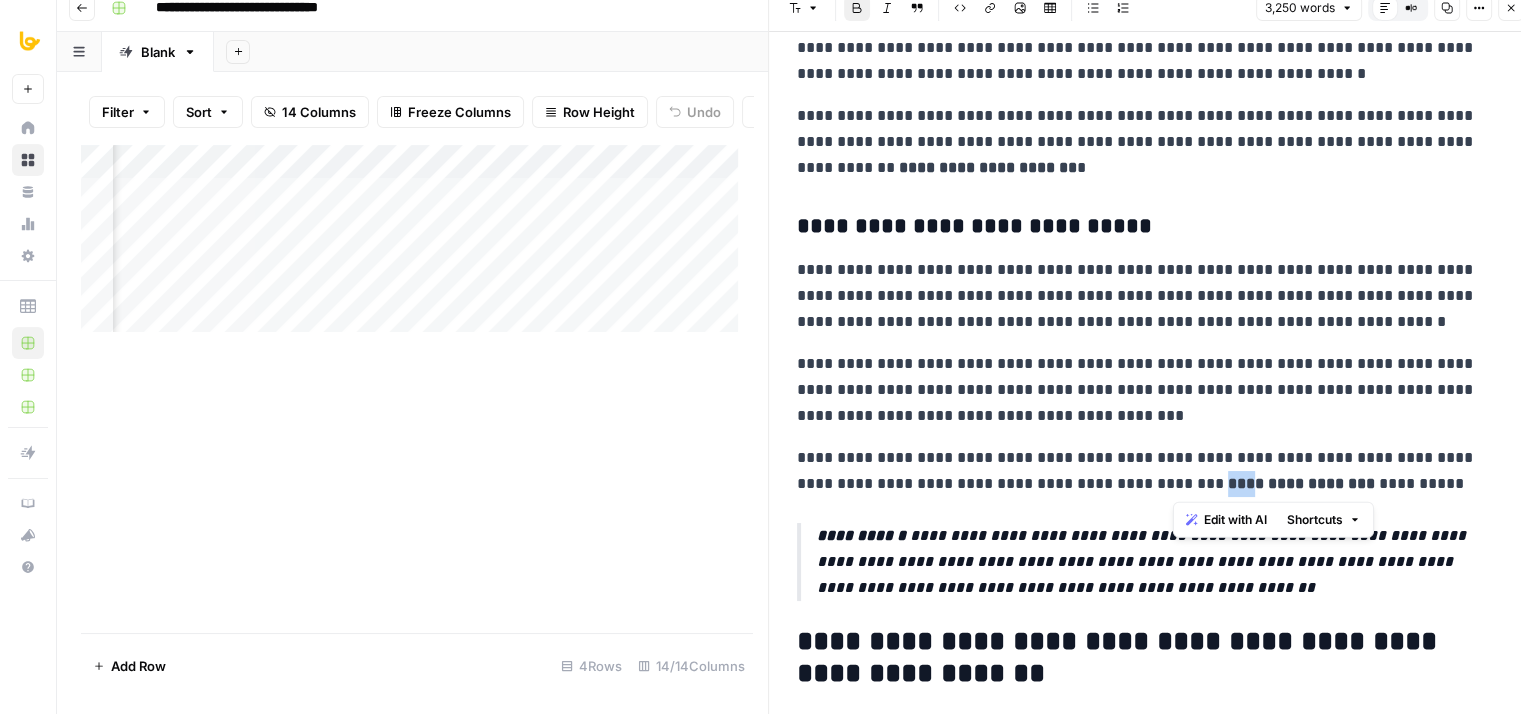 drag, startPoint x: 1198, startPoint y: 480, endPoint x: 1176, endPoint y: 473, distance: 23.086792 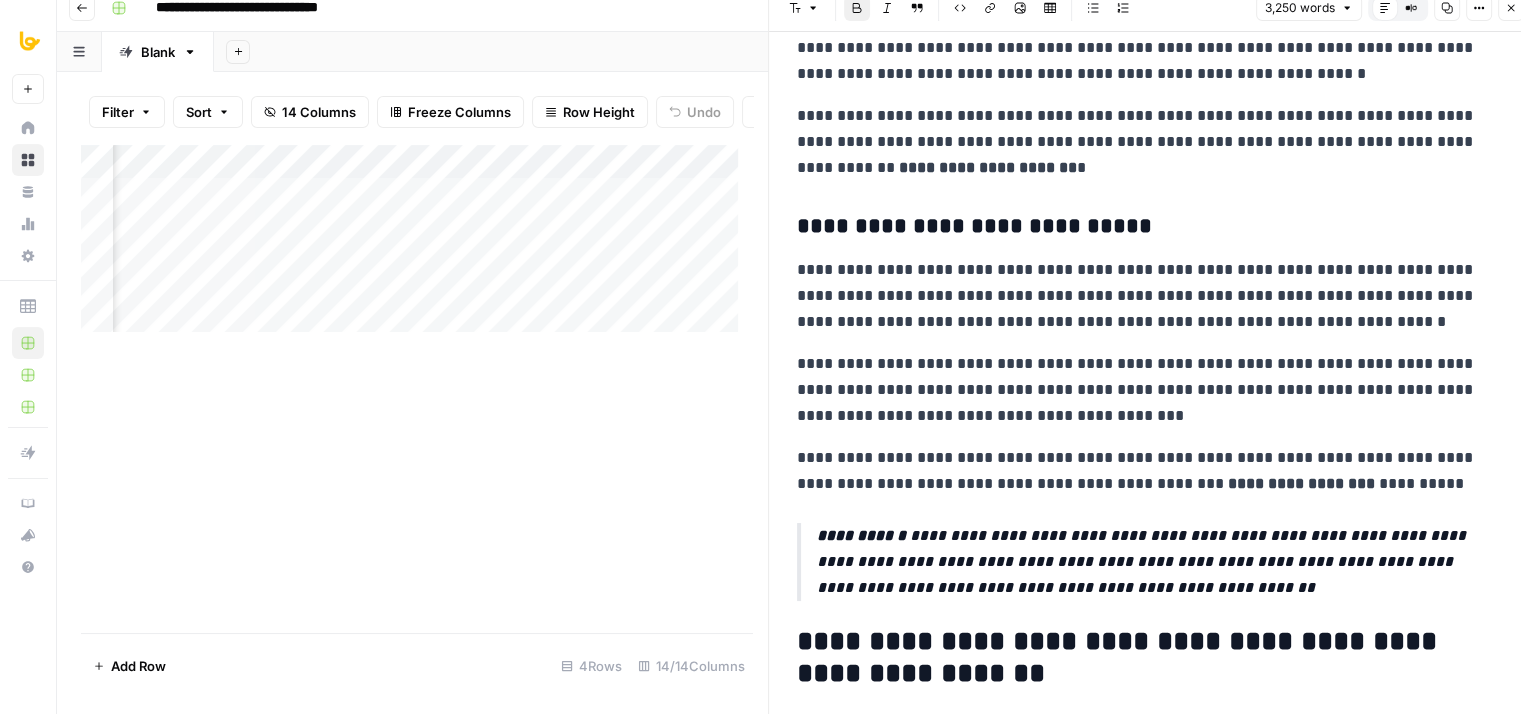 click on "**********" at bounding box center [1152, 3442] 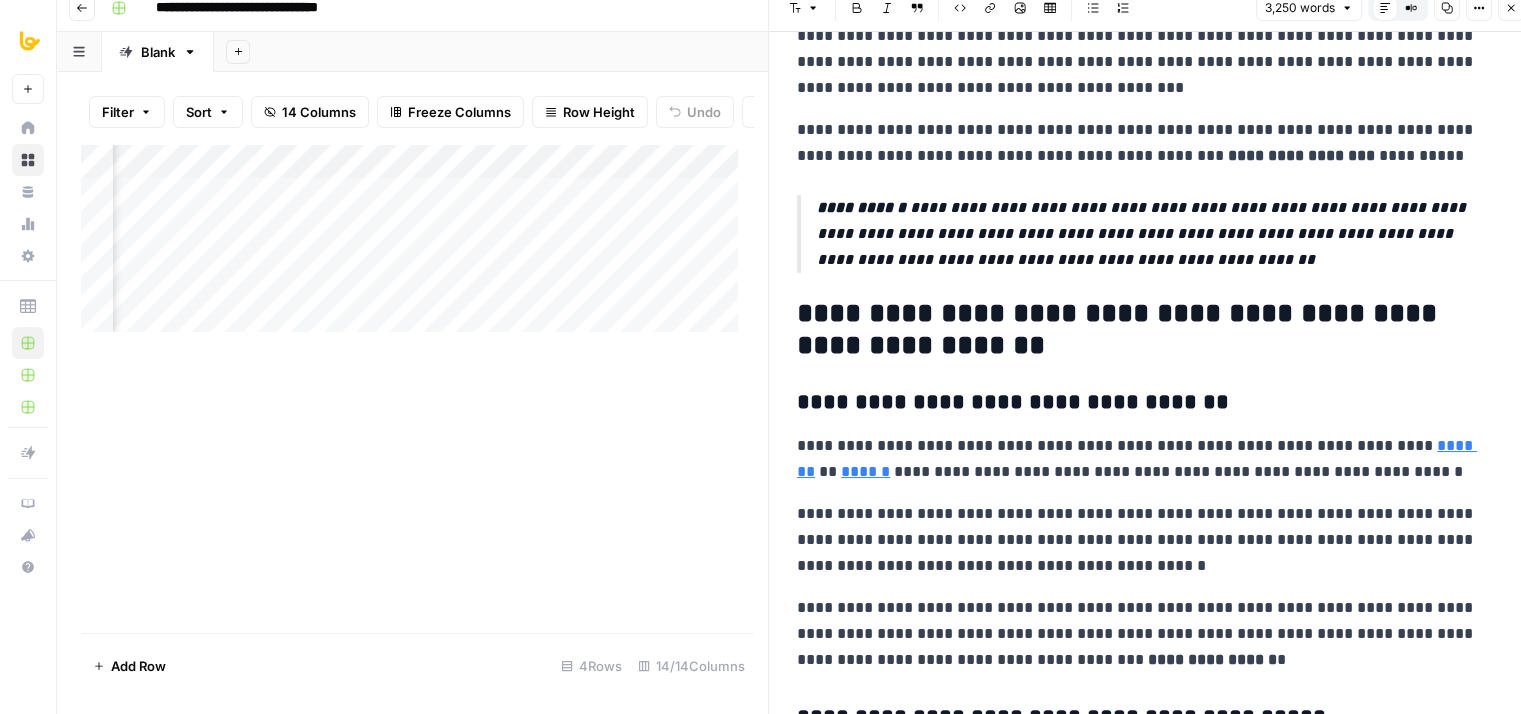 drag, startPoint x: 1260, startPoint y: 256, endPoint x: 1273, endPoint y: 344, distance: 88.95505 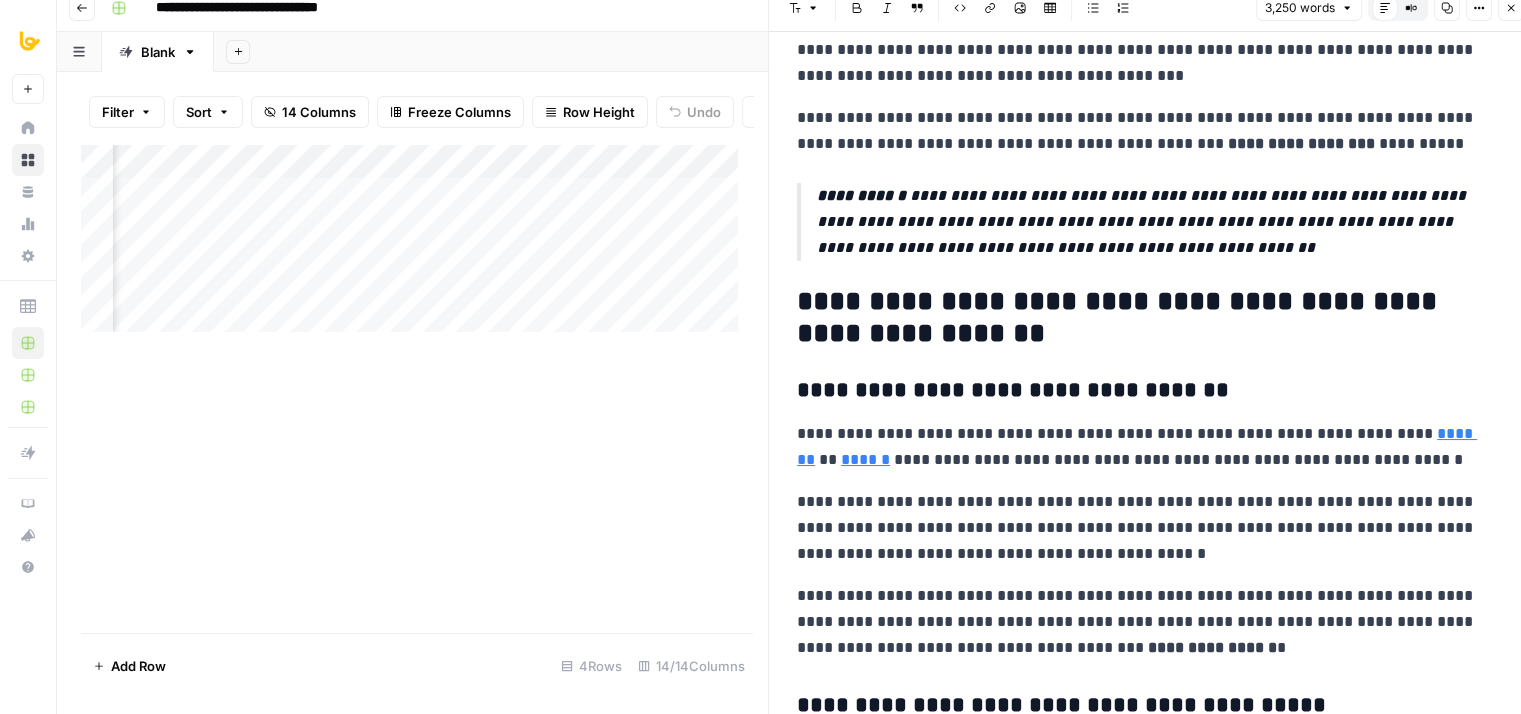 drag, startPoint x: 1237, startPoint y: 358, endPoint x: 1237, endPoint y: 422, distance: 64 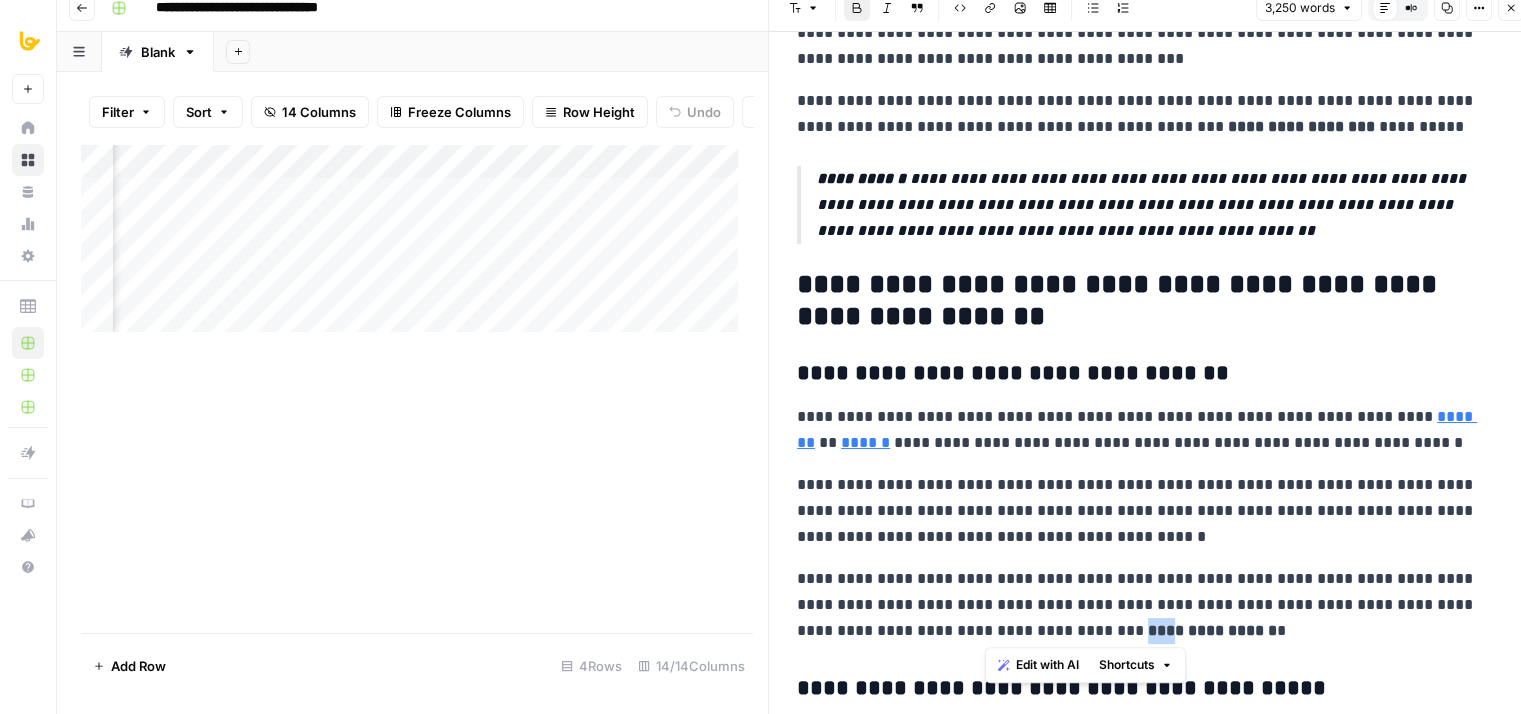 drag, startPoint x: 1008, startPoint y: 632, endPoint x: 988, endPoint y: 629, distance: 20.22375 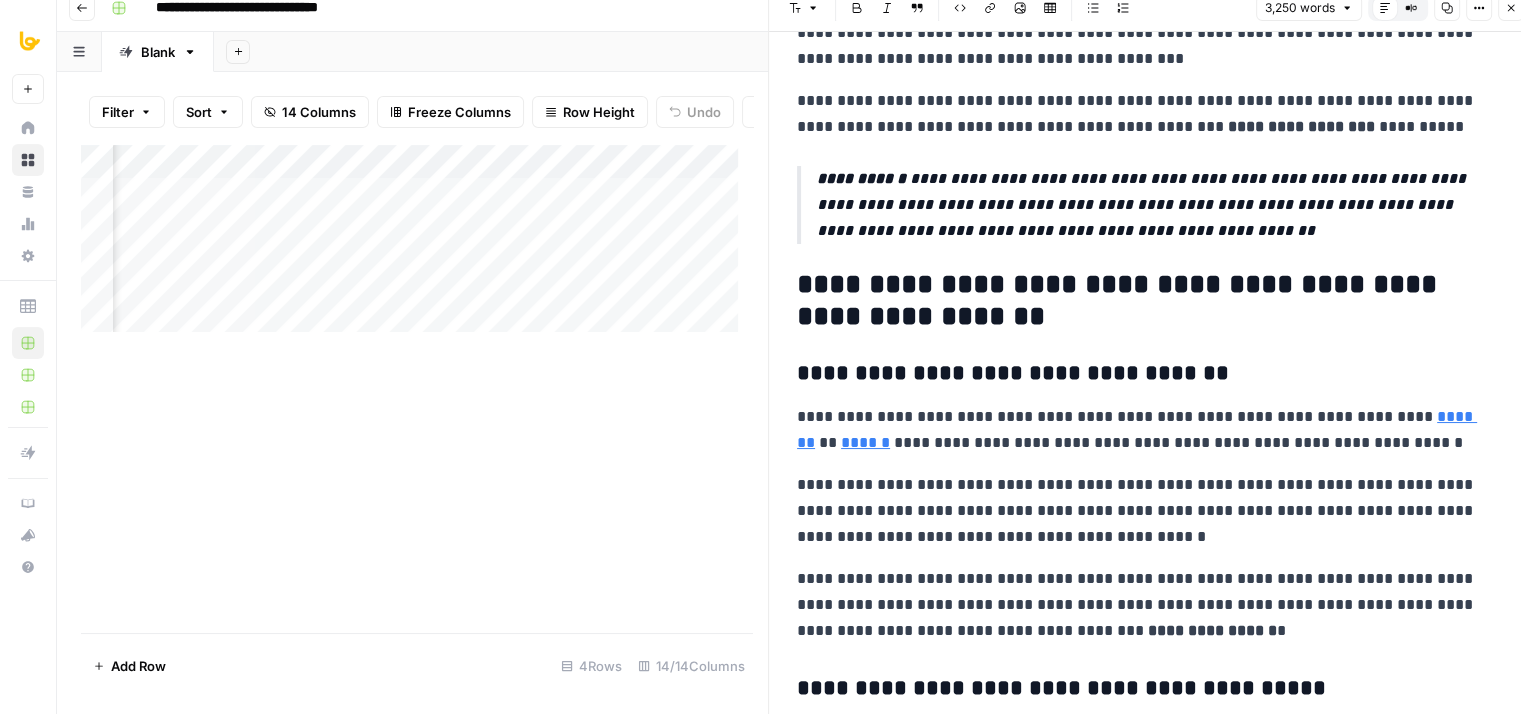 click on "**********" at bounding box center [1145, 511] 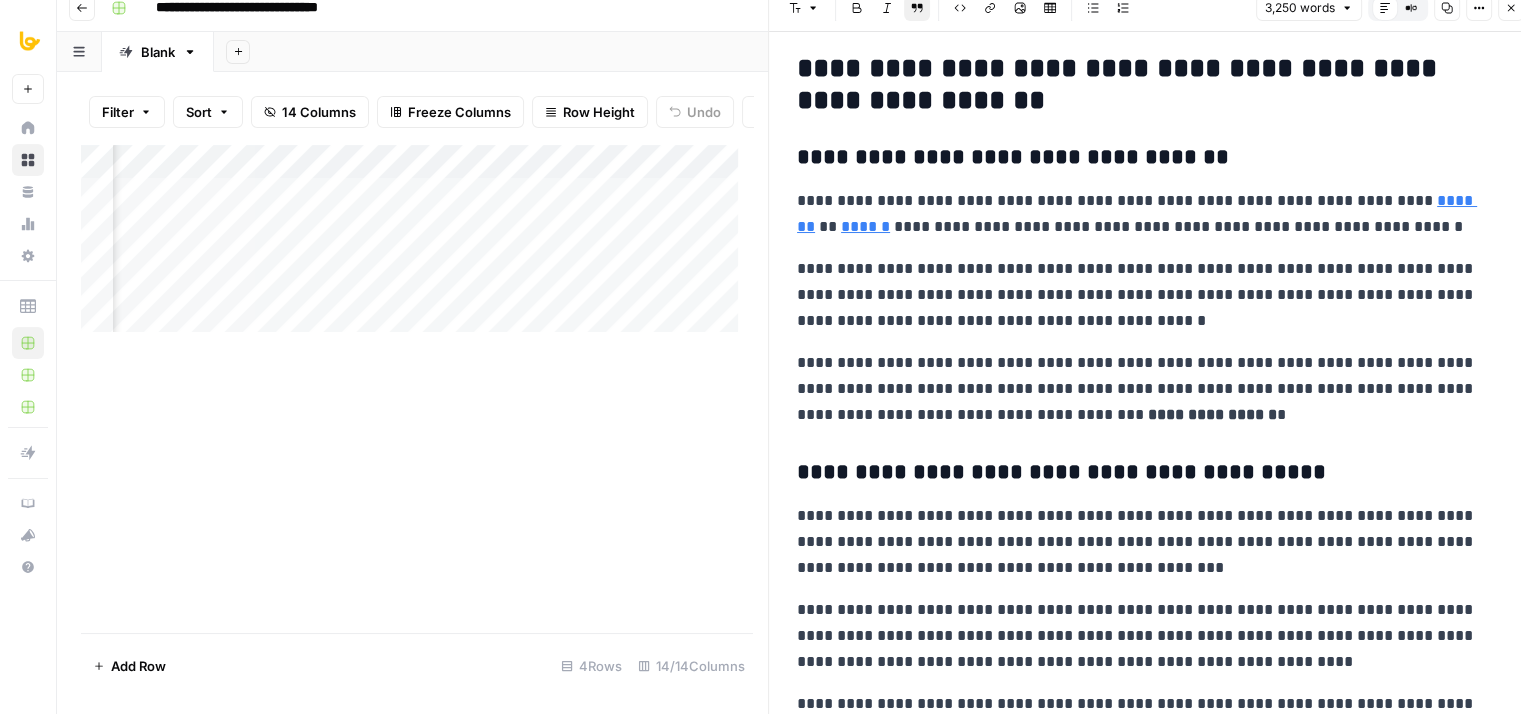 drag, startPoint x: 1032, startPoint y: 188, endPoint x: 1043, endPoint y: 306, distance: 118.511604 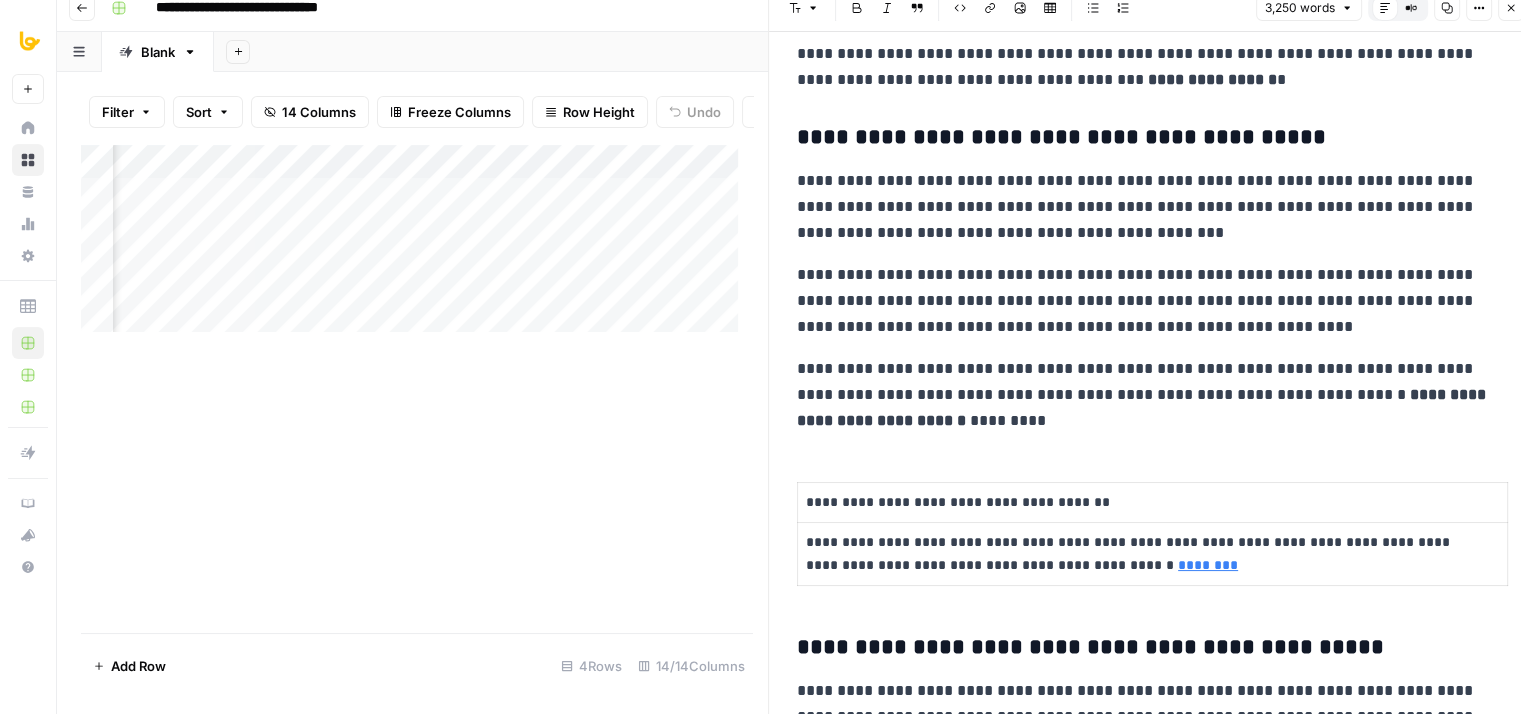 drag, startPoint x: 1172, startPoint y: 237, endPoint x: 1174, endPoint y: 283, distance: 46.043457 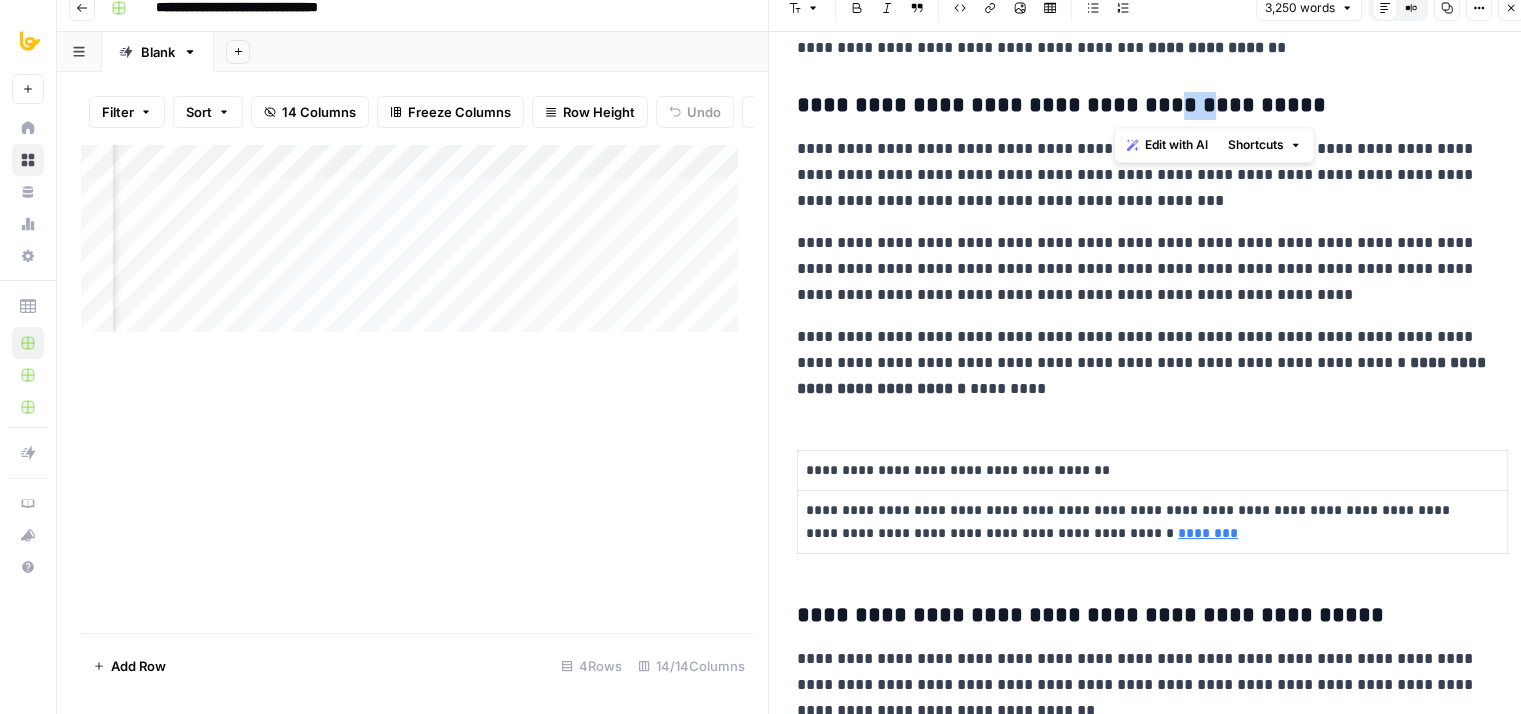 drag, startPoint x: 1150, startPoint y: 102, endPoint x: 1115, endPoint y: 103, distance: 35.014282 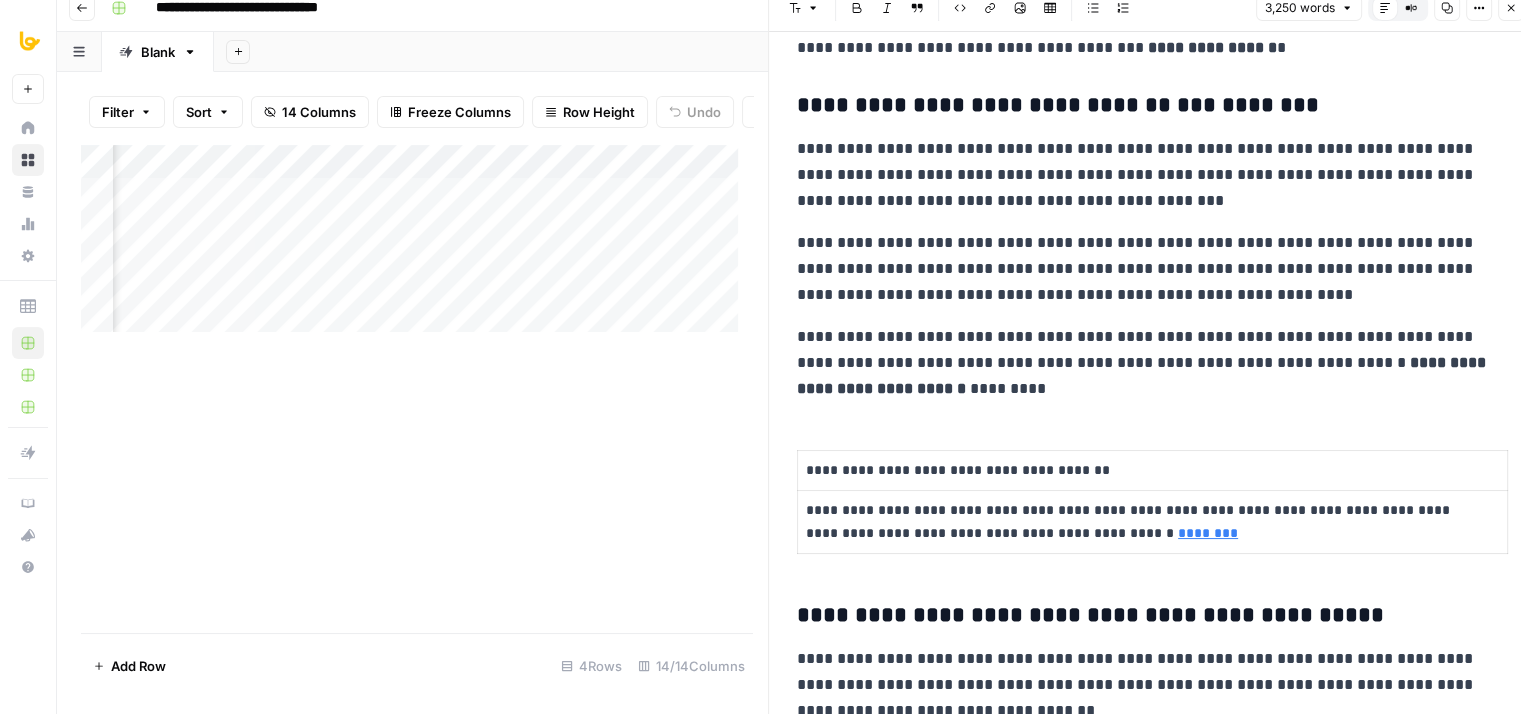 click on "**********" at bounding box center [1145, 269] 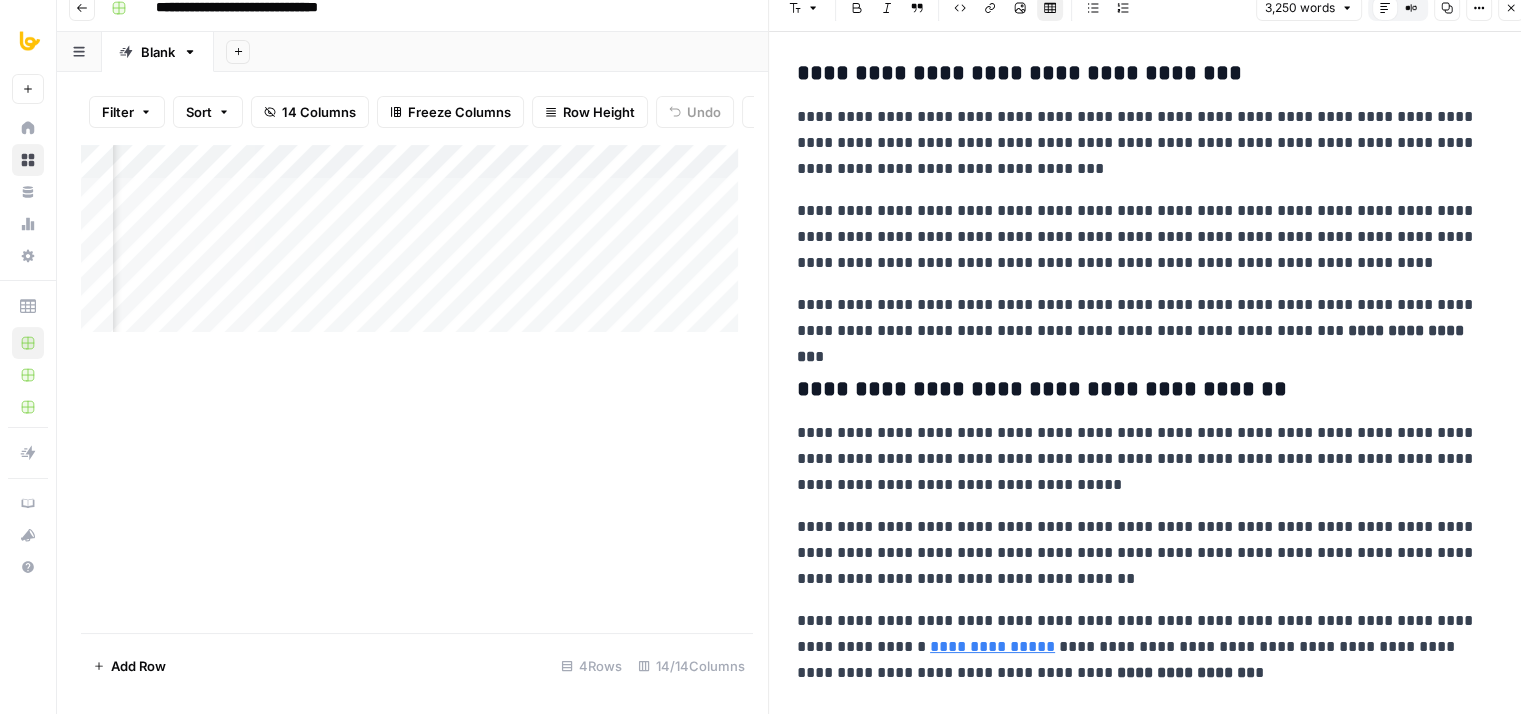 drag, startPoint x: 1199, startPoint y: 425, endPoint x: 1170, endPoint y: 137, distance: 289.4564 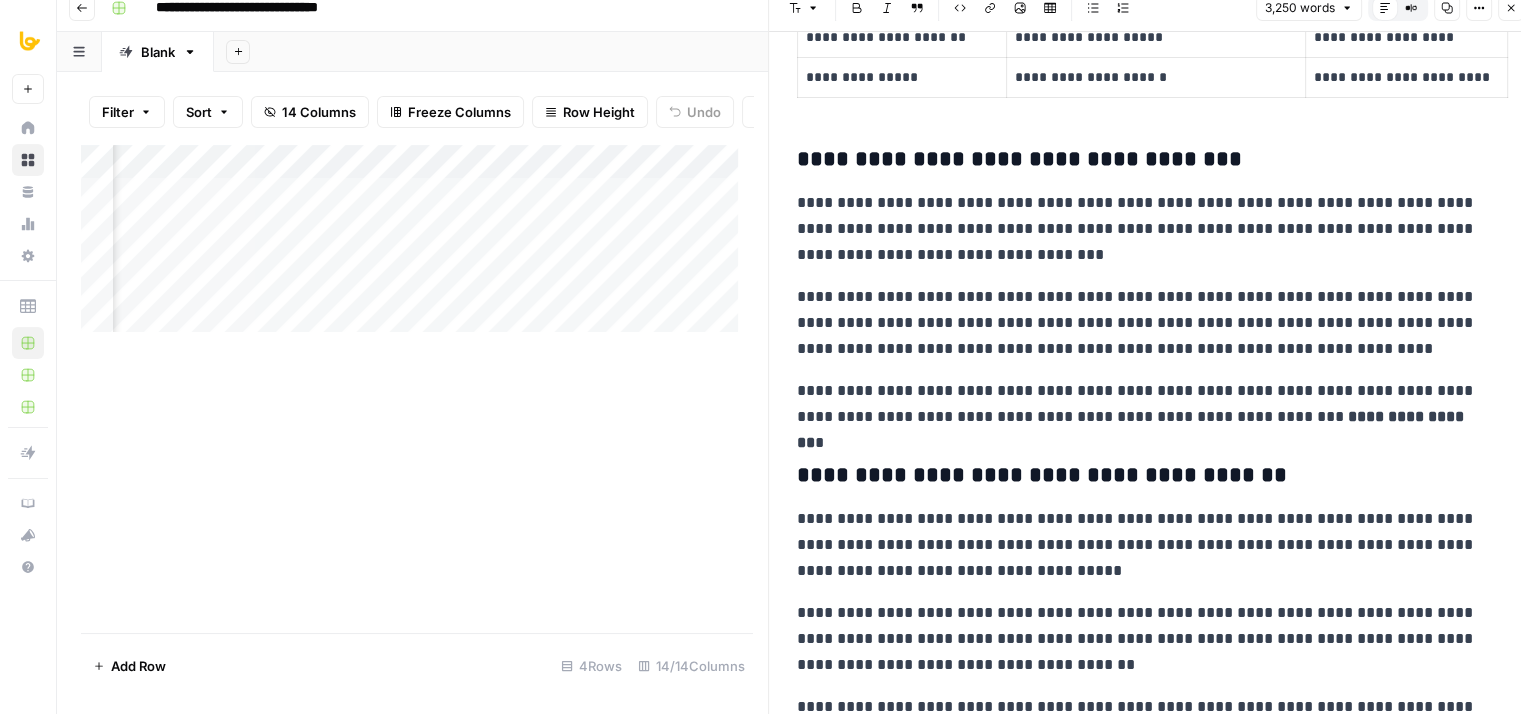 drag, startPoint x: 1254, startPoint y: 187, endPoint x: 1264, endPoint y: 366, distance: 179.27911 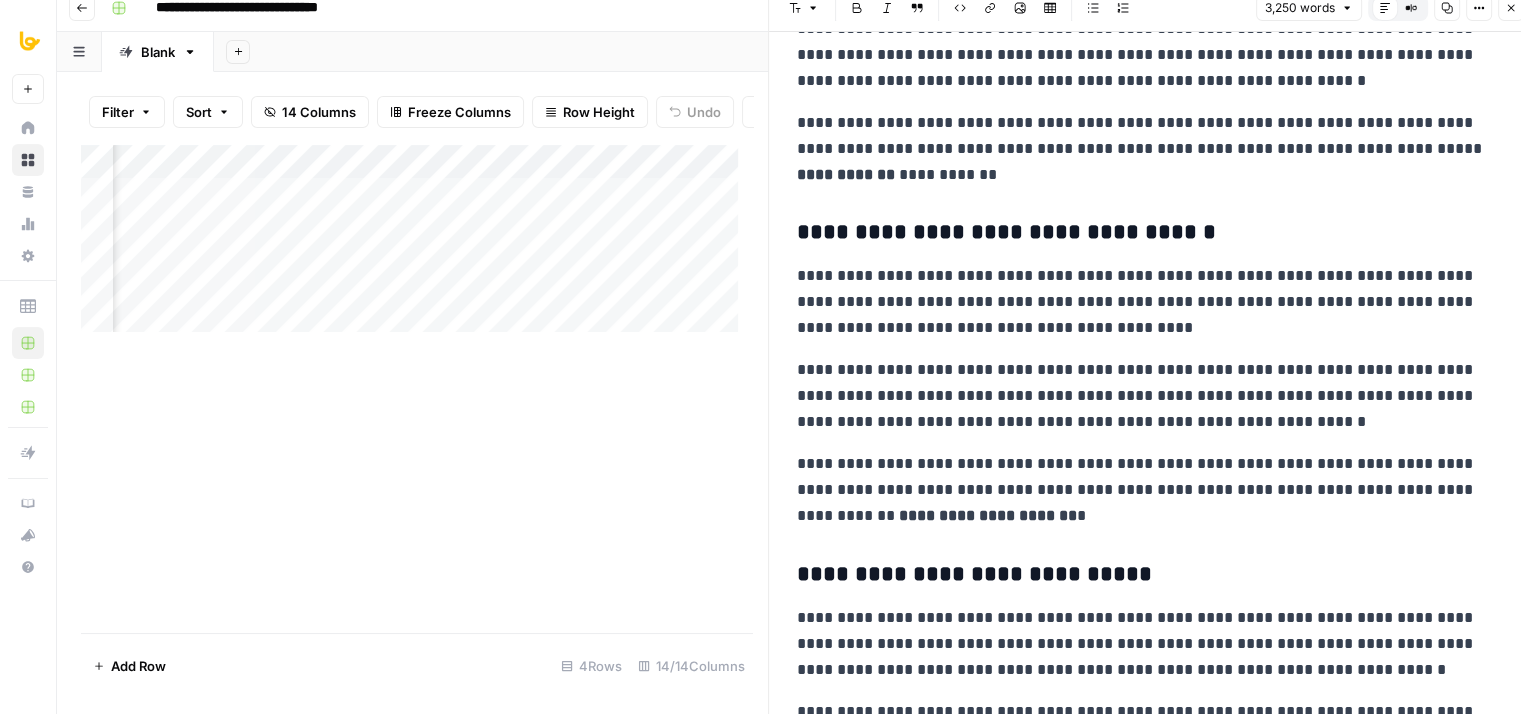 drag, startPoint x: 1242, startPoint y: 327, endPoint x: 1261, endPoint y: 459, distance: 133.36041 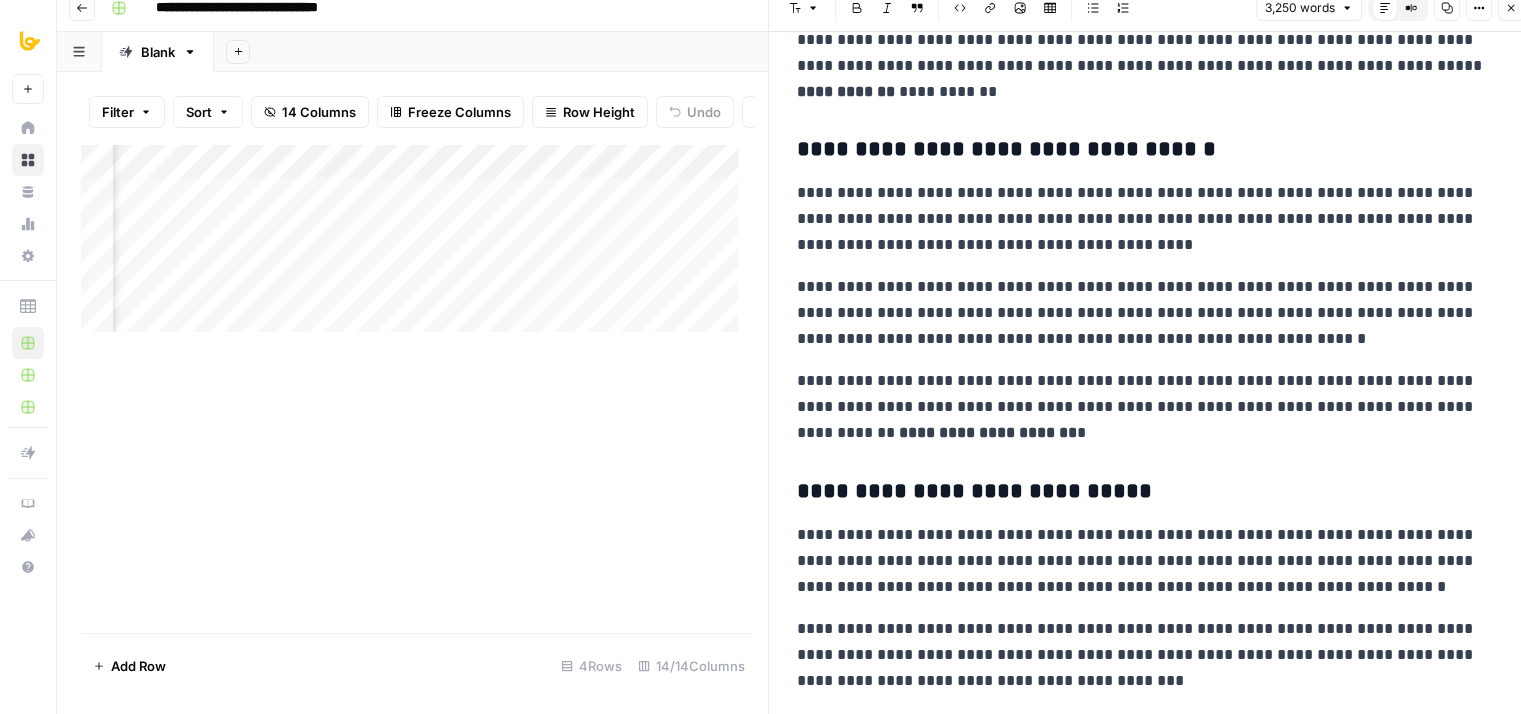 drag, startPoint x: 1237, startPoint y: 361, endPoint x: 1247, endPoint y: 460, distance: 99.50377 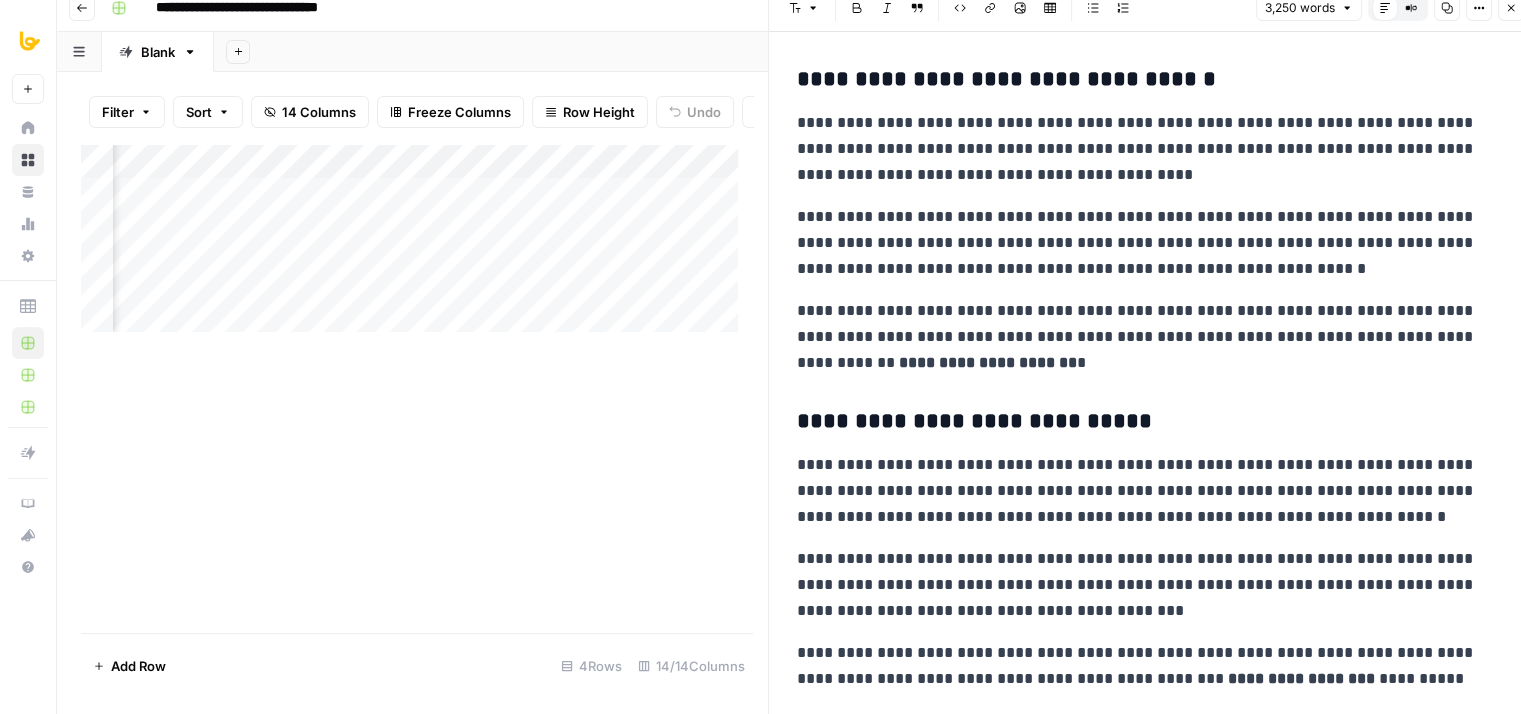 drag, startPoint x: 1148, startPoint y: 314, endPoint x: 1151, endPoint y: 380, distance: 66.068146 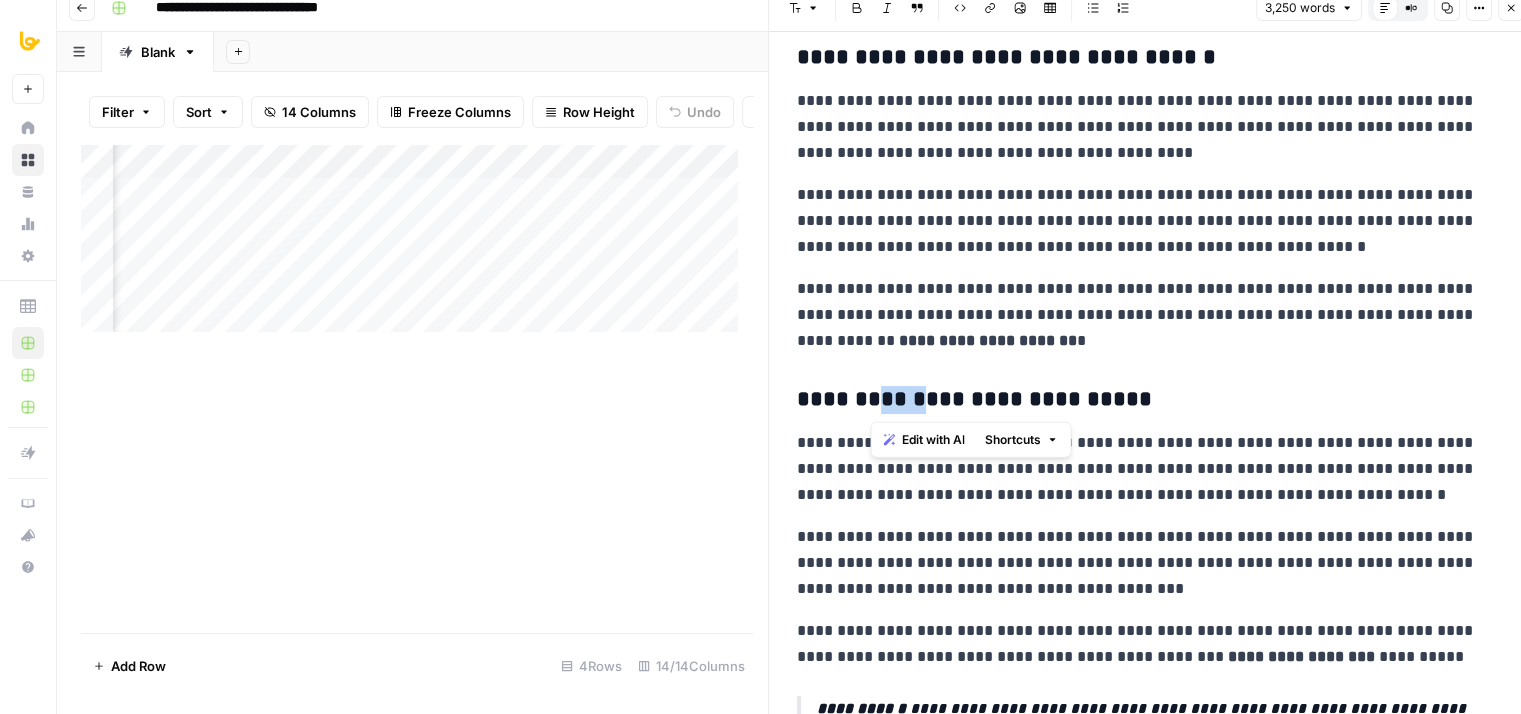 click on "**********" at bounding box center [1145, 400] 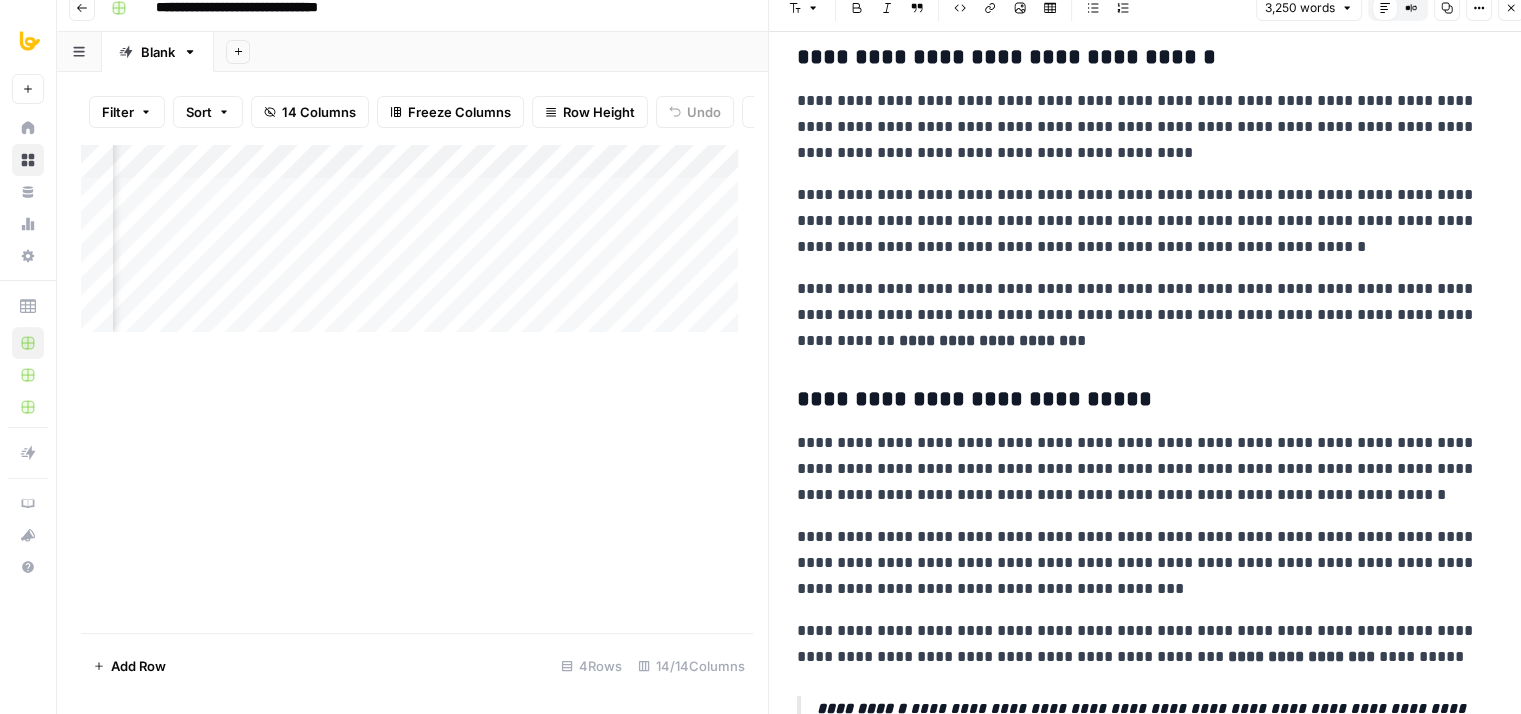 click on "**********" at bounding box center (1145, 315) 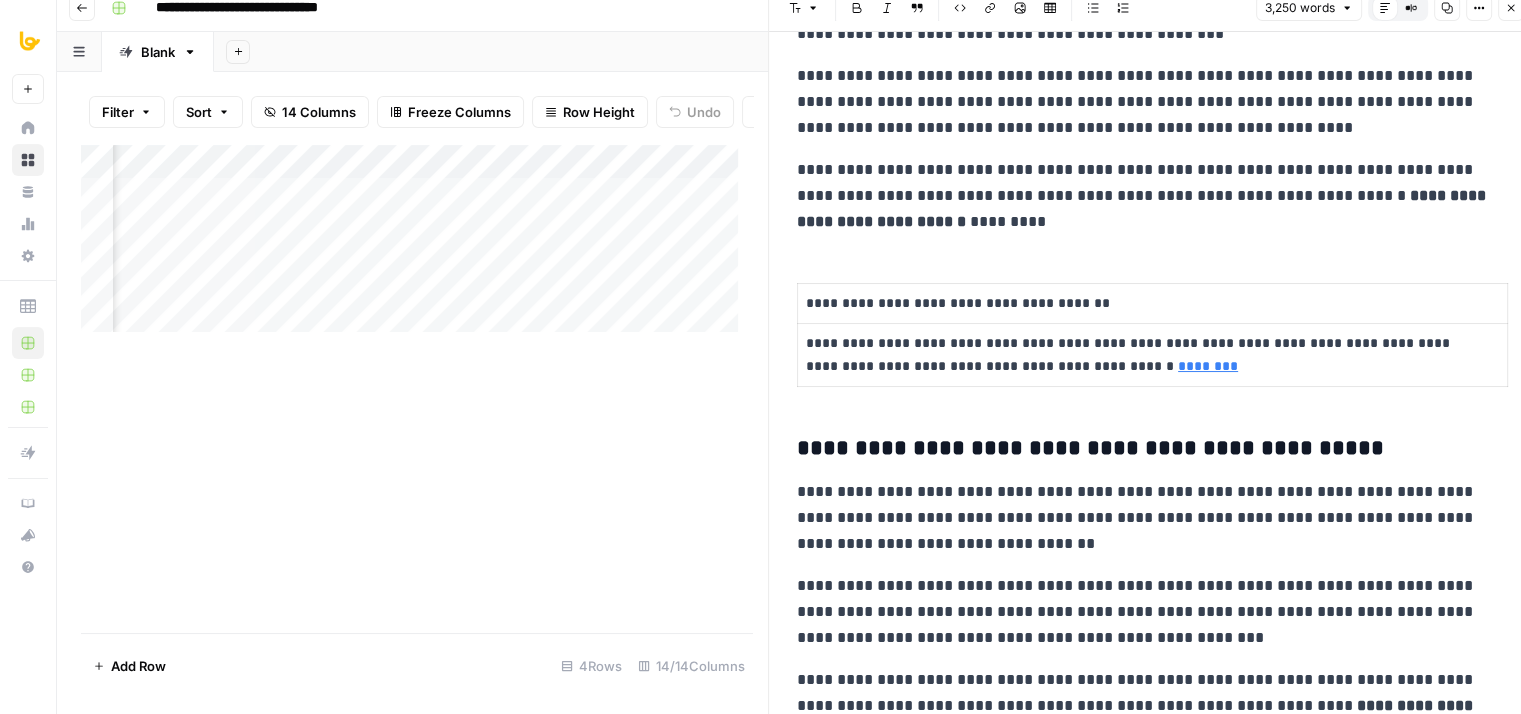 scroll, scrollTop: 3828, scrollLeft: 0, axis: vertical 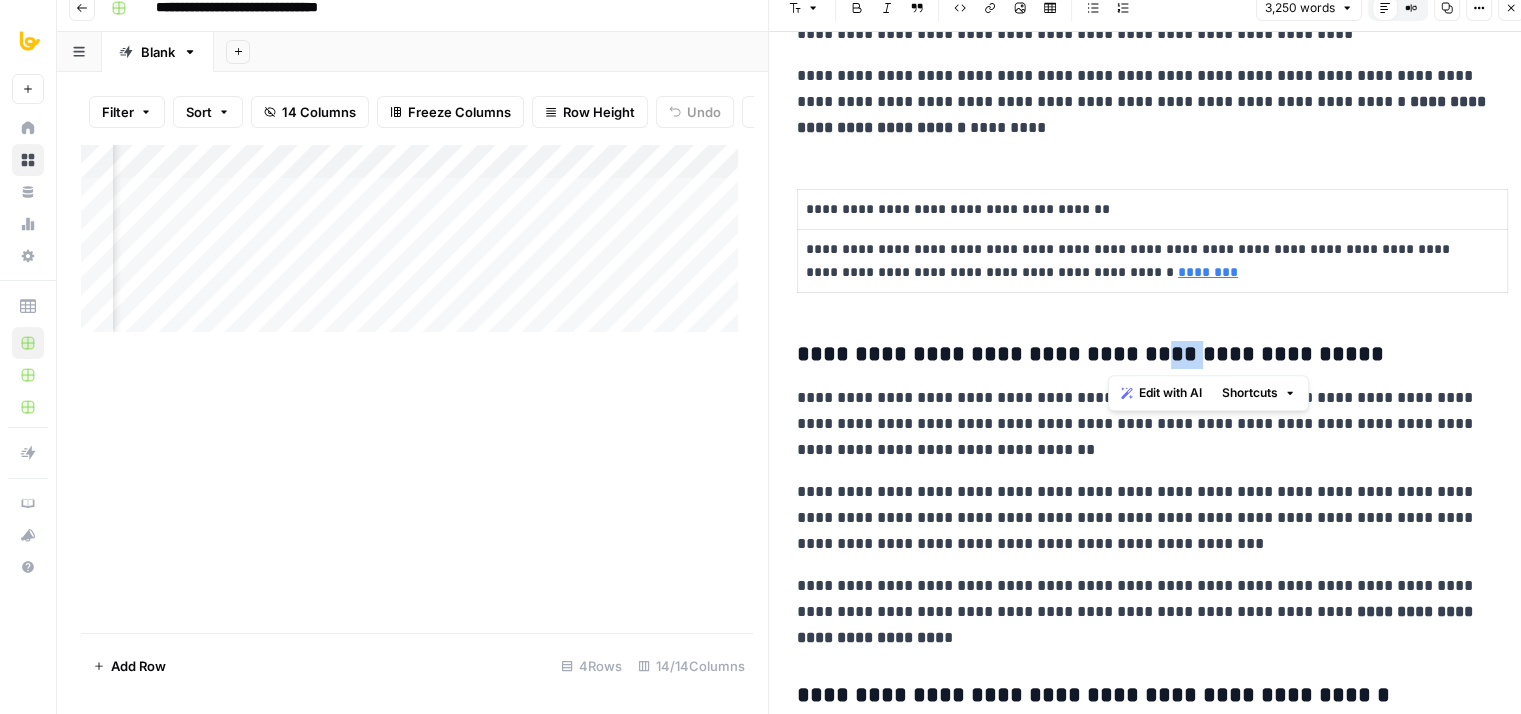 click on "**********" at bounding box center (1145, 355) 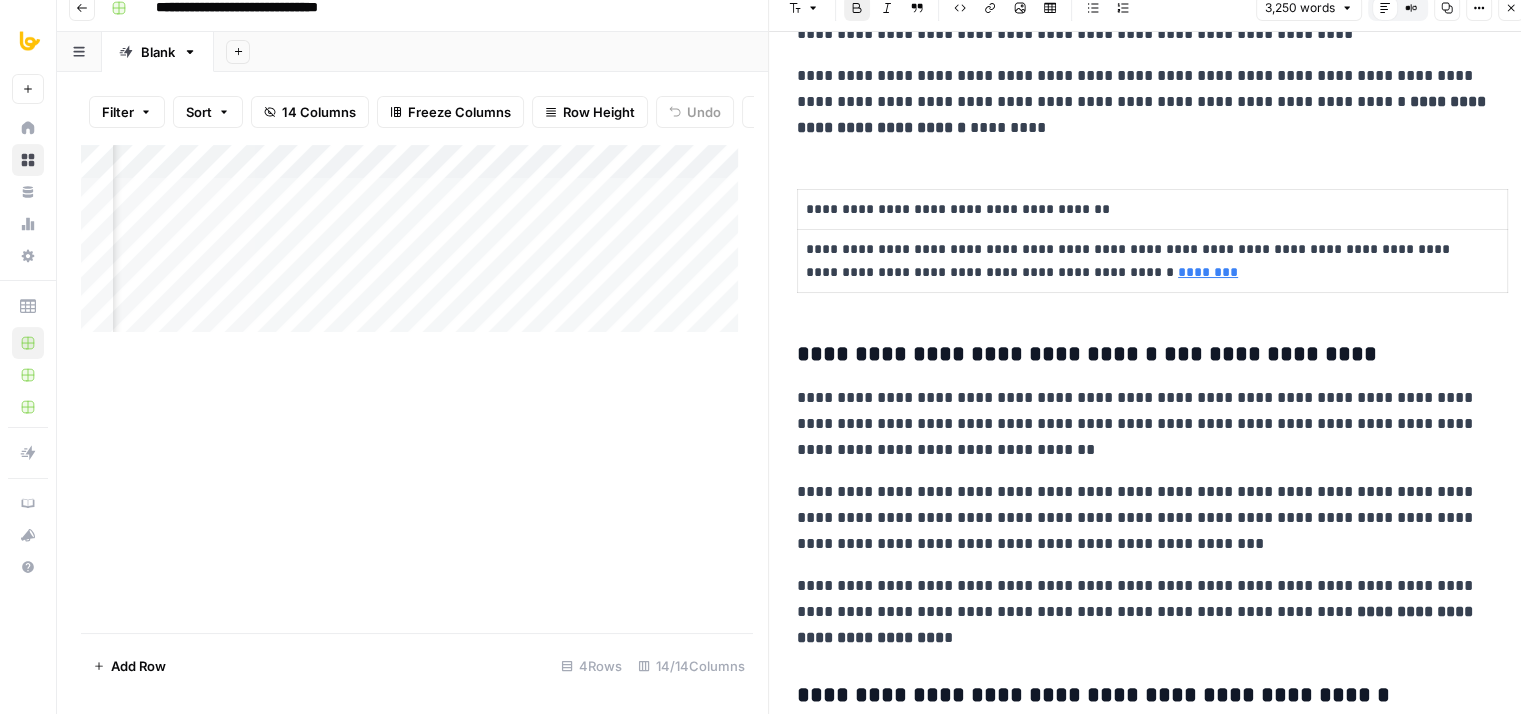 click on "**********" at bounding box center (1145, 424) 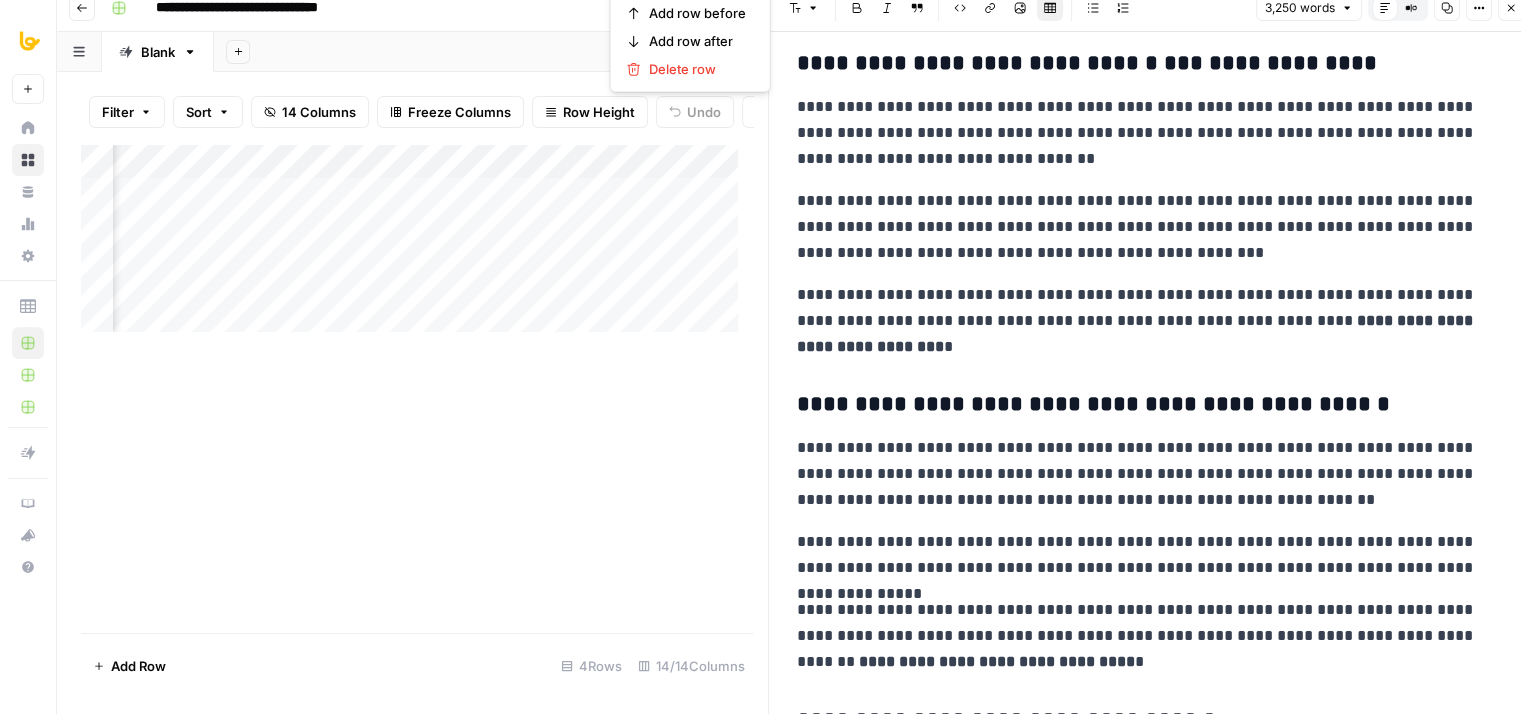 click on "**********" at bounding box center [1152, 1950] 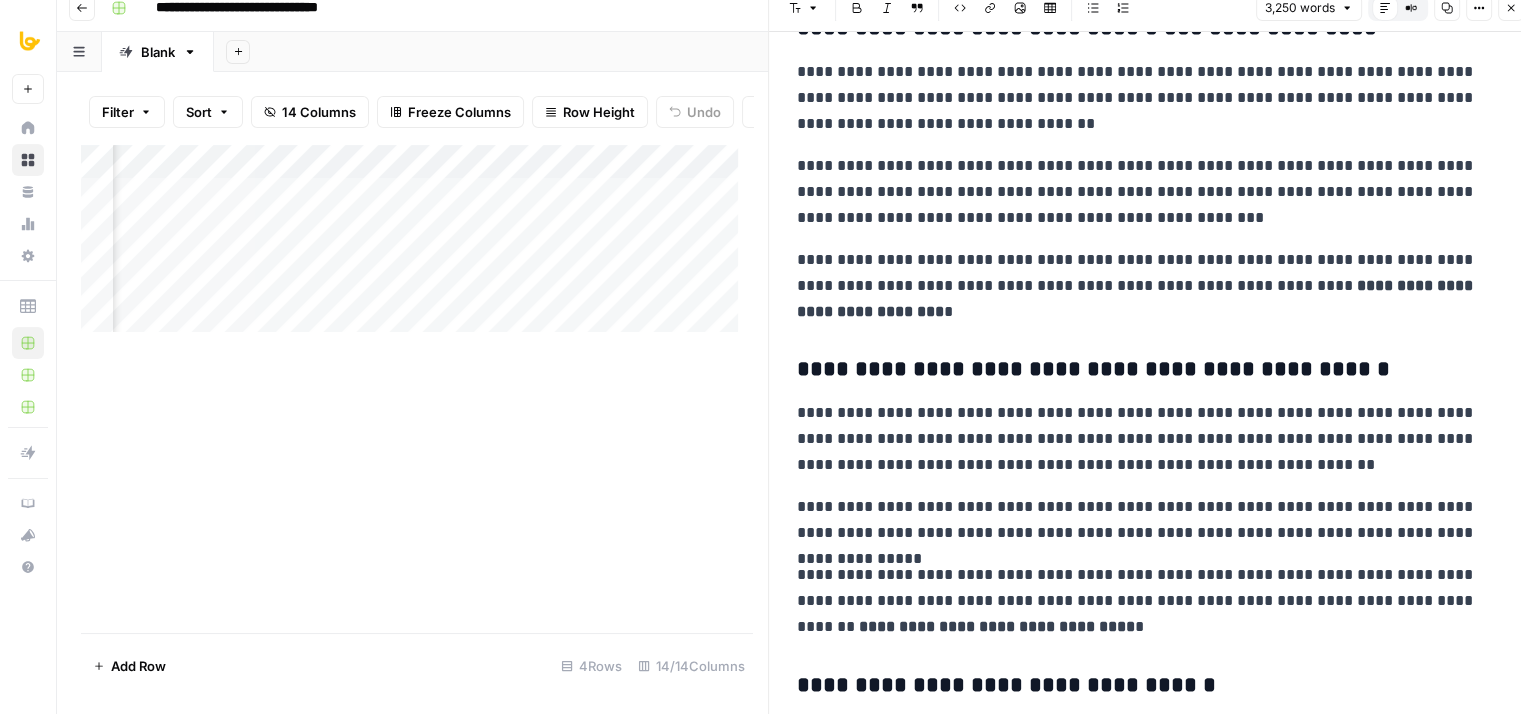 scroll, scrollTop: 4254, scrollLeft: 0, axis: vertical 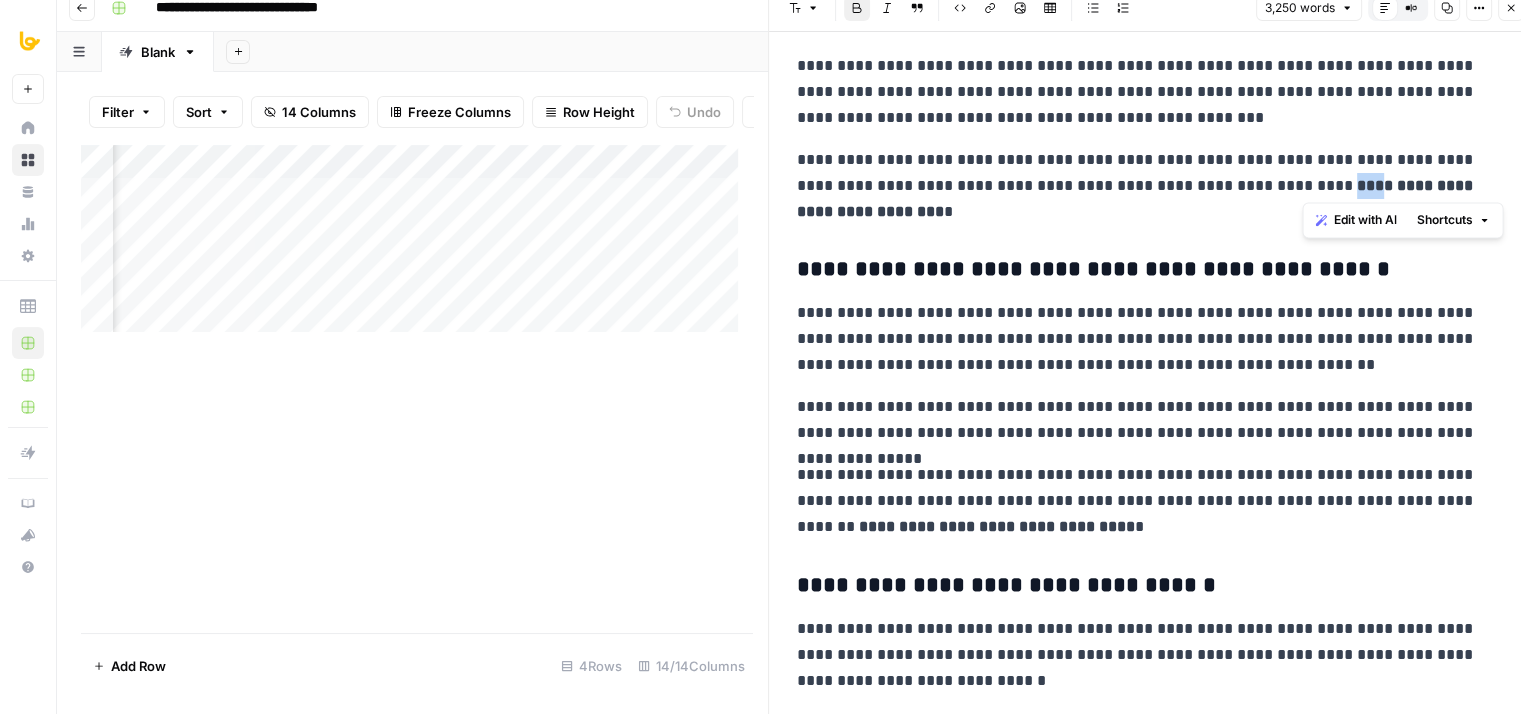 click on "**********" at bounding box center (1137, 198) 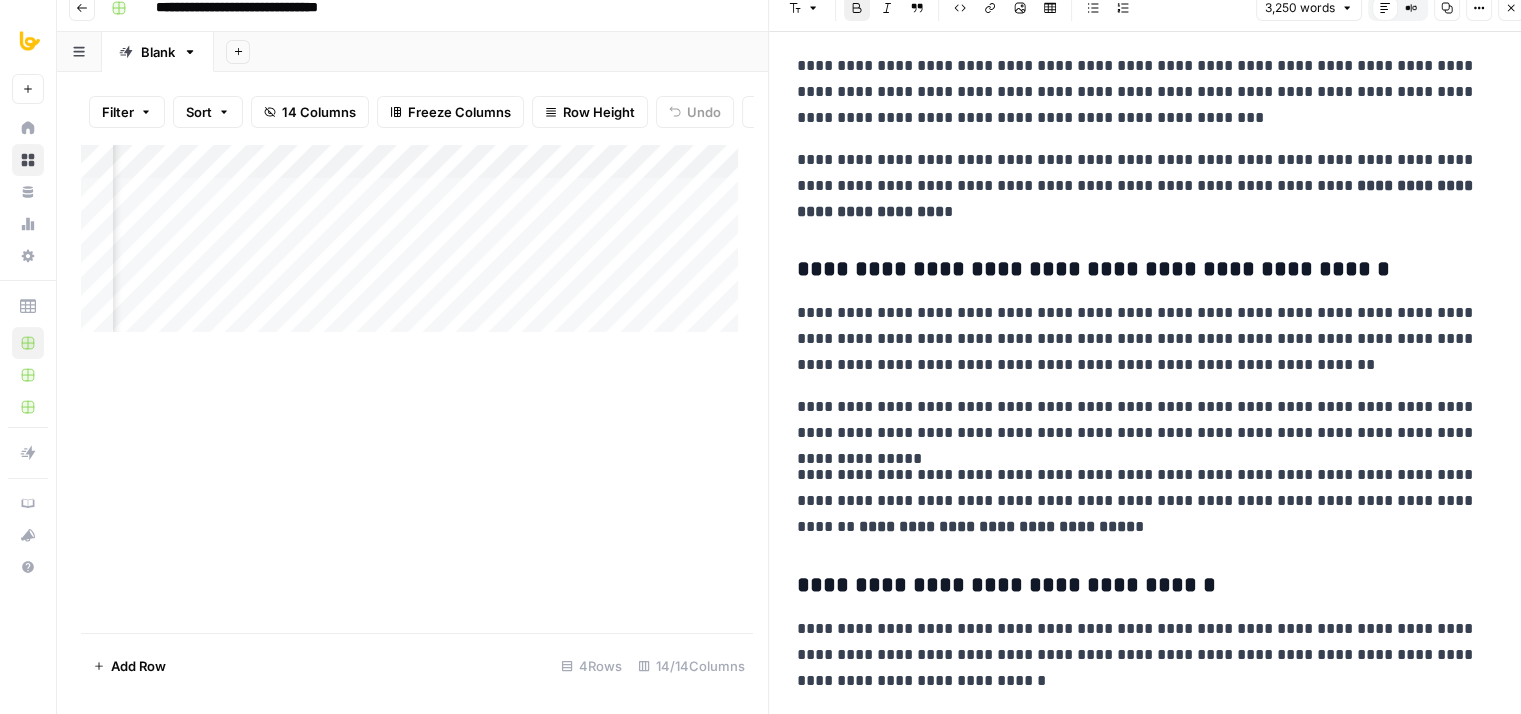 click on "**********" at bounding box center [1145, 186] 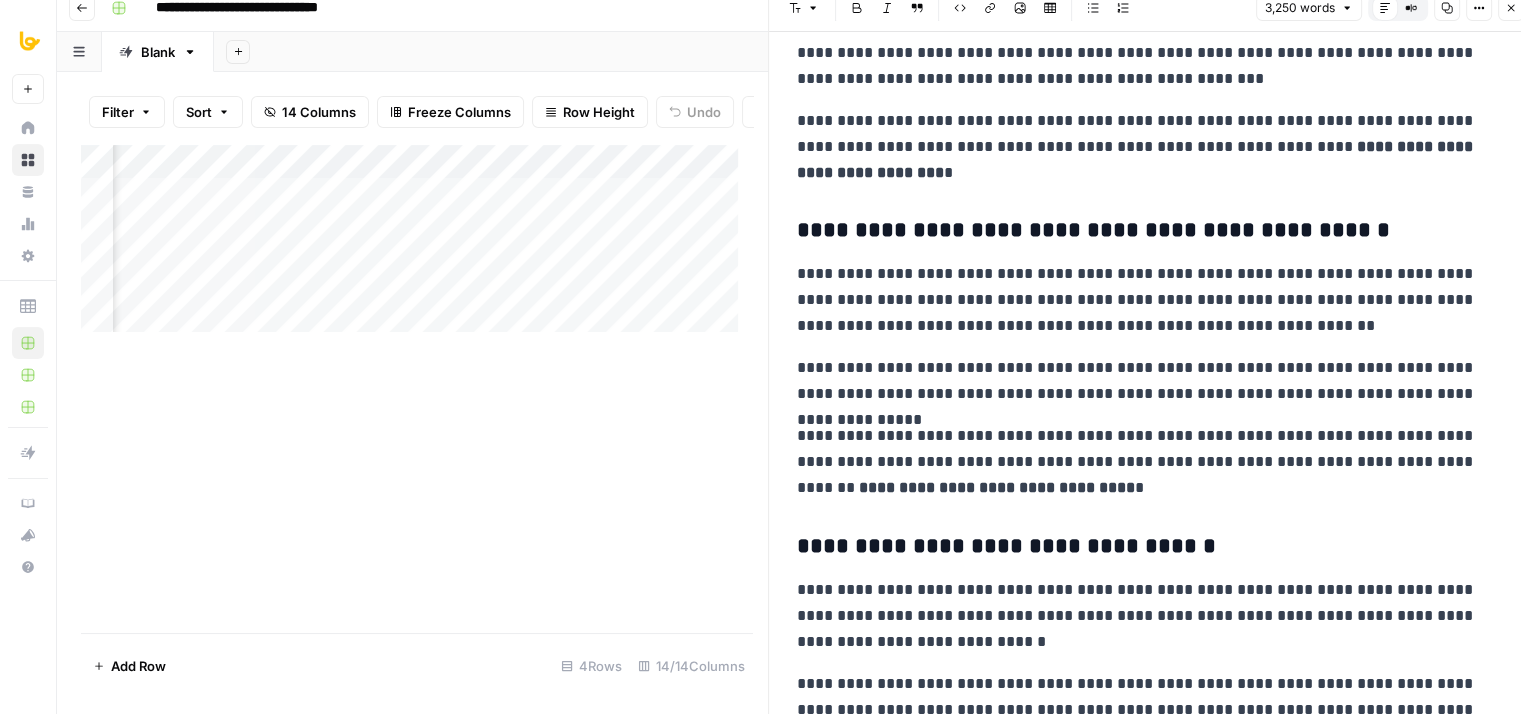 scroll, scrollTop: 4298, scrollLeft: 0, axis: vertical 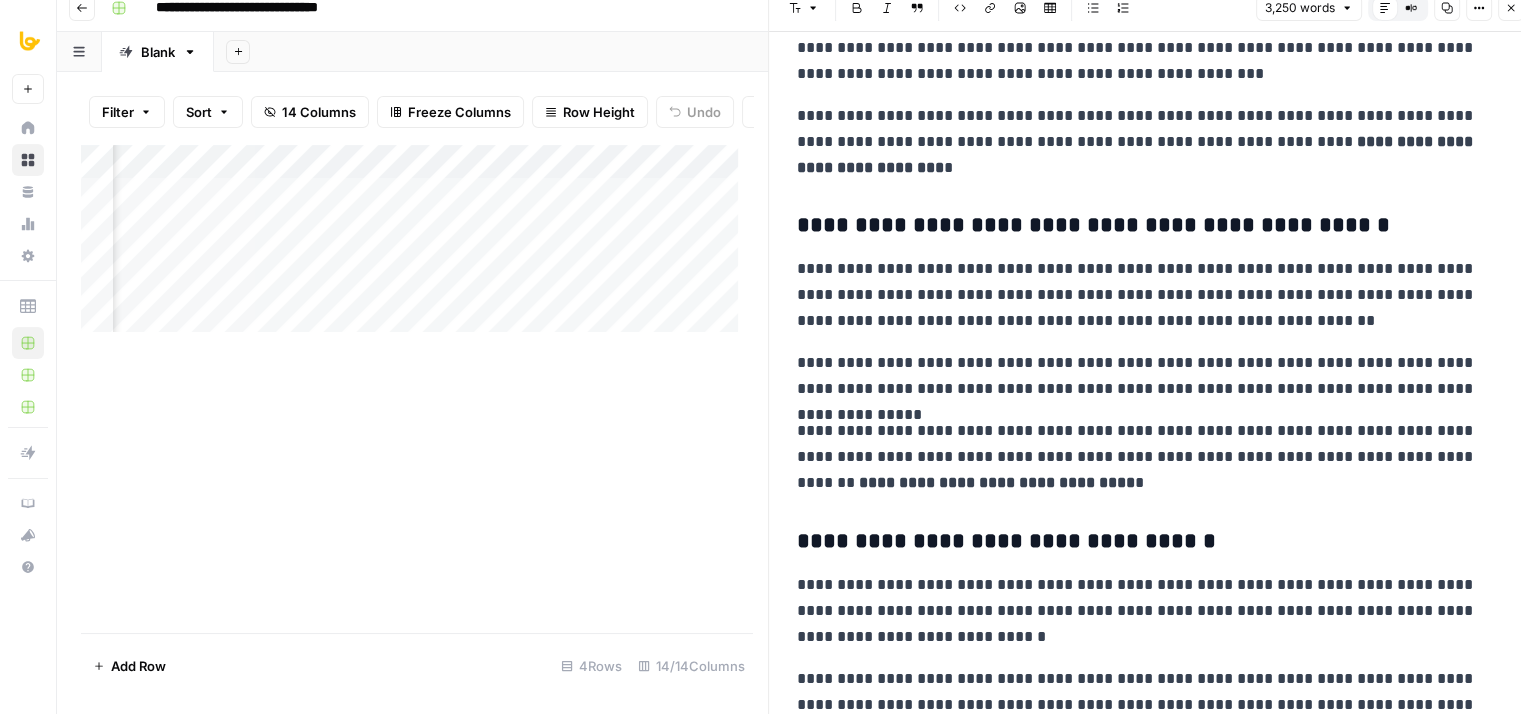 click on "**********" at bounding box center (1145, 376) 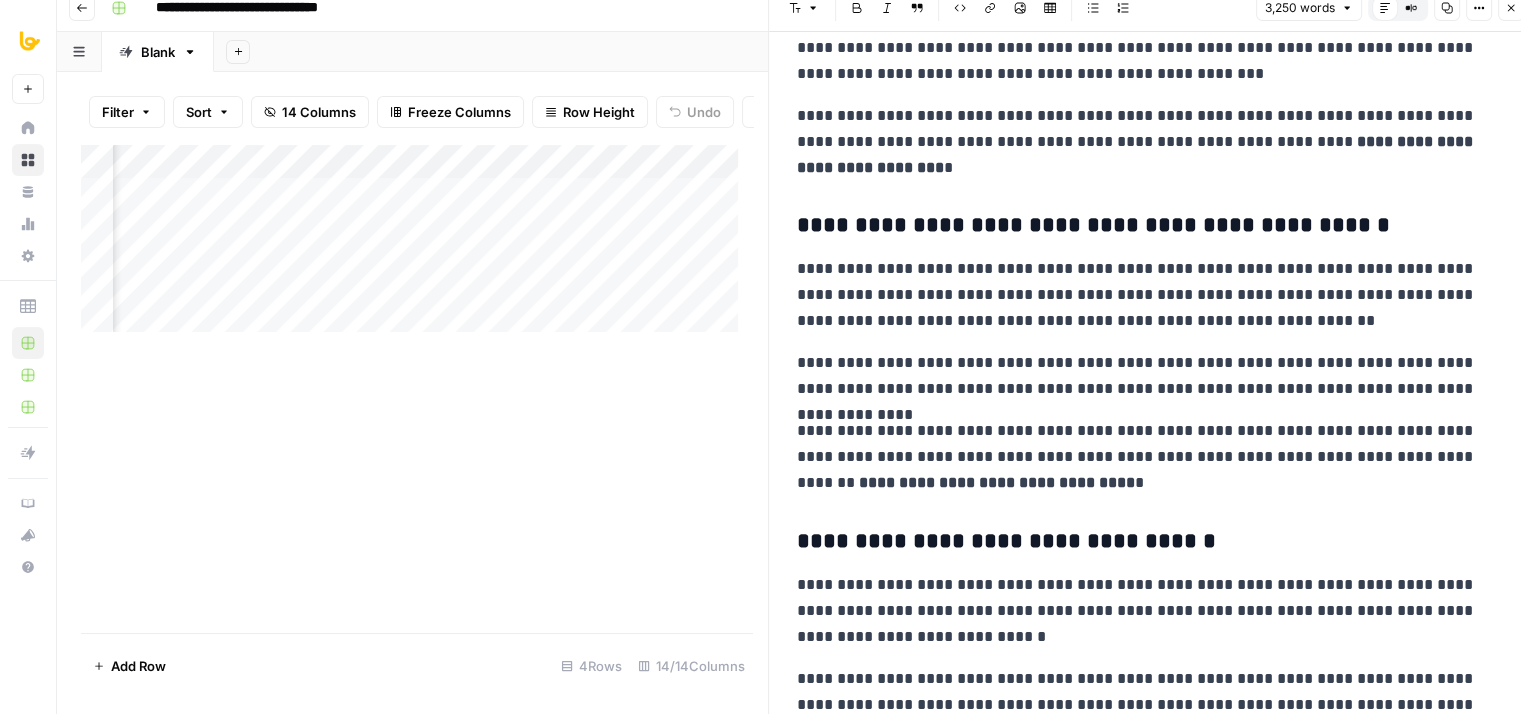 click on "**********" at bounding box center (1145, 295) 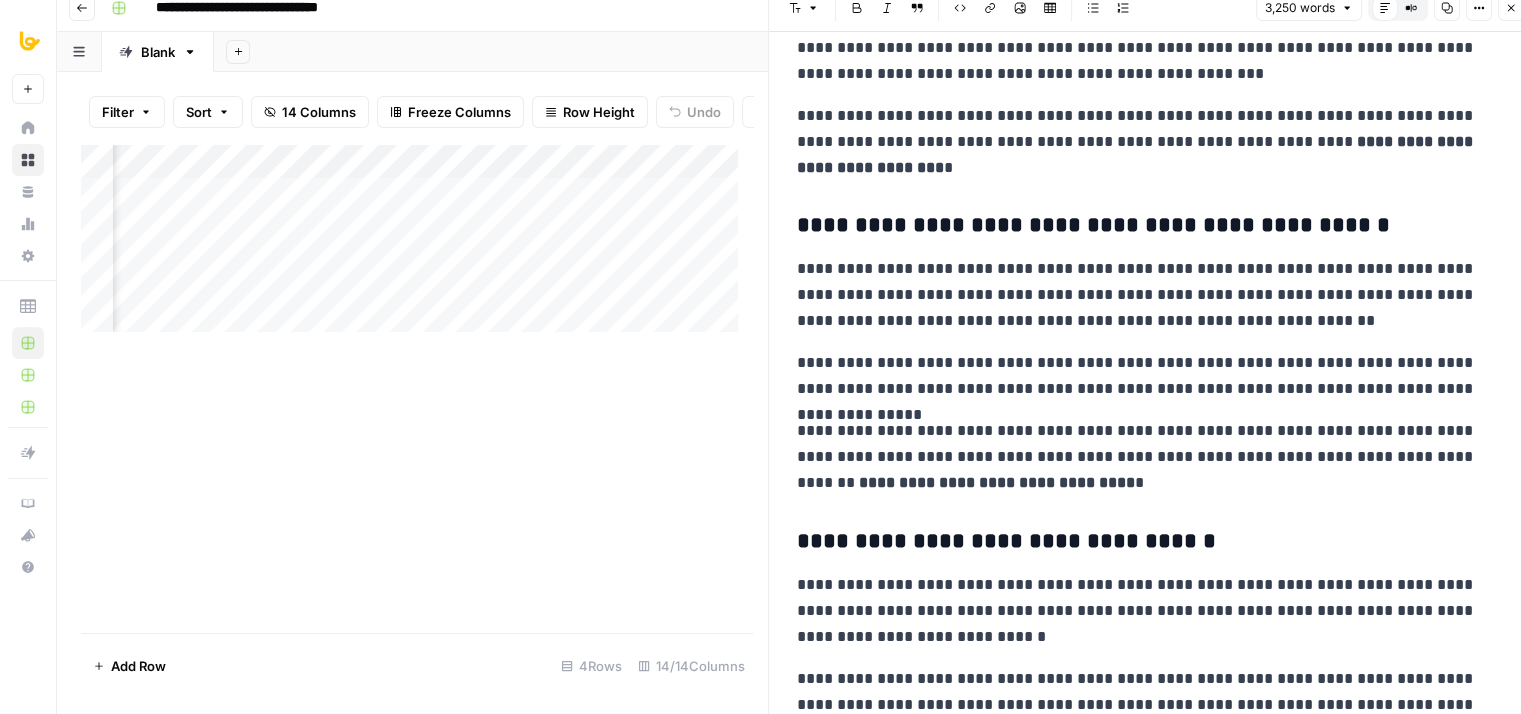 click on "**********" at bounding box center (1145, 457) 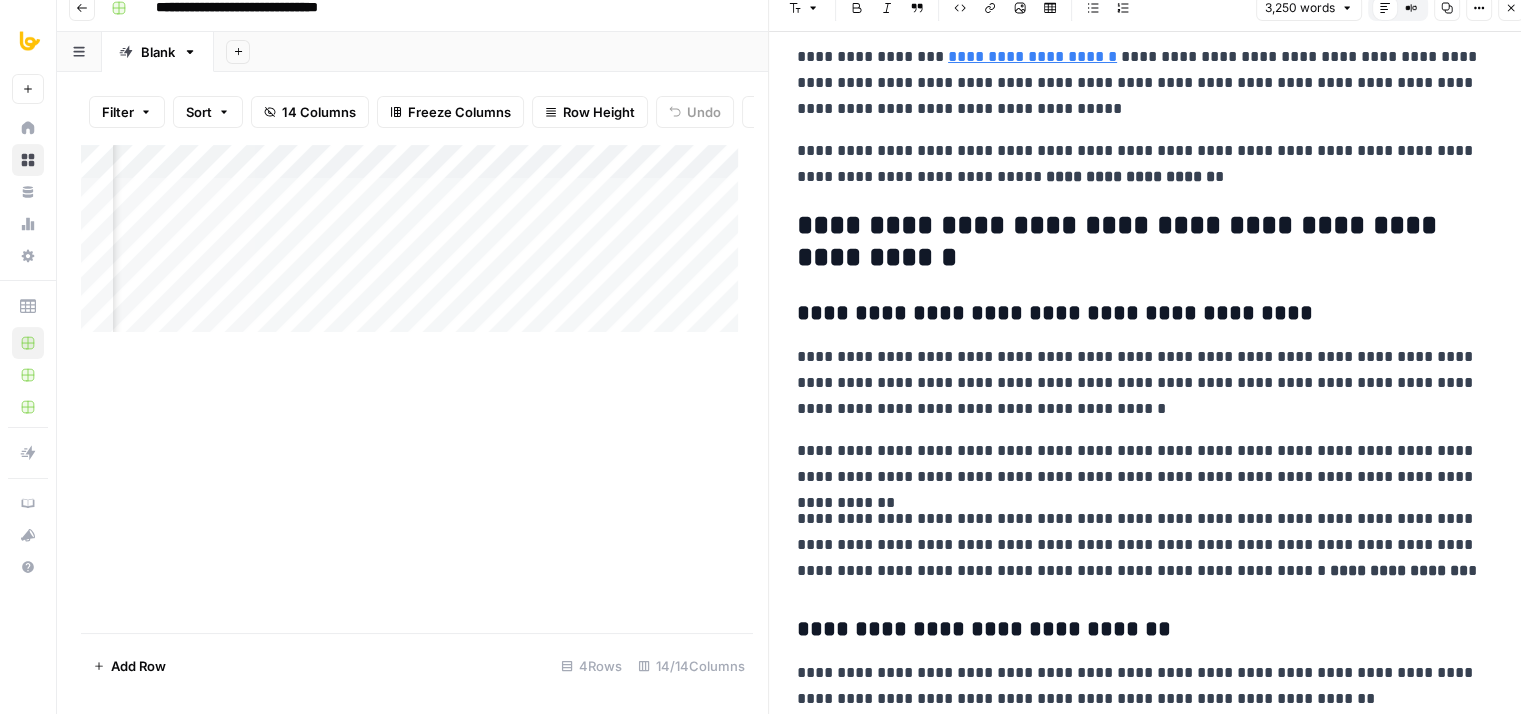 scroll, scrollTop: 6496, scrollLeft: 0, axis: vertical 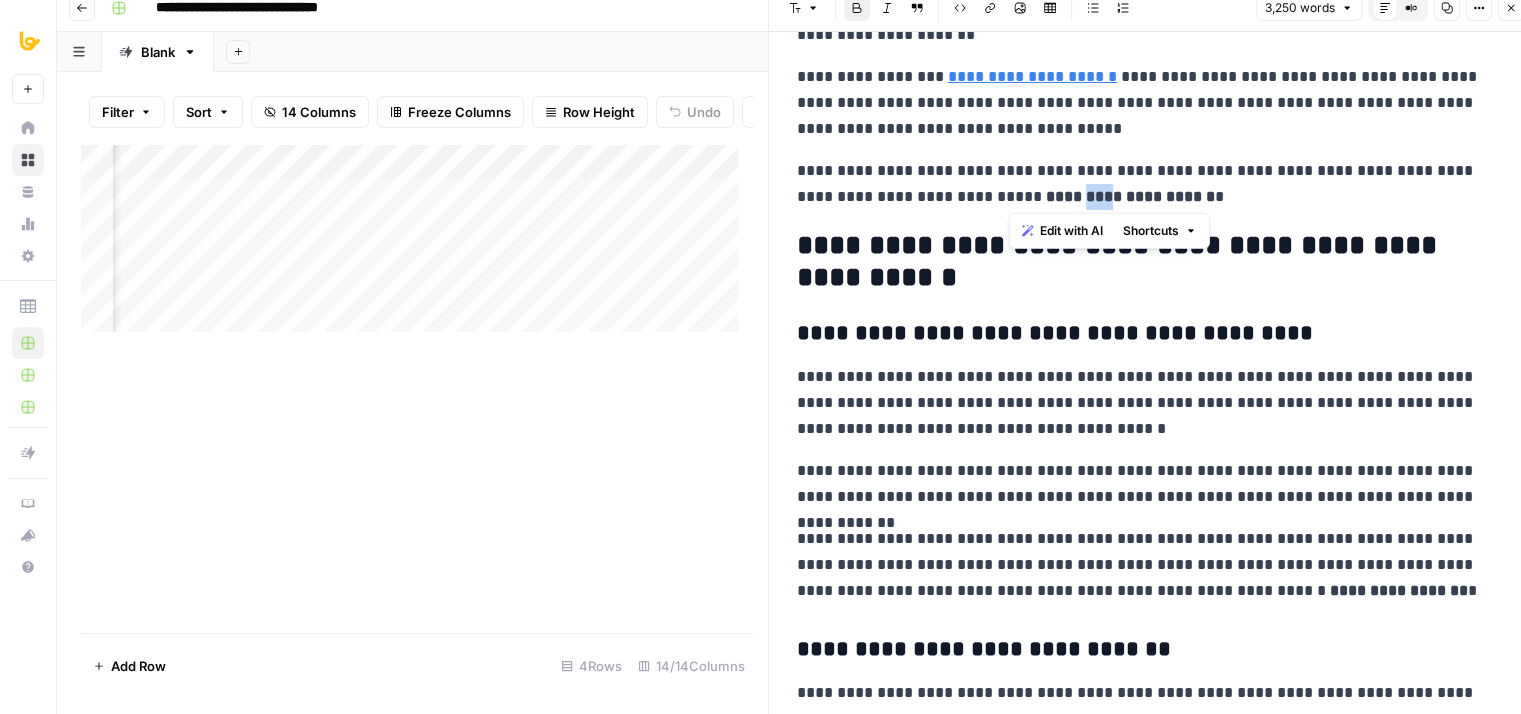 click on "**********" at bounding box center (1130, 196) 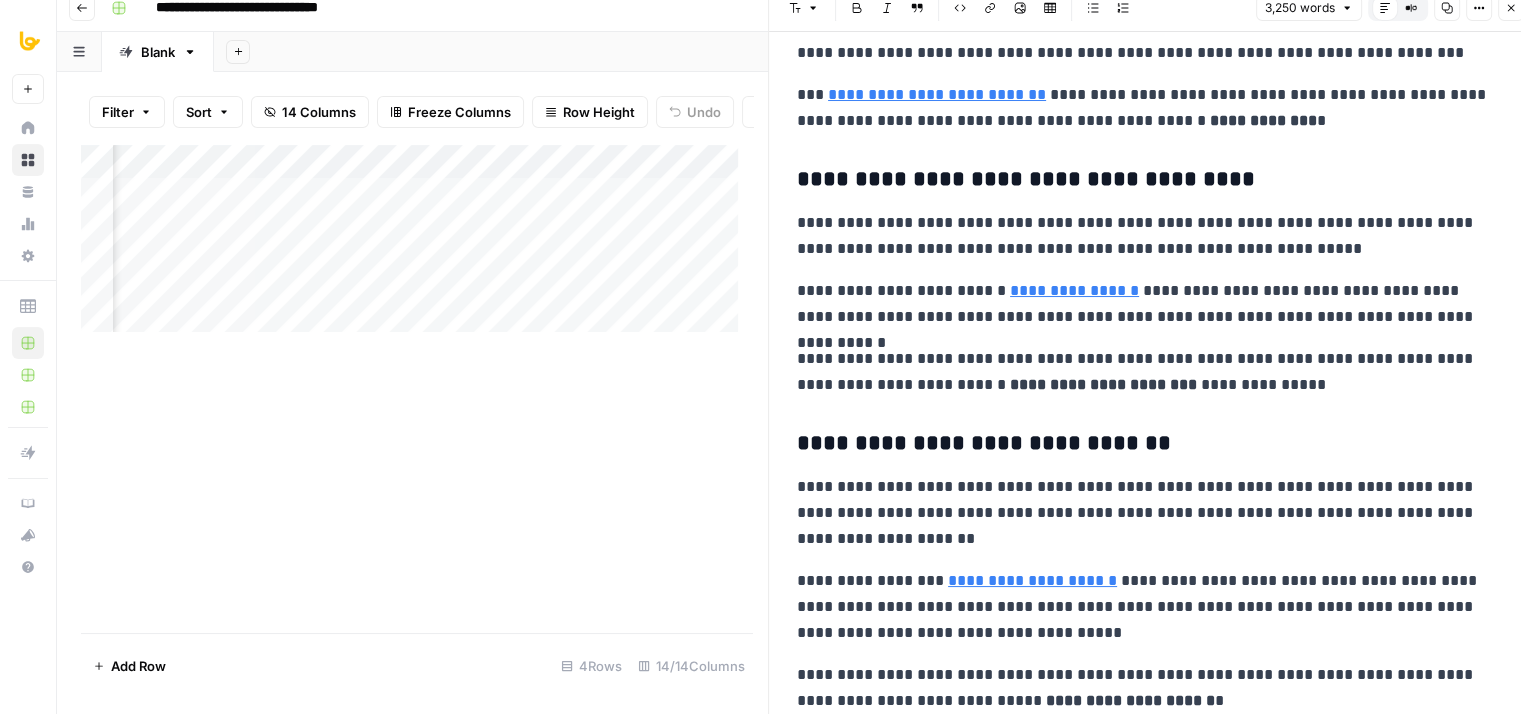 scroll, scrollTop: 5975, scrollLeft: 0, axis: vertical 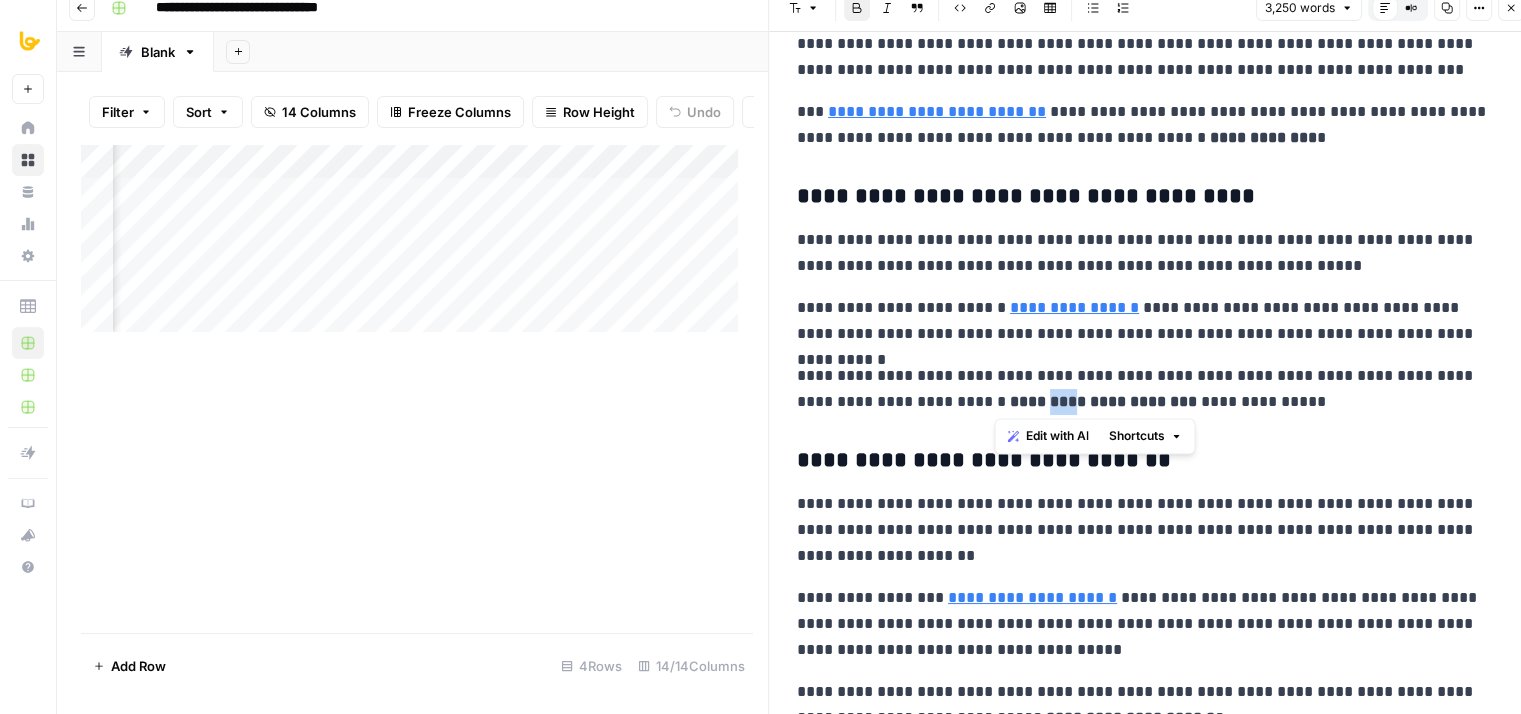 click on "**********" at bounding box center [1103, 401] 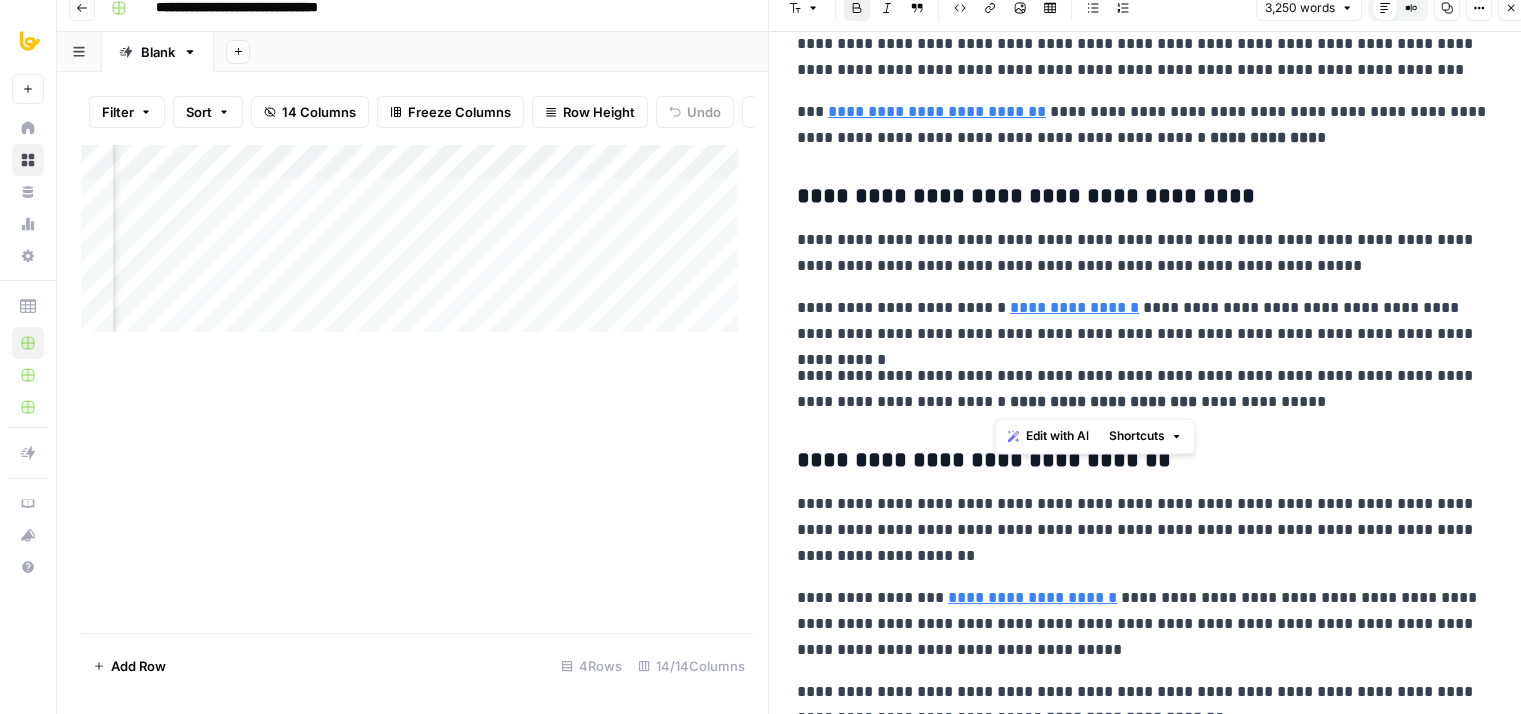 click on "**********" at bounding box center [1152, 94] 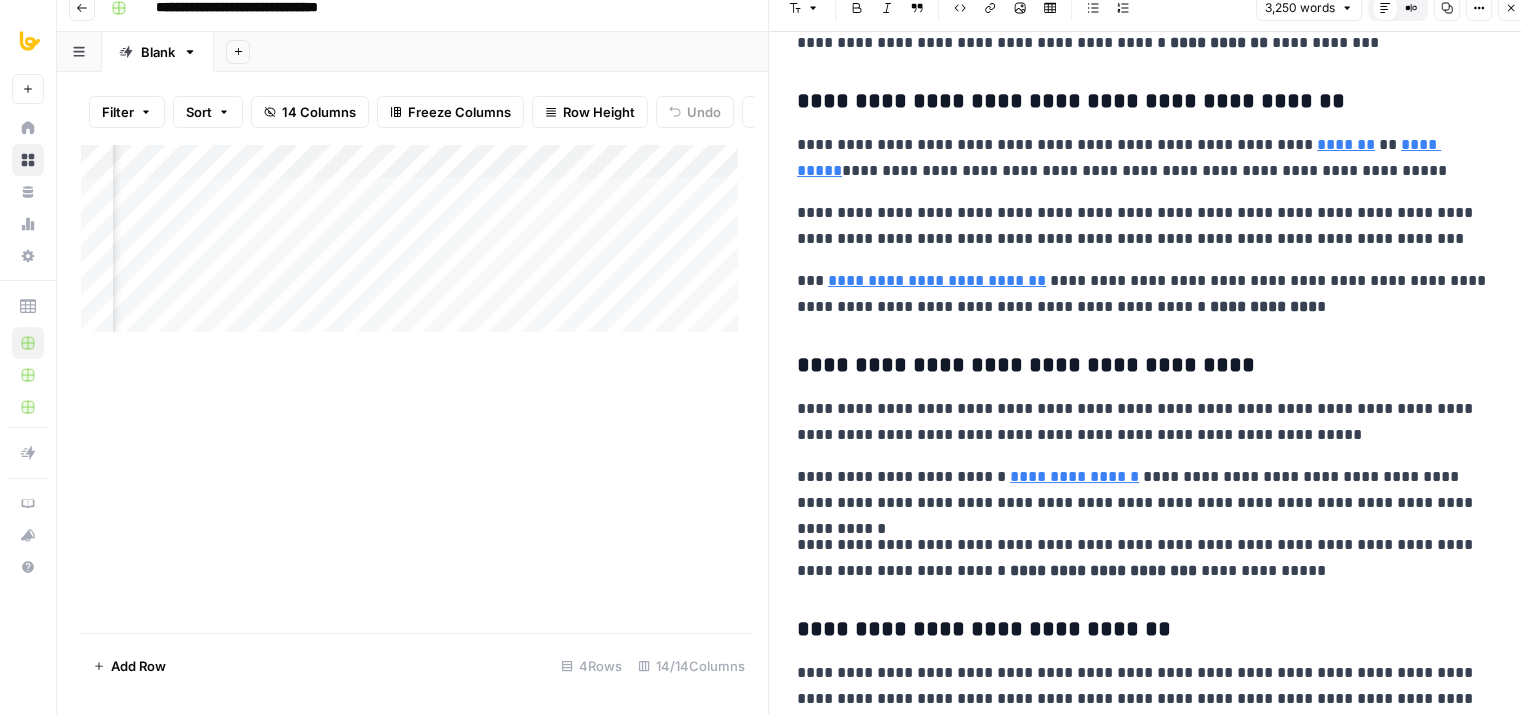 scroll, scrollTop: 5649, scrollLeft: 0, axis: vertical 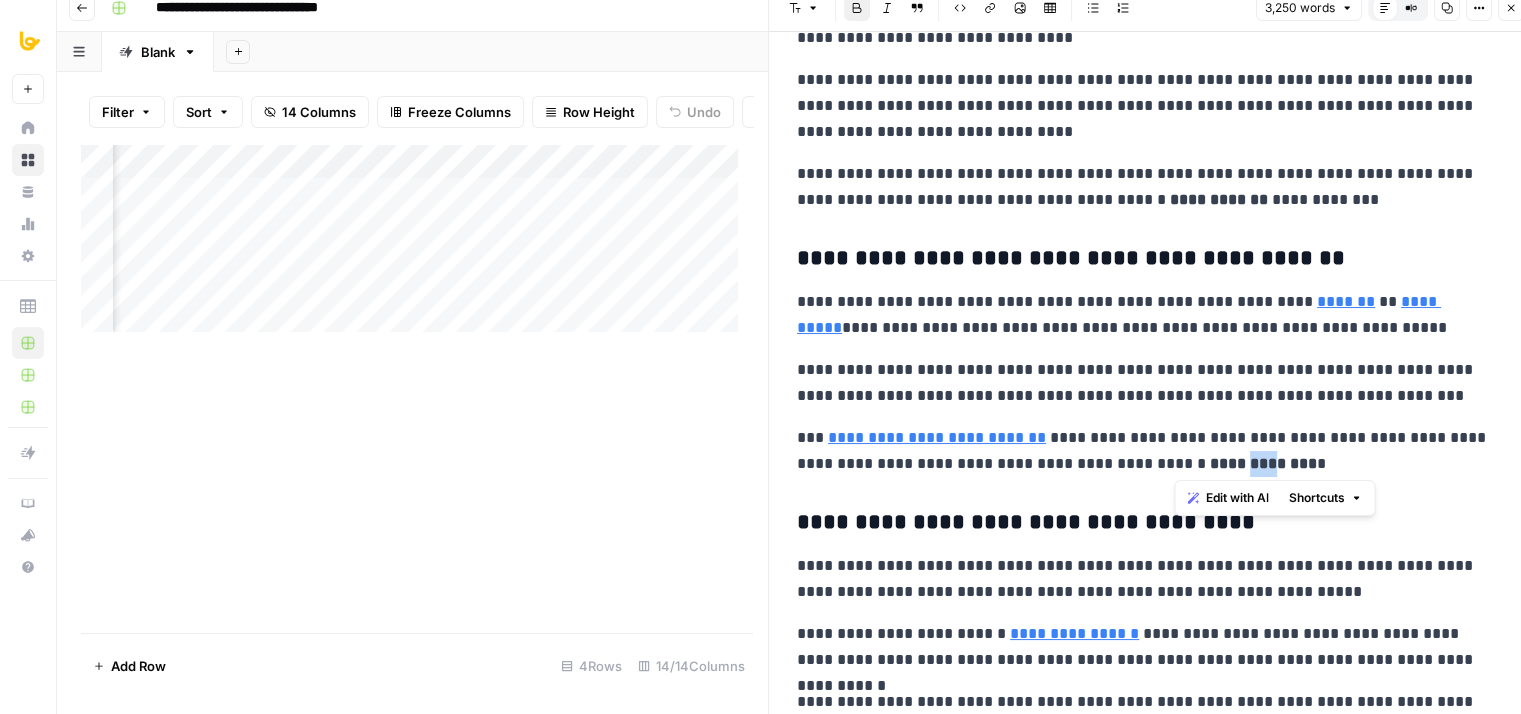 click on "**********" at bounding box center (1263, 463) 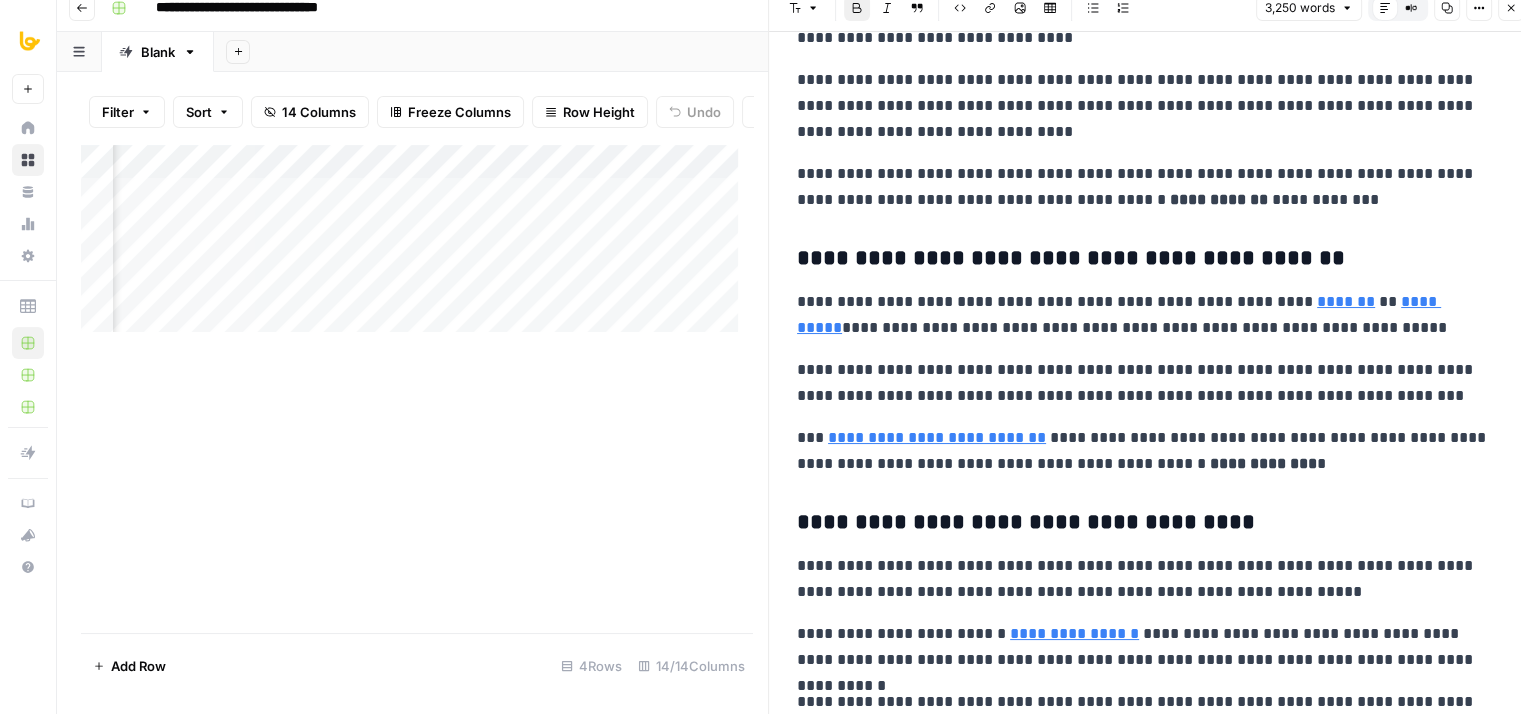 click on "**********" at bounding box center (1145, 451) 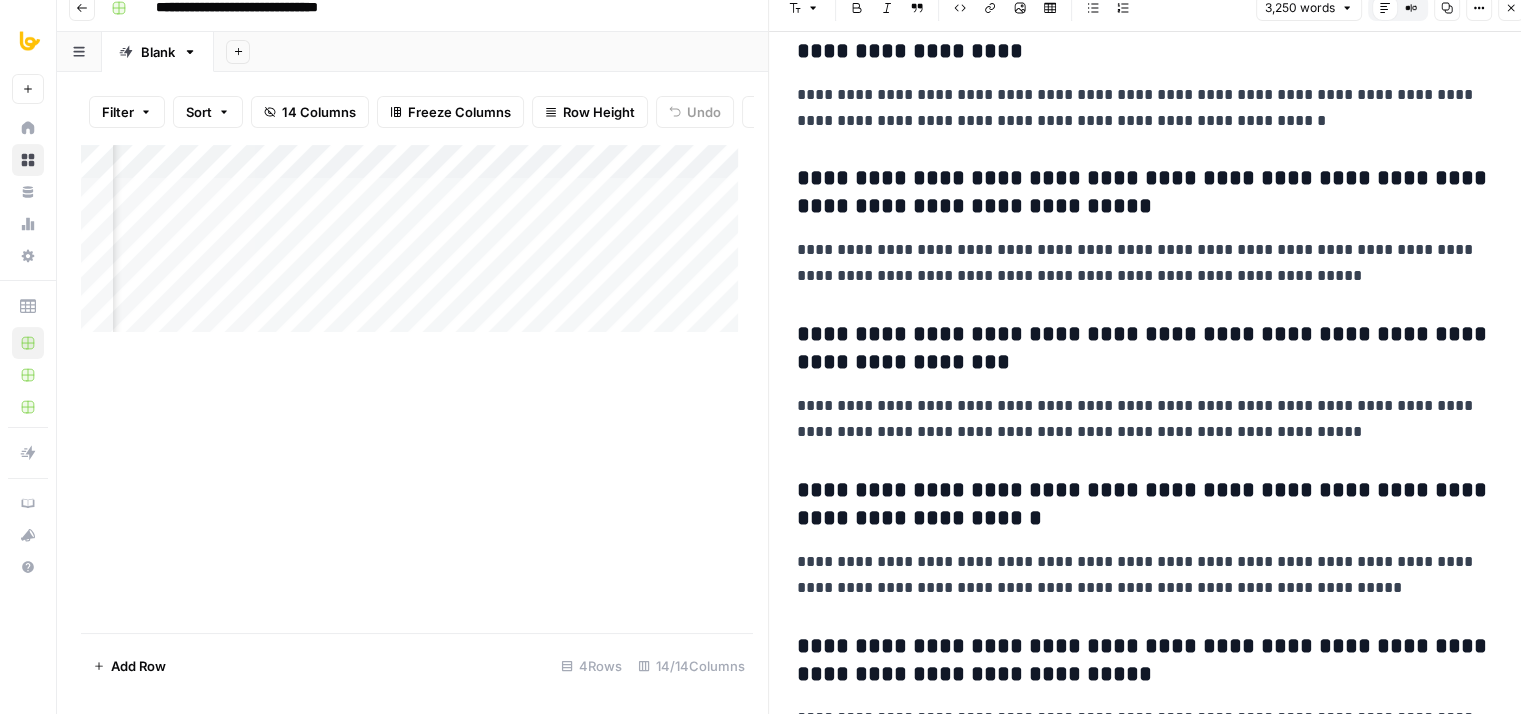 scroll, scrollTop: 11358, scrollLeft: 0, axis: vertical 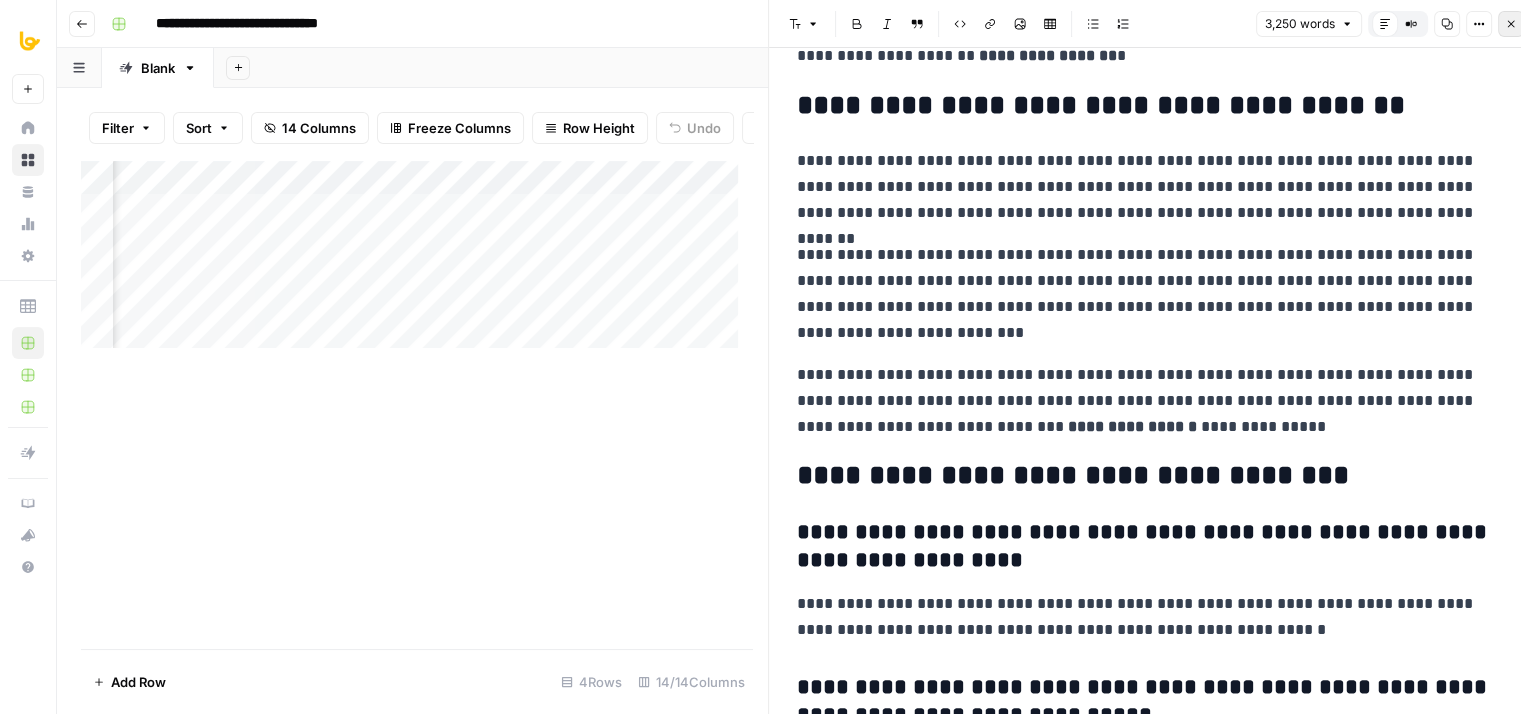 click on "Close" at bounding box center (1511, 24) 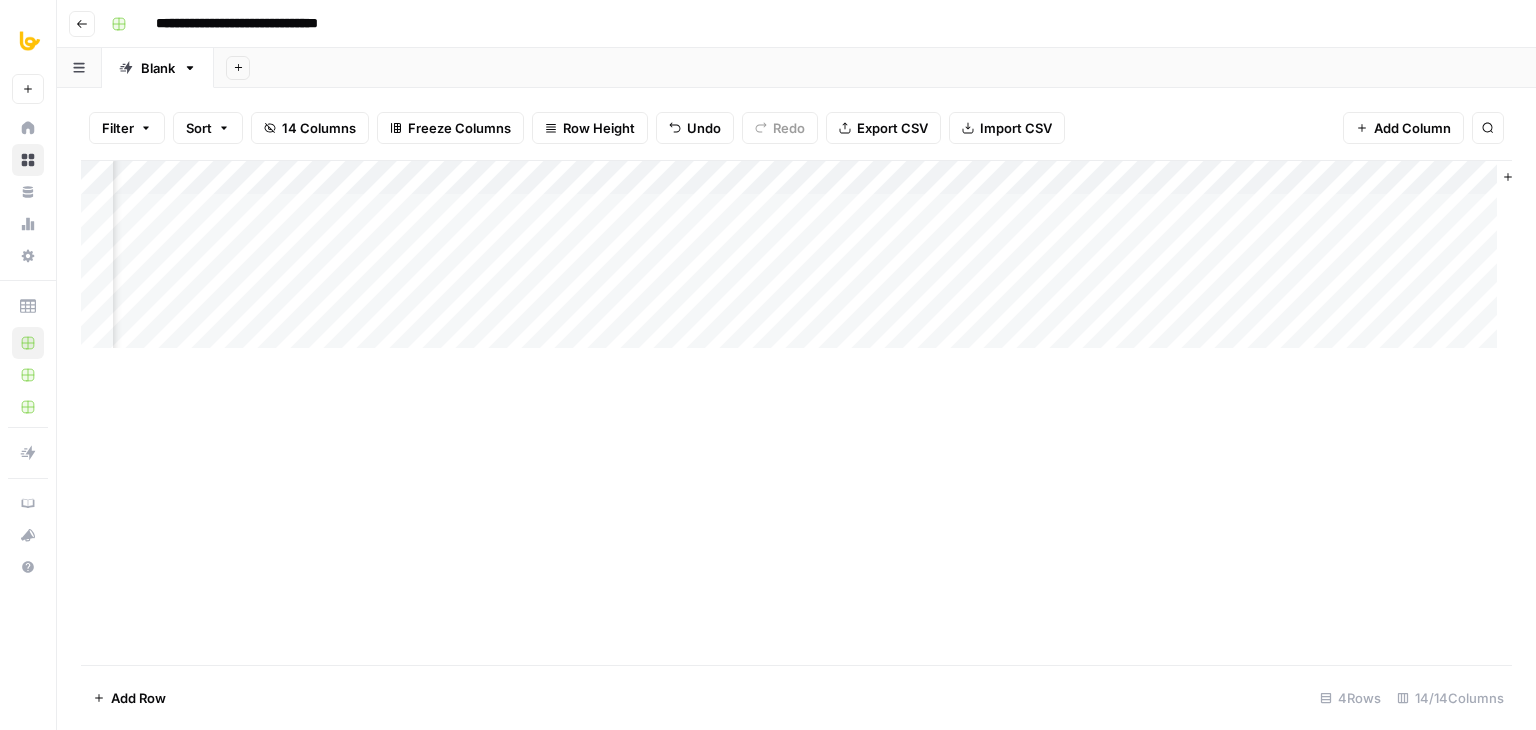 click on "Add Column" at bounding box center [796, 412] 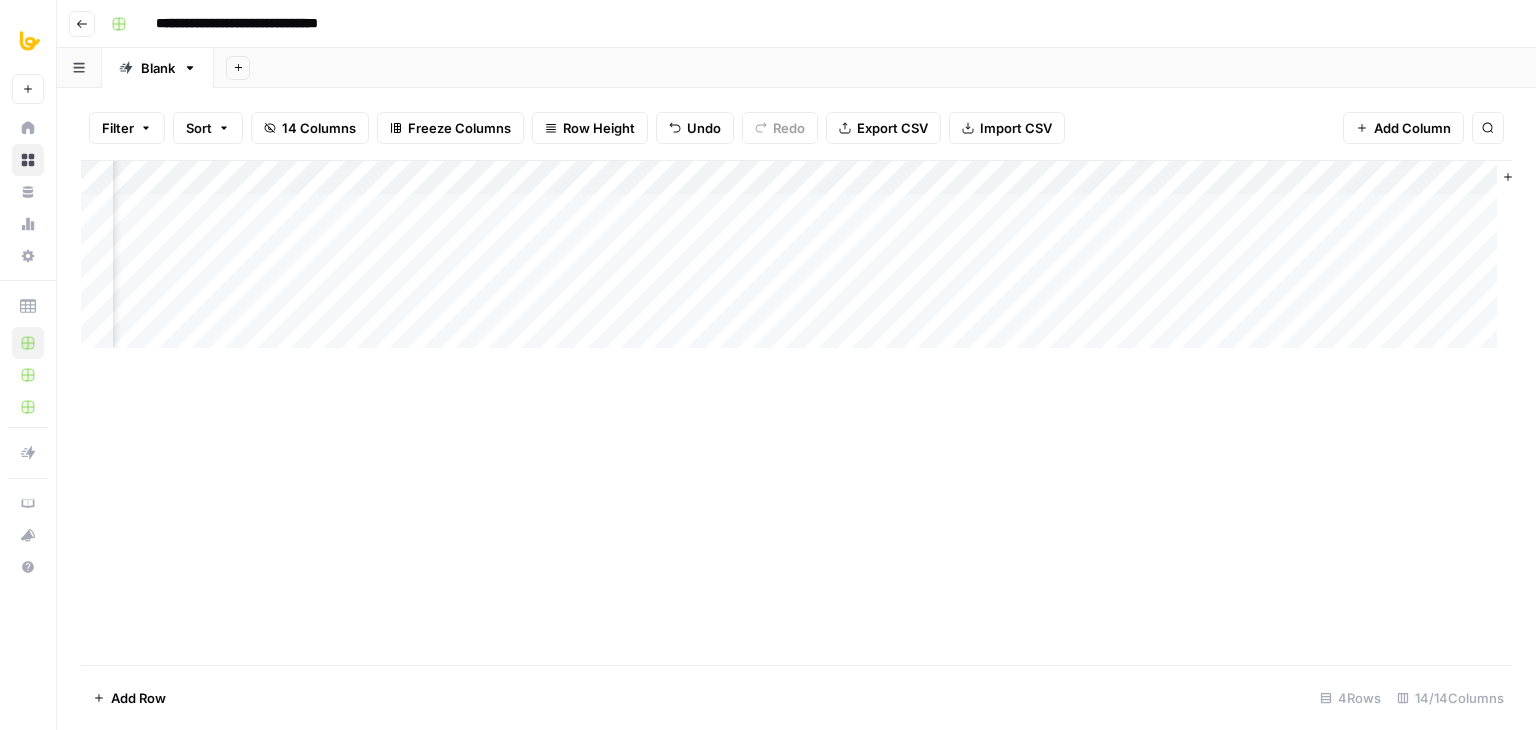 click on "Add Column" at bounding box center [796, 262] 